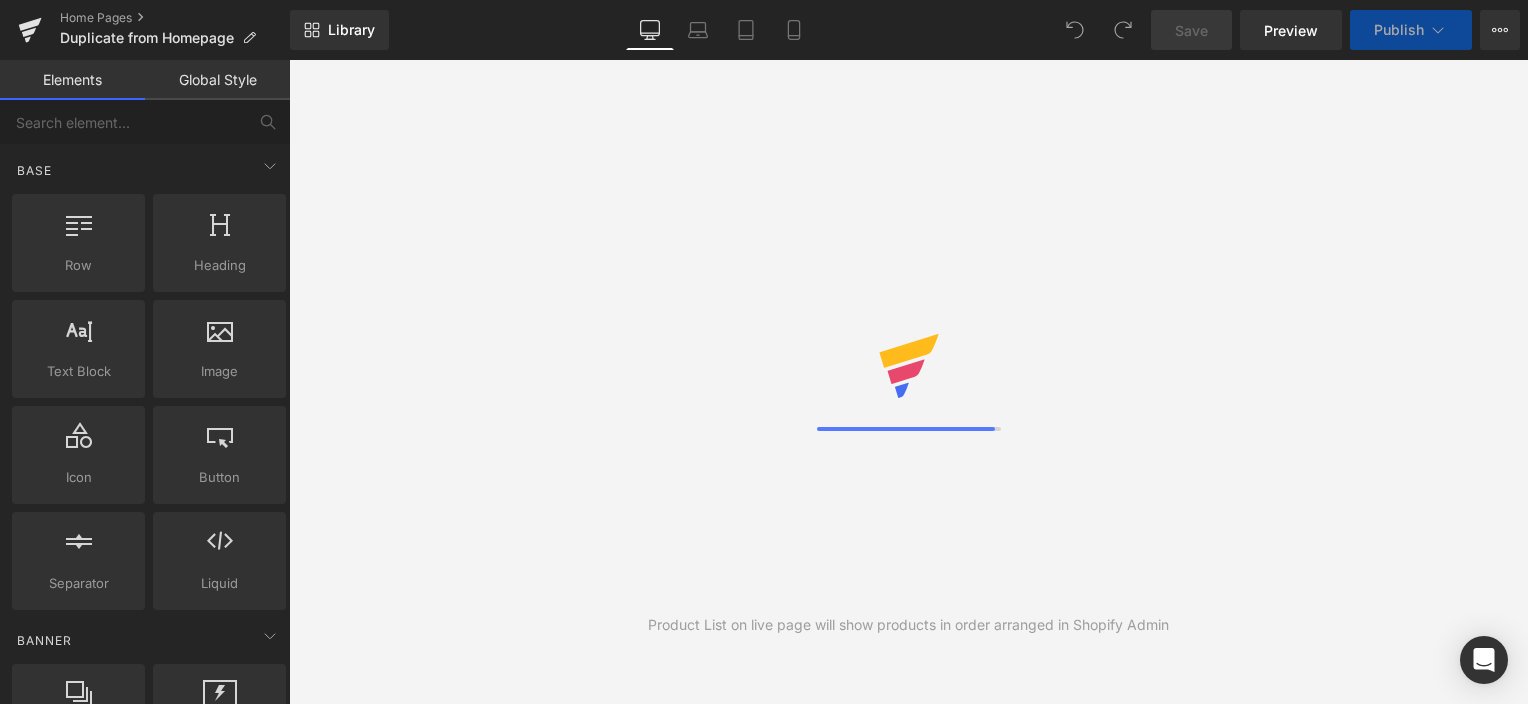 scroll, scrollTop: 0, scrollLeft: 0, axis: both 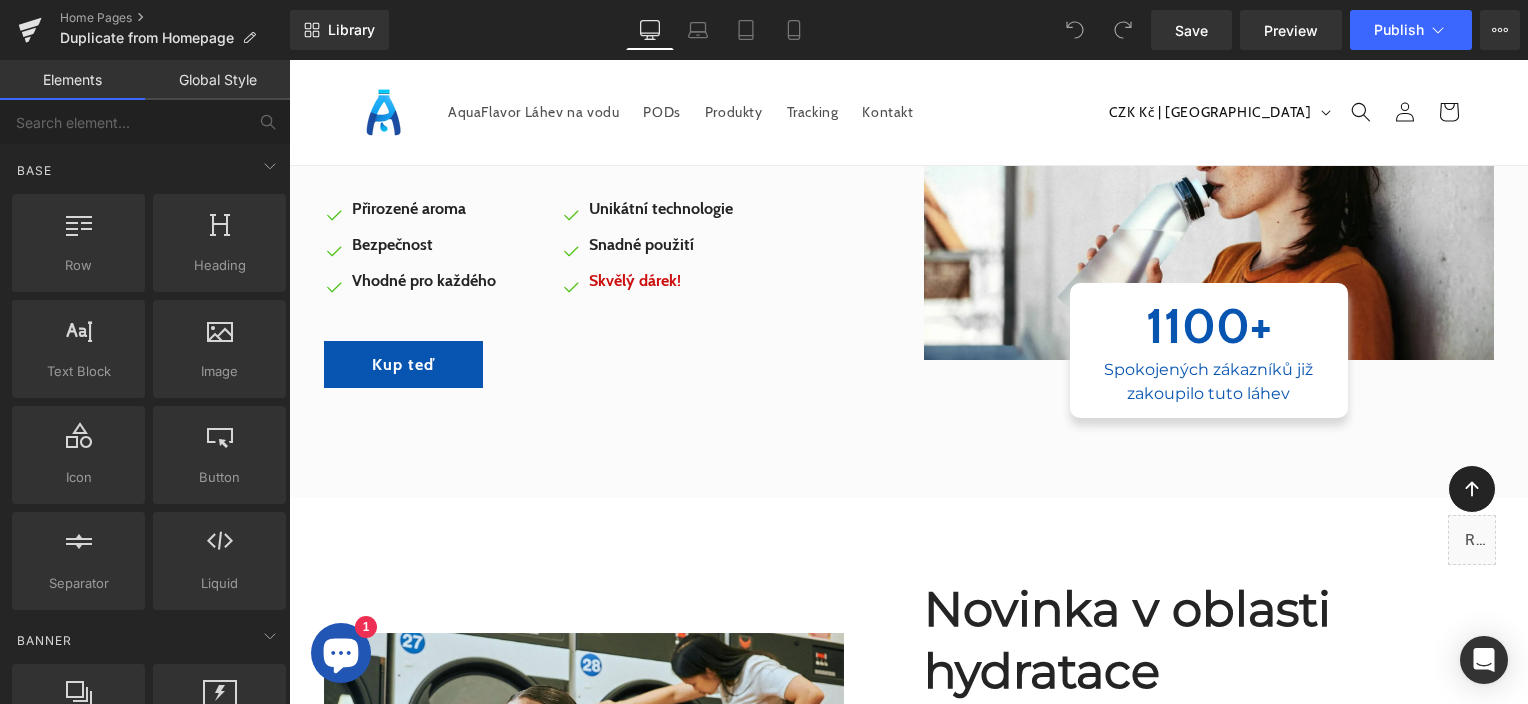 click on "AquaFlavor Heading         Láhev na vodu AquaFlavor je vyrobena ze 100% přírodních materiálů, což z ní činí nejen zdravou, ale i šetrnou k životnímu prostředí.  Text Block
Image
Unikátní technologie Text Block
Image
Snadné použití Text Block
Image
Skvělý dárek! Text Block
Icon List
Image" at bounding box center [908, 225] 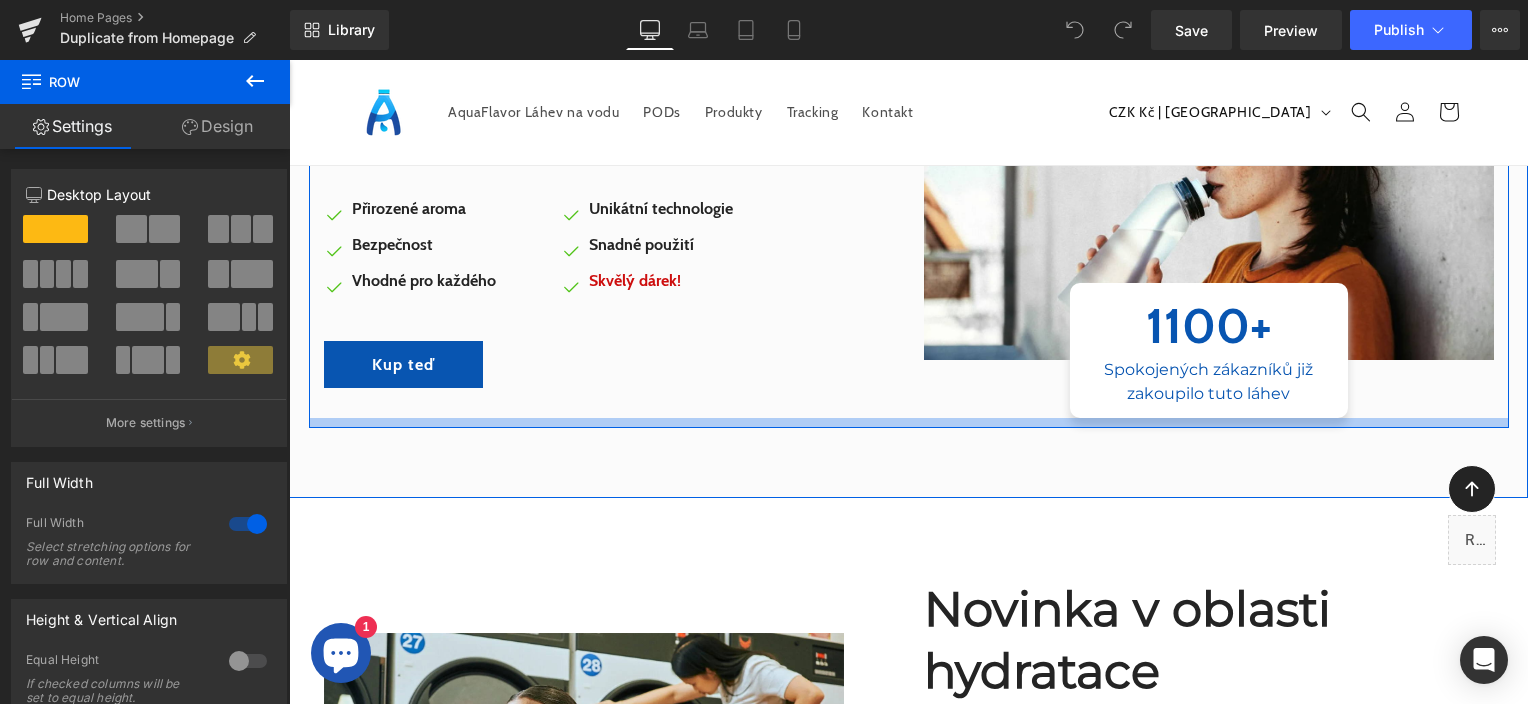 click on "AquaFlavor Heading         Láhev na vodu AquaFlavor je vyrobena ze 100% přírodních materiálů, což z ní činí nejen zdravou, ale i šetrnou k životnímu prostředí.  Text Block
Image
Unikátní technologie Text Block
Image
Snadné použití Text Block
Image
Skvělý dárek! Text Block
Icon List
Image" at bounding box center (908, 225) 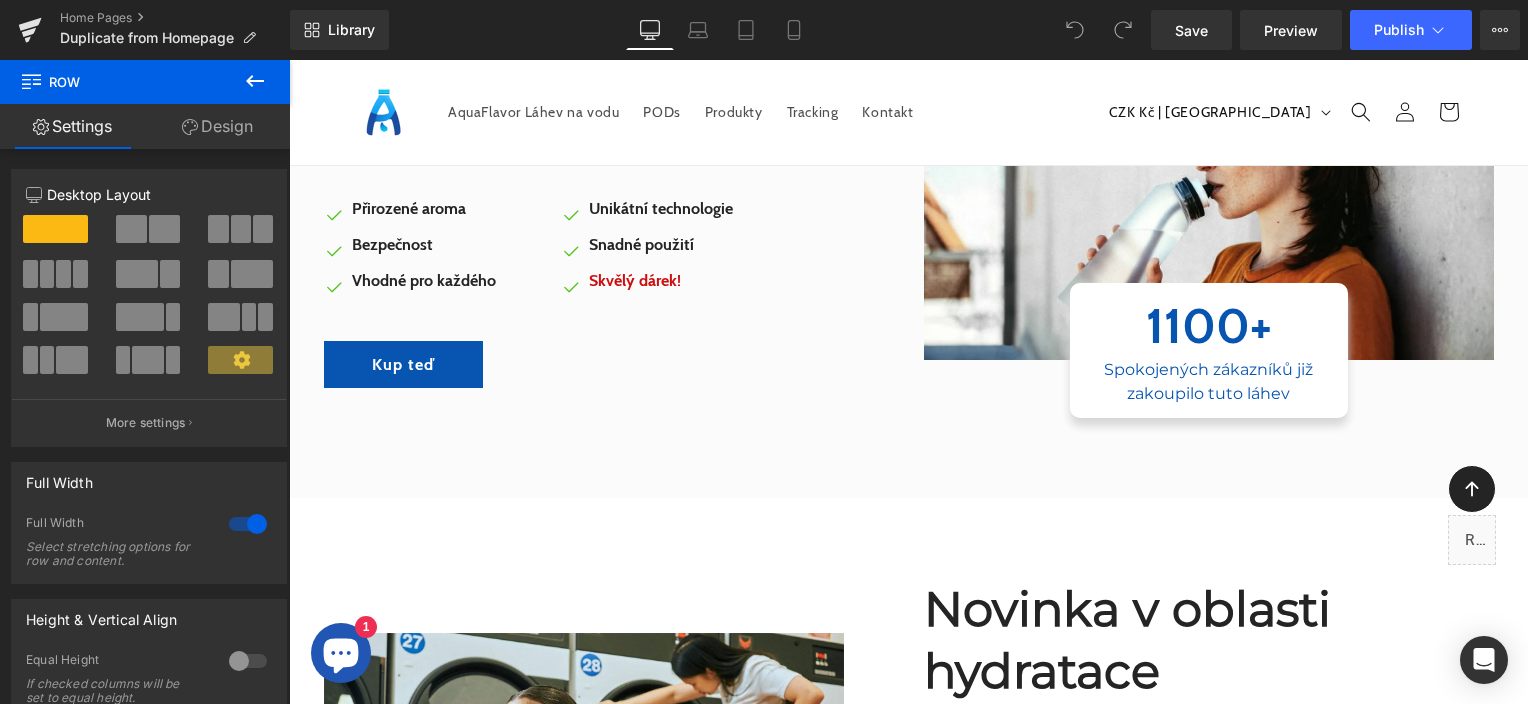click 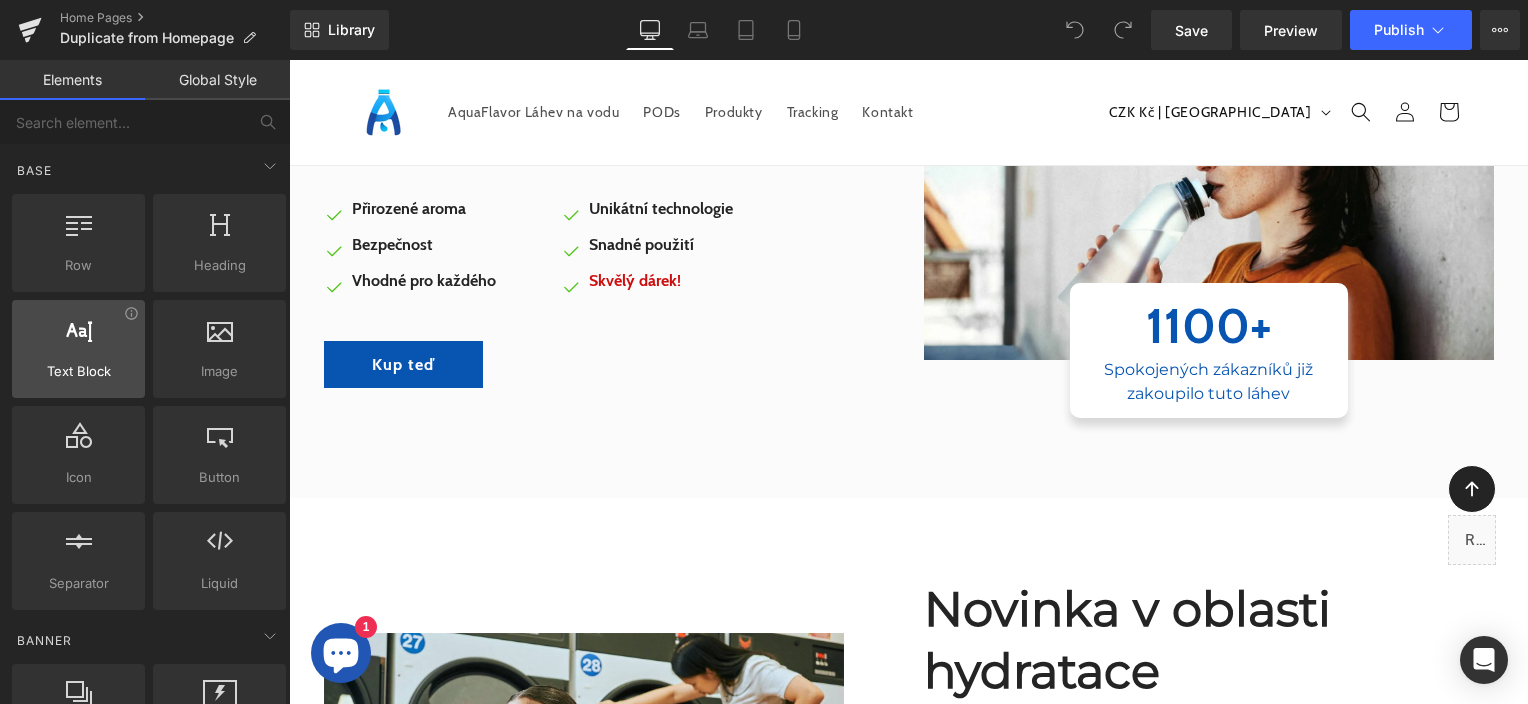 click at bounding box center [78, 338] 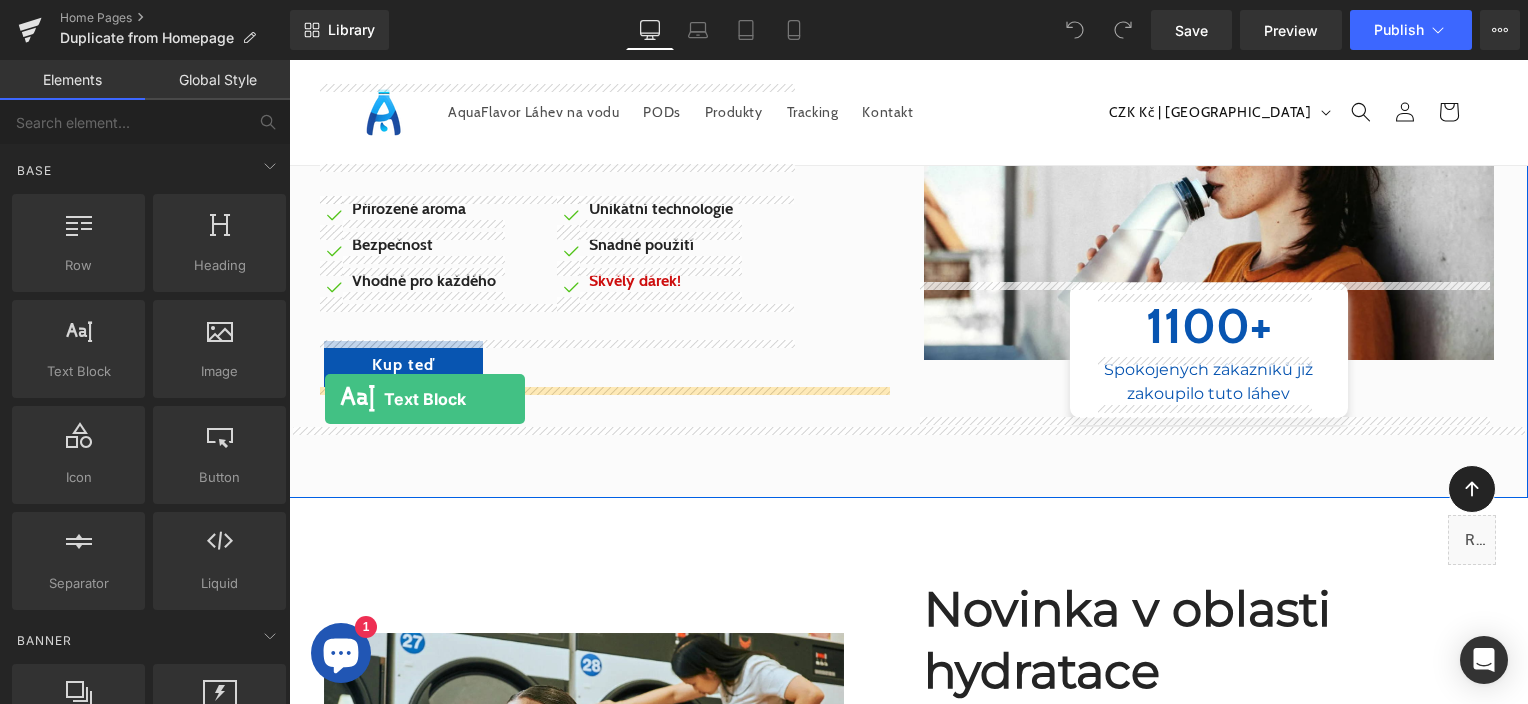 drag, startPoint x: 410, startPoint y: 423, endPoint x: 322, endPoint y: 397, distance: 91.76056 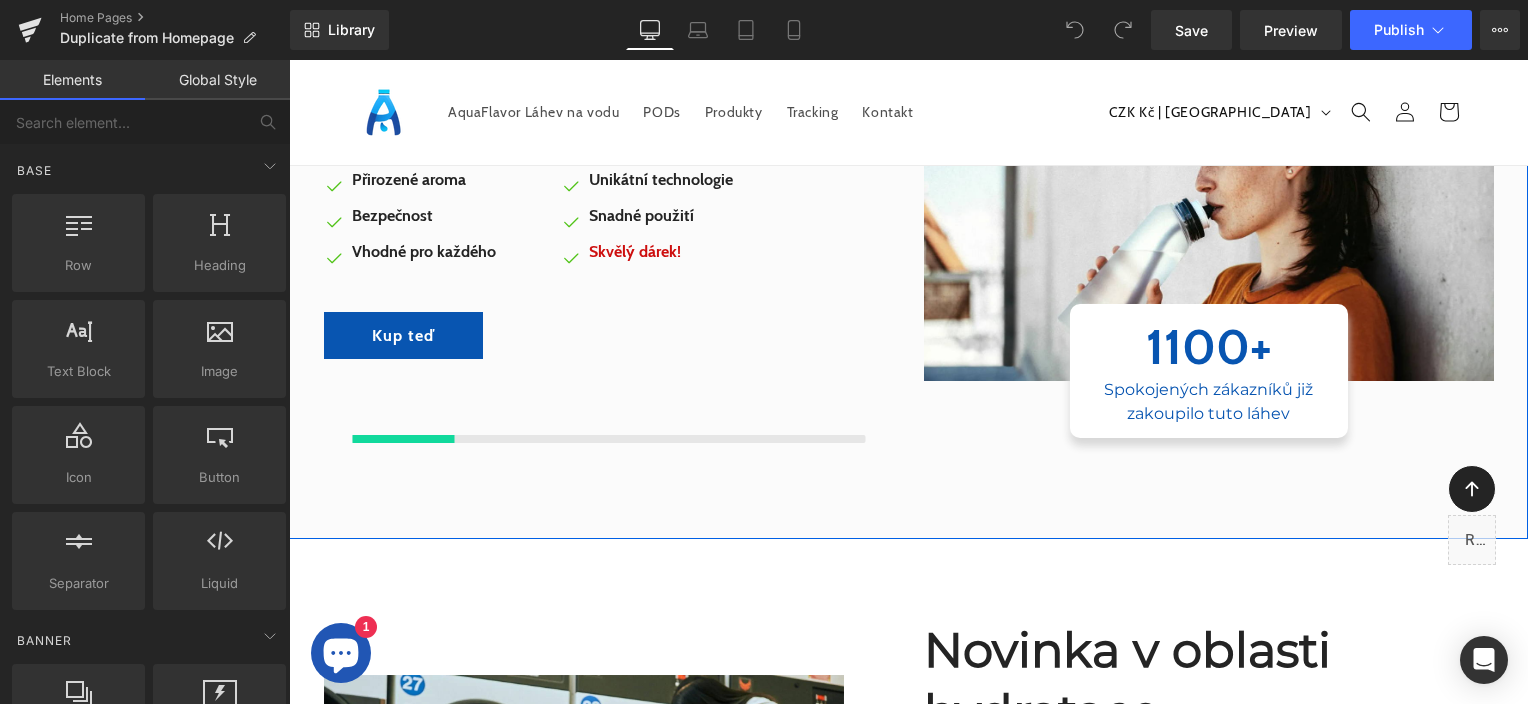 scroll, scrollTop: 270, scrollLeft: 0, axis: vertical 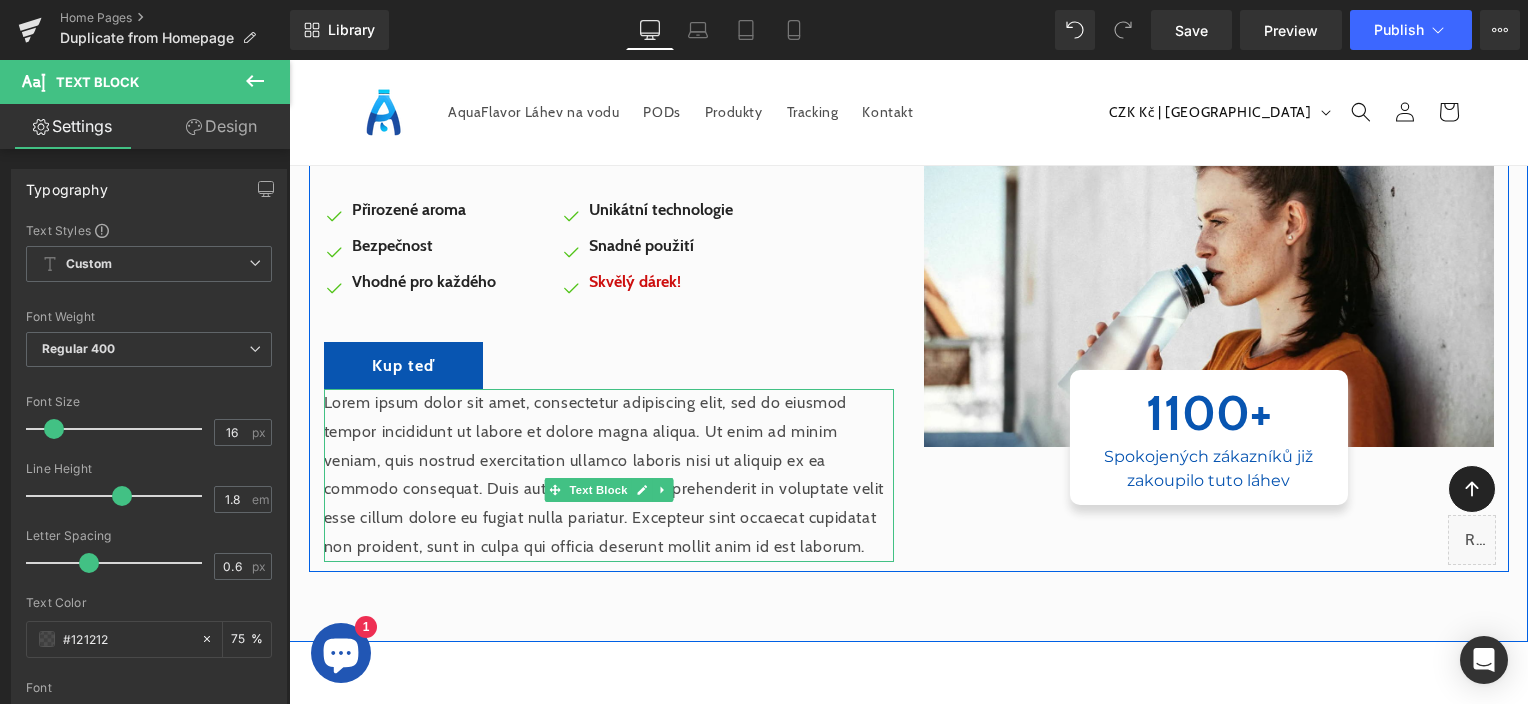 click on "Lorem ipsum dolor sit amet, consectetur adipiscing elit, sed do eiusmod tempor incididunt ut labore et dolore magna aliqua. Ut enim ad minim veniam, quis nostrud exercitation ullamco laboris nisi ut aliquip ex ea commodo consequat. Duis aute irure dolor in reprehenderit in voluptate velit esse cillum dolore eu fugiat nulla pariatur. Excepteur sint occaecat cupidatat non proident, sunt in culpa qui officia deserunt mollit anim id est laborum." at bounding box center [609, 475] 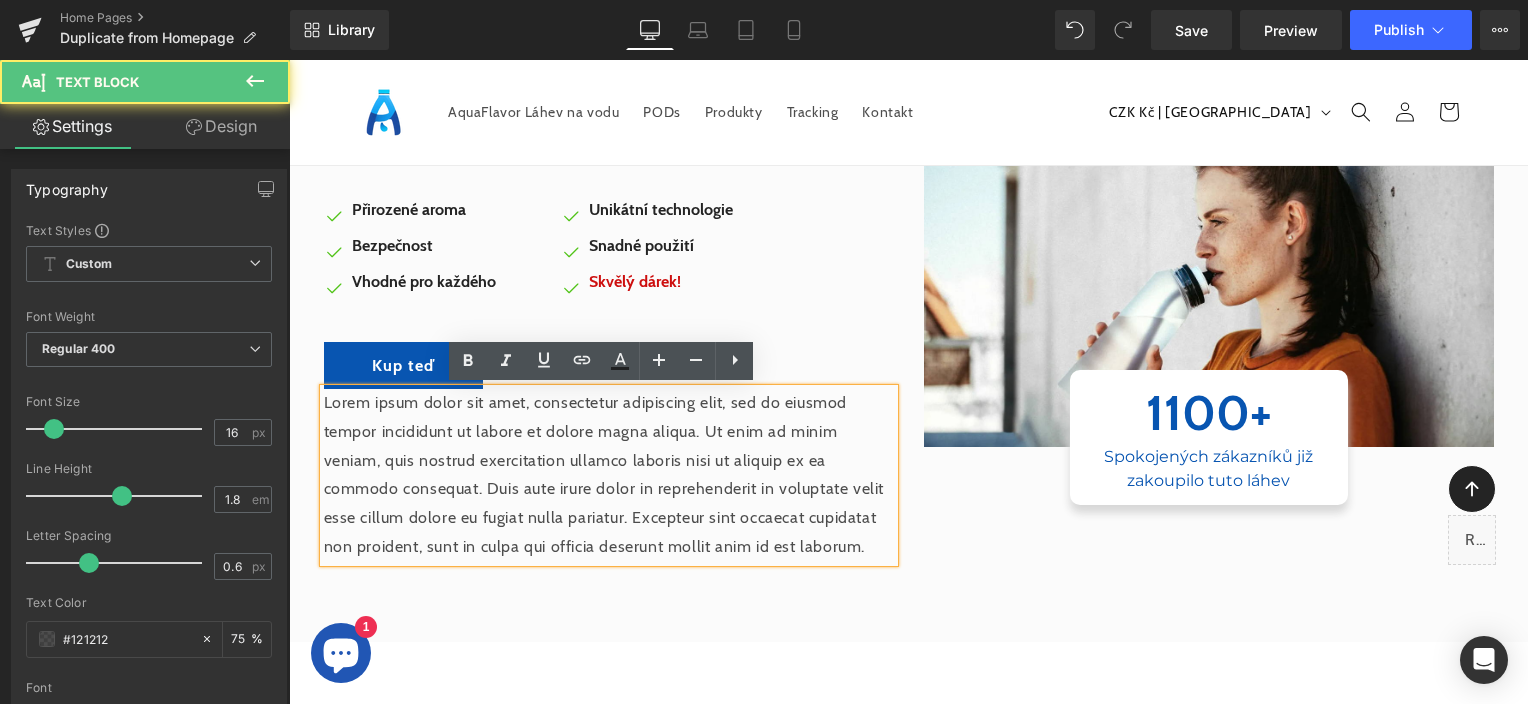 click on "Lorem ipsum dolor sit amet, consectetur adipiscing elit, sed do eiusmod tempor incididunt ut labore et dolore magna aliqua. Ut enim ad minim veniam, quis nostrud exercitation ullamco laboris nisi ut aliquip ex ea commodo consequat. Duis aute irure dolor in reprehenderit in voluptate velit esse cillum dolore eu fugiat nulla pariatur. Excepteur sint occaecat cupidatat non proident, sunt in culpa qui officia deserunt mollit anim id est laborum." at bounding box center (609, 475) 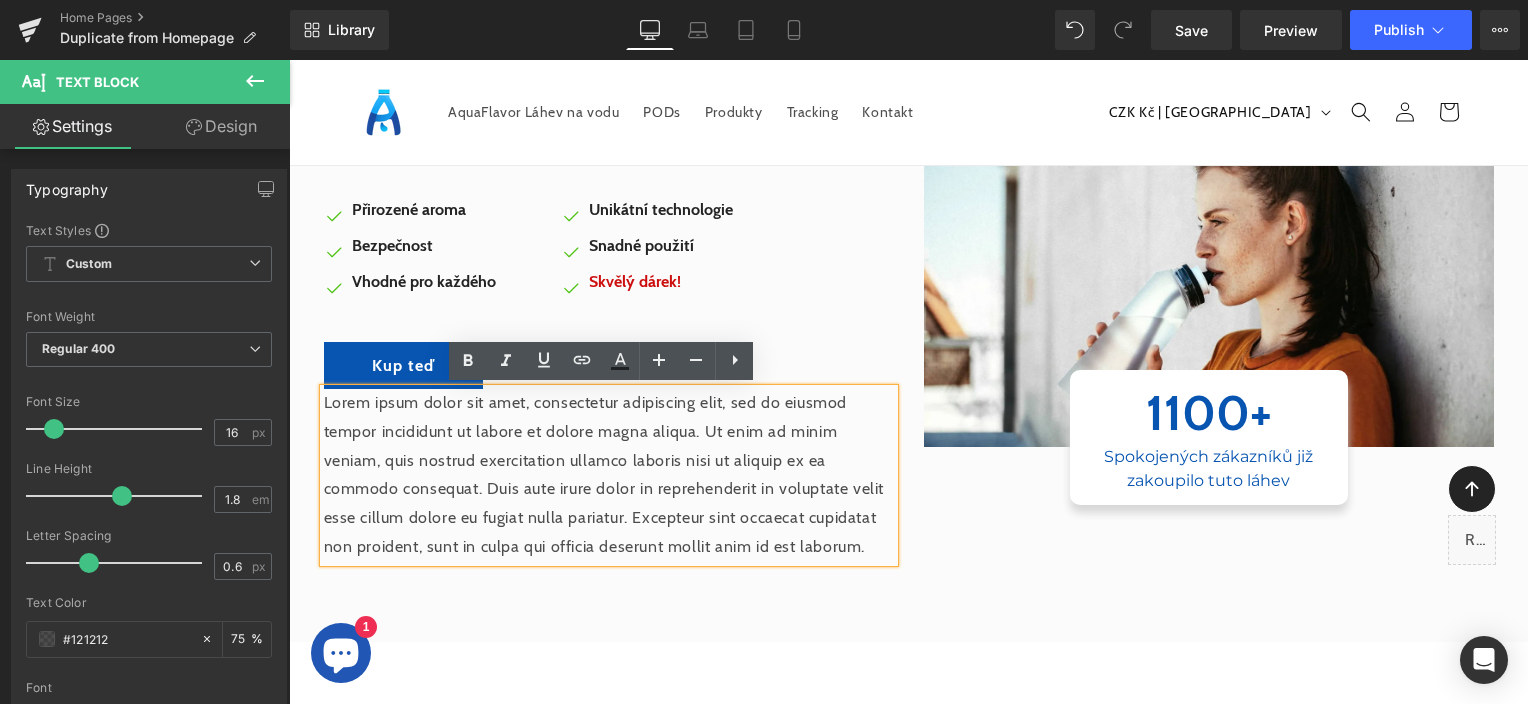 drag, startPoint x: 460, startPoint y: 584, endPoint x: 311, endPoint y: 401, distance: 235.98729 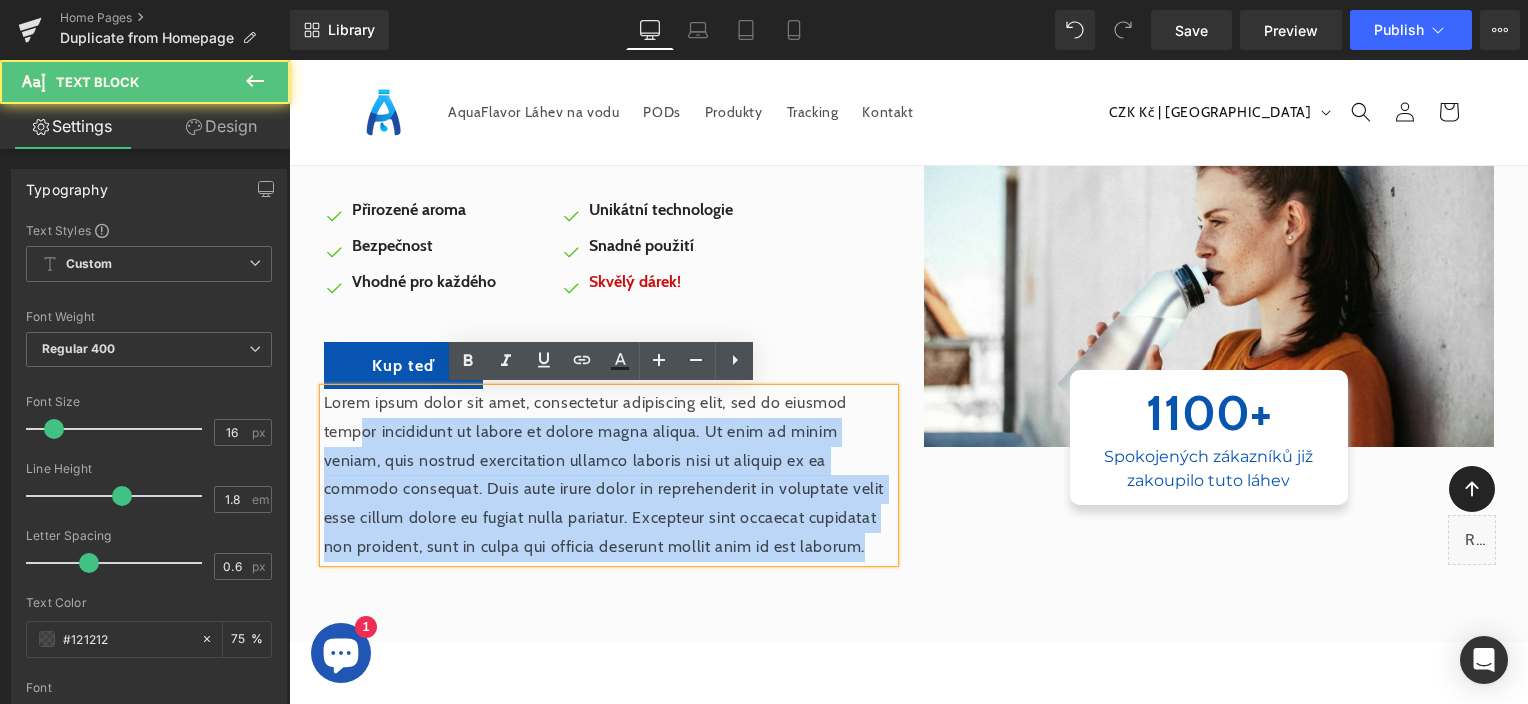 drag, startPoint x: 408, startPoint y: 578, endPoint x: 349, endPoint y: 420, distance: 168.65645 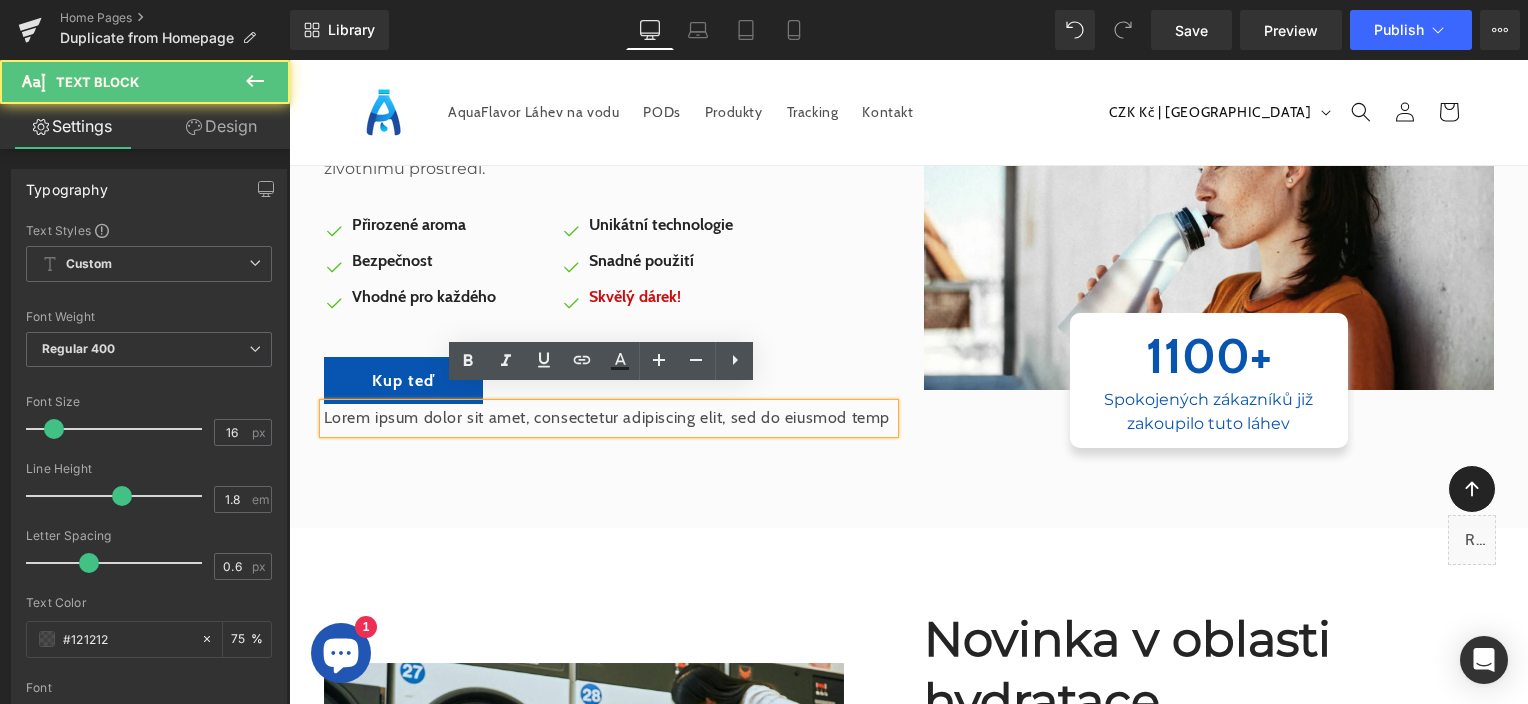 scroll, scrollTop: 271, scrollLeft: 0, axis: vertical 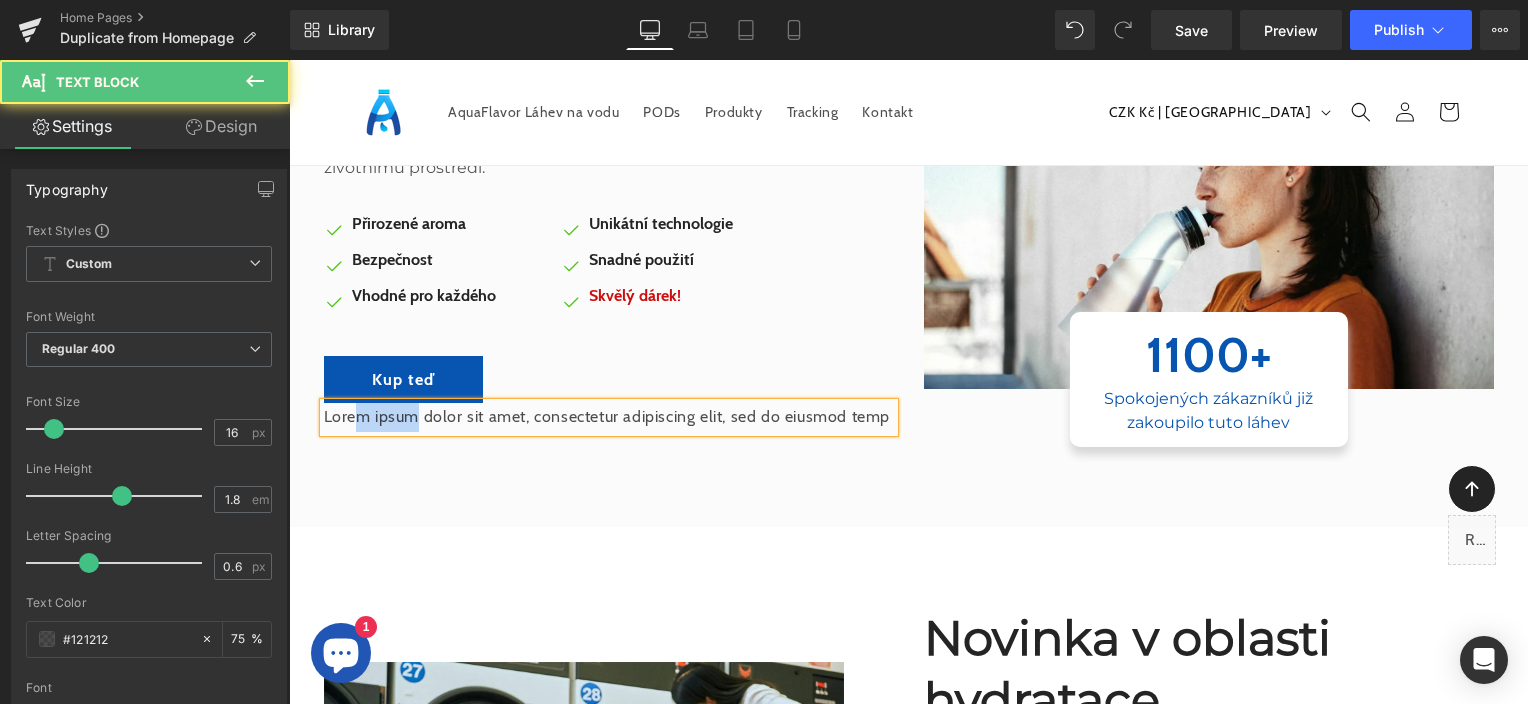 drag, startPoint x: 411, startPoint y: 416, endPoint x: 358, endPoint y: 410, distance: 53.338543 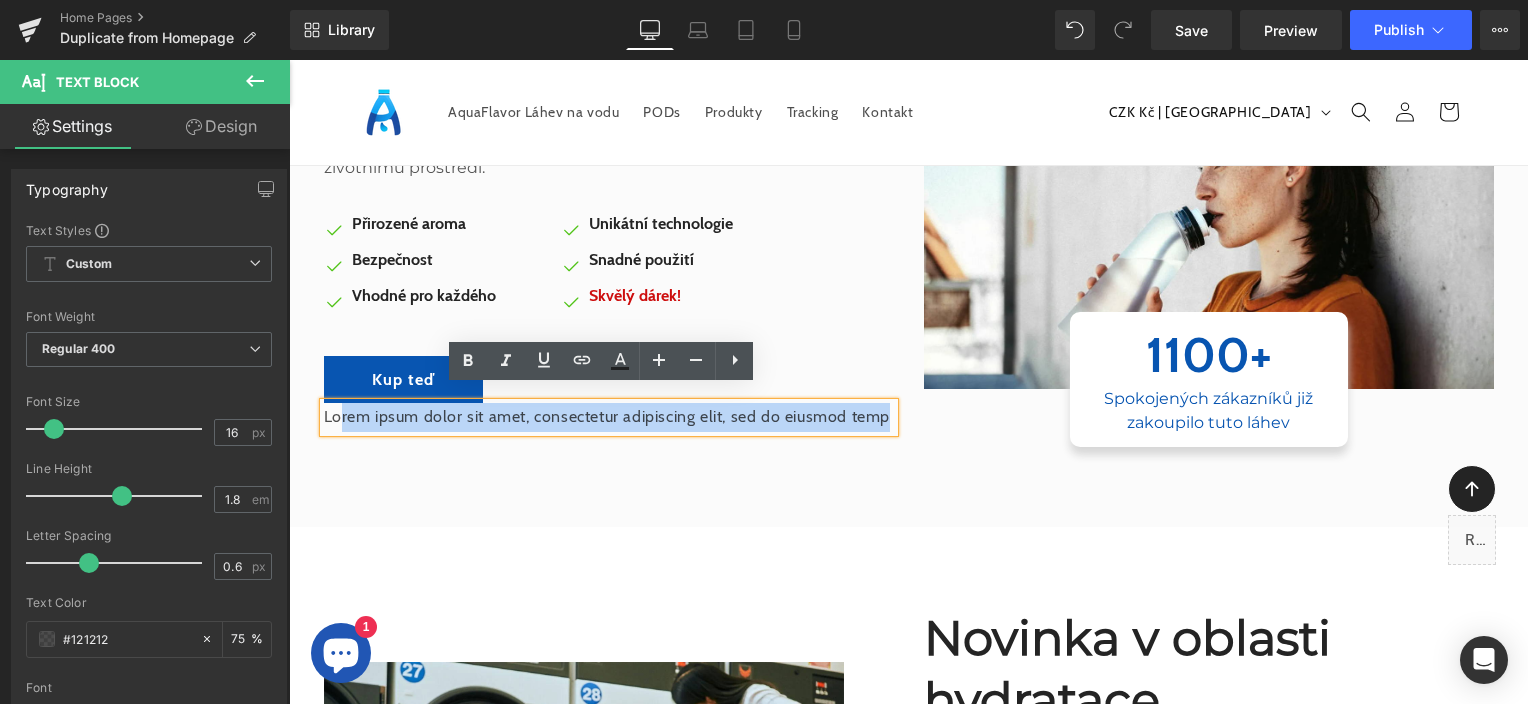 drag, startPoint x: 383, startPoint y: 432, endPoint x: 334, endPoint y: 403, distance: 56.938564 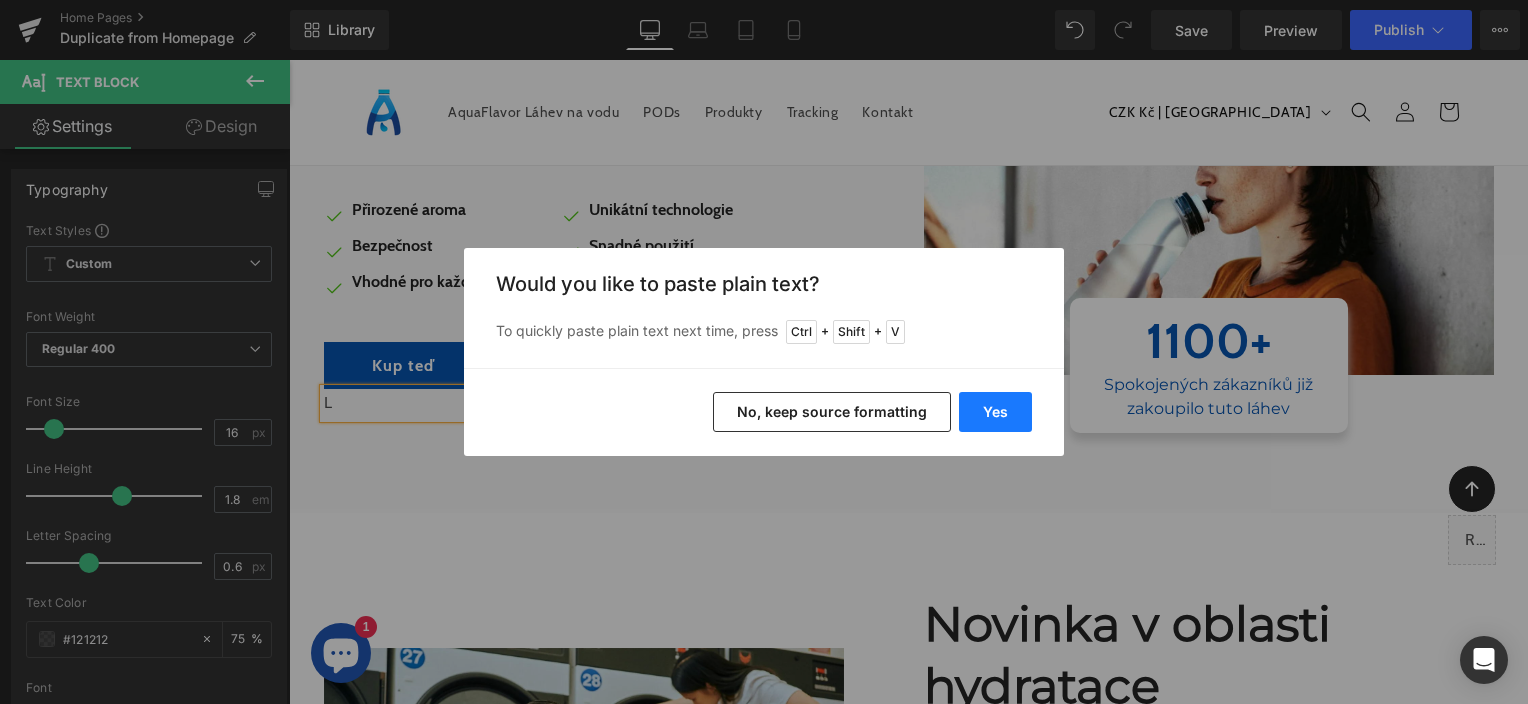 click on "Yes" at bounding box center [995, 412] 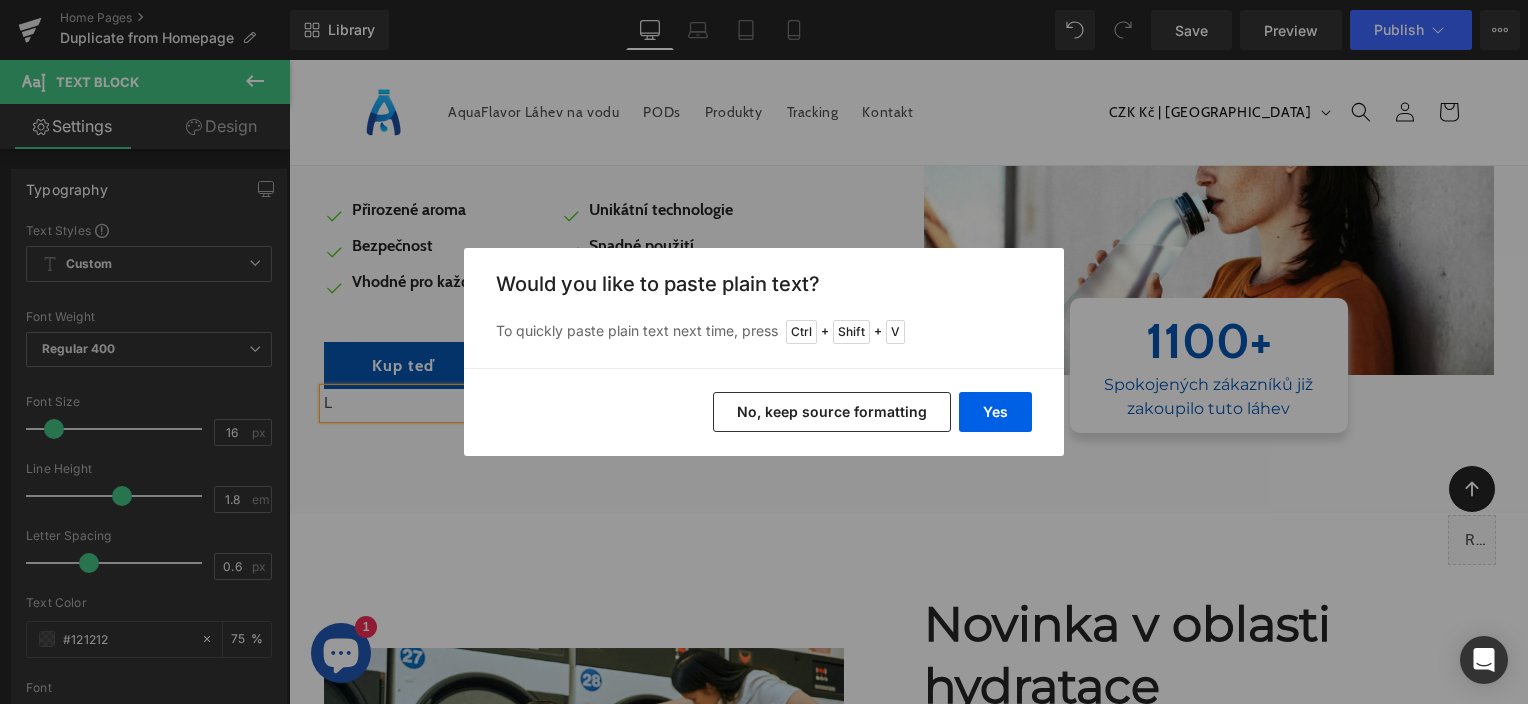 scroll, scrollTop: 271, scrollLeft: 0, axis: vertical 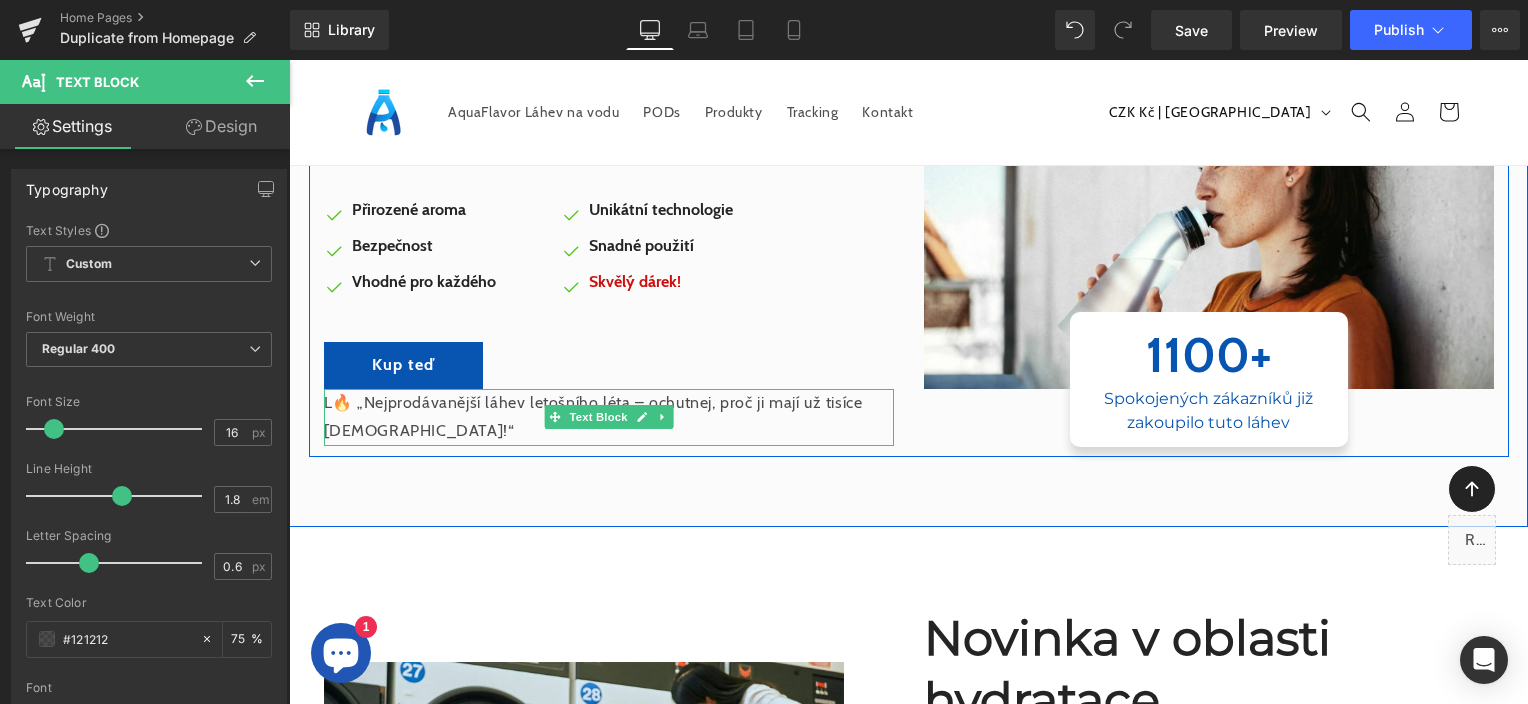 click on "L🔥 „Nejprodávanější láhev letošního léta – ochutnej, proč ji mají už tisíce [DEMOGRAPHIC_DATA]!“" at bounding box center (609, 418) 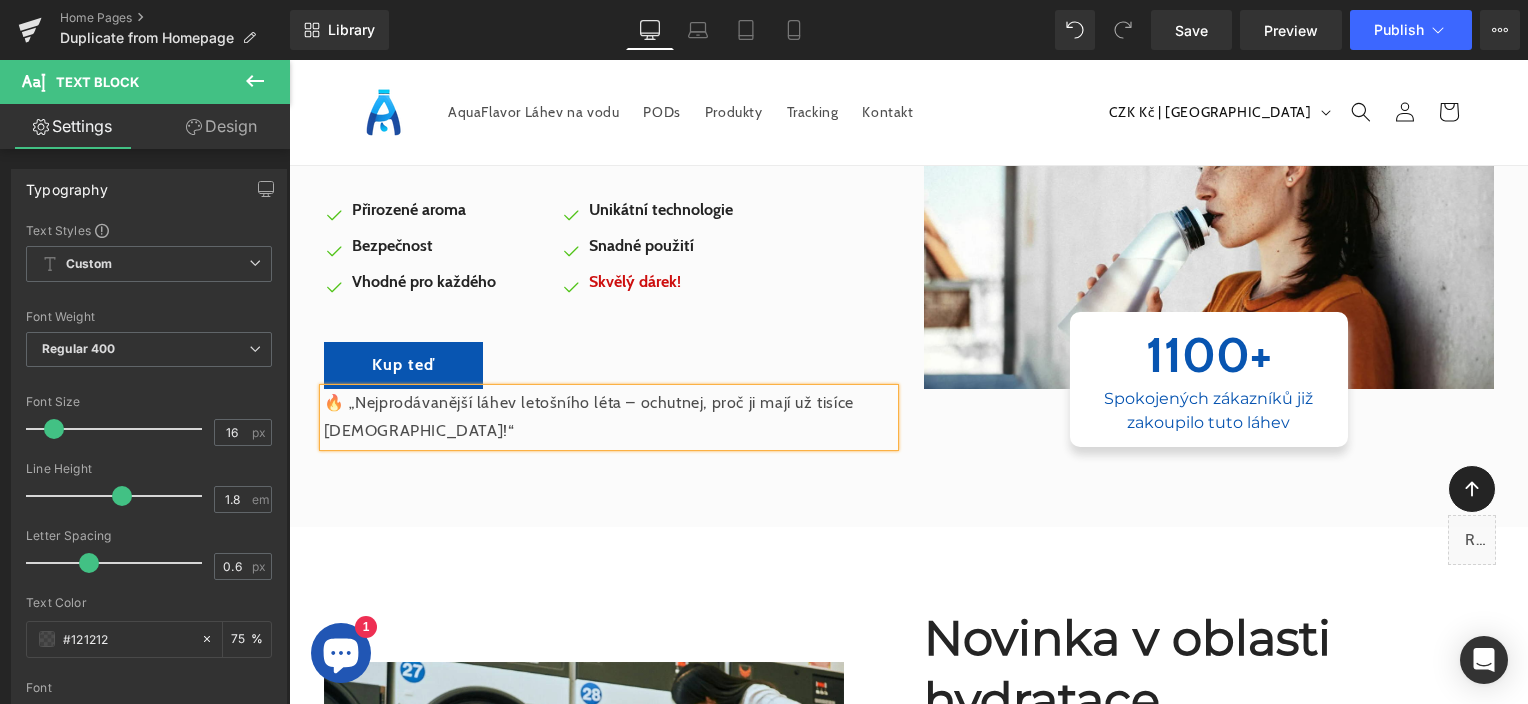 click on "🔥 „Nejprodávanější láhev letošního léta – ochutnej, proč ji mají už tisíce [DEMOGRAPHIC_DATA]!“" at bounding box center [609, 418] 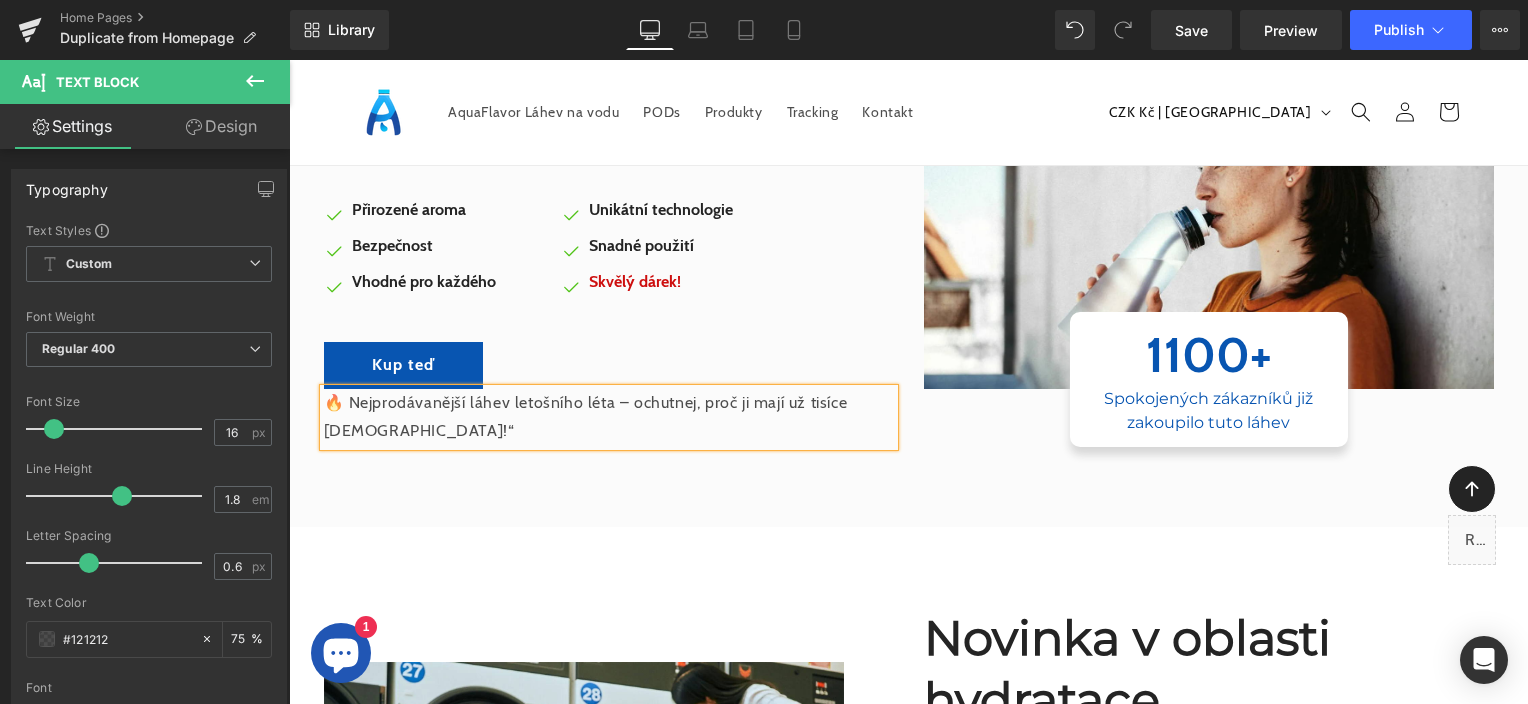 click on "🔥 Nejprodávanější láhev letošního léta – ochutnej, proč ji mají už tisíce [DEMOGRAPHIC_DATA]!“" at bounding box center [609, 418] 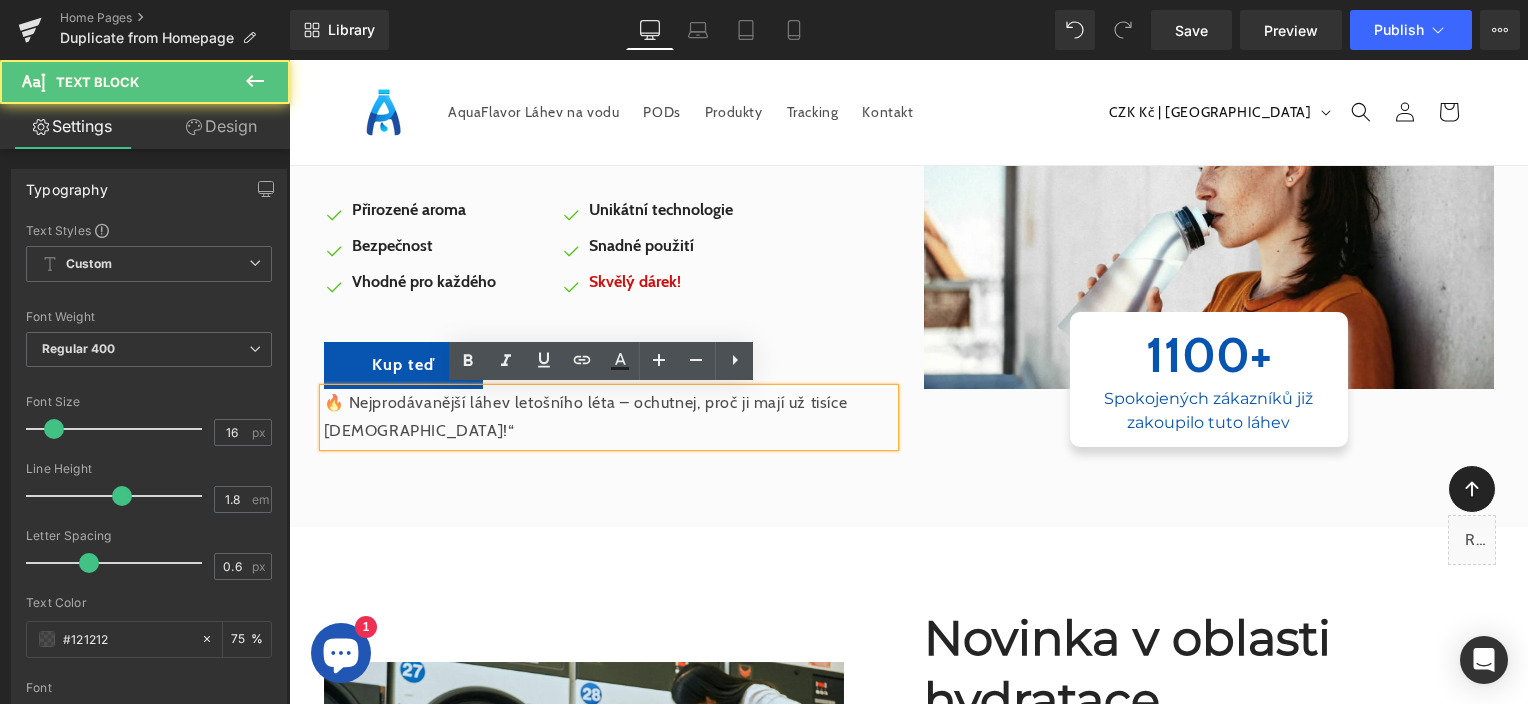 click on "🔥 Nejprodávanější láhev letošního léta – ochutnej, proč ji mají už tisíce [DEMOGRAPHIC_DATA]!“" at bounding box center [609, 418] 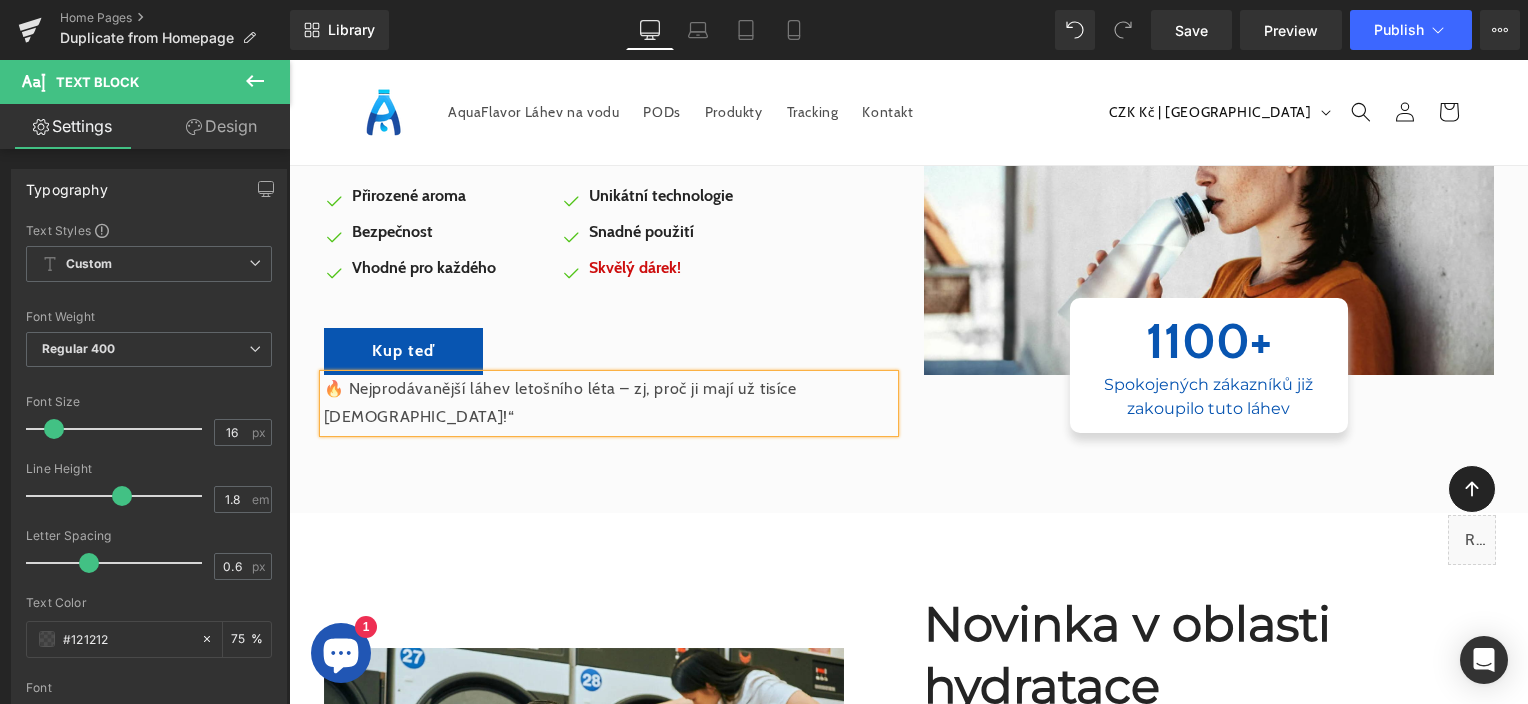 scroll, scrollTop: 271, scrollLeft: 0, axis: vertical 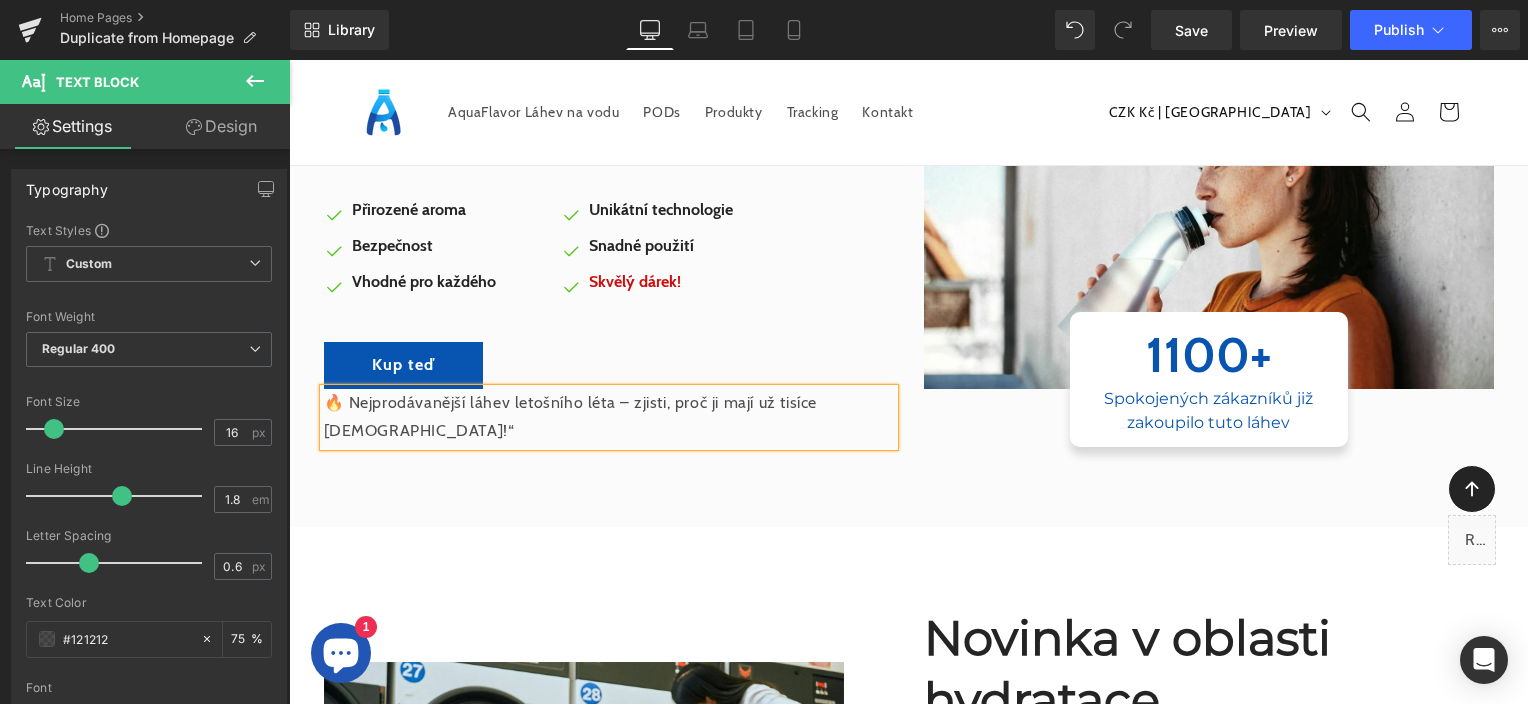 click on "🔥 Nejprodávanější láhev letošního léta – zjisti, proč ji mají už tisíce [DEMOGRAPHIC_DATA]!“" at bounding box center [609, 418] 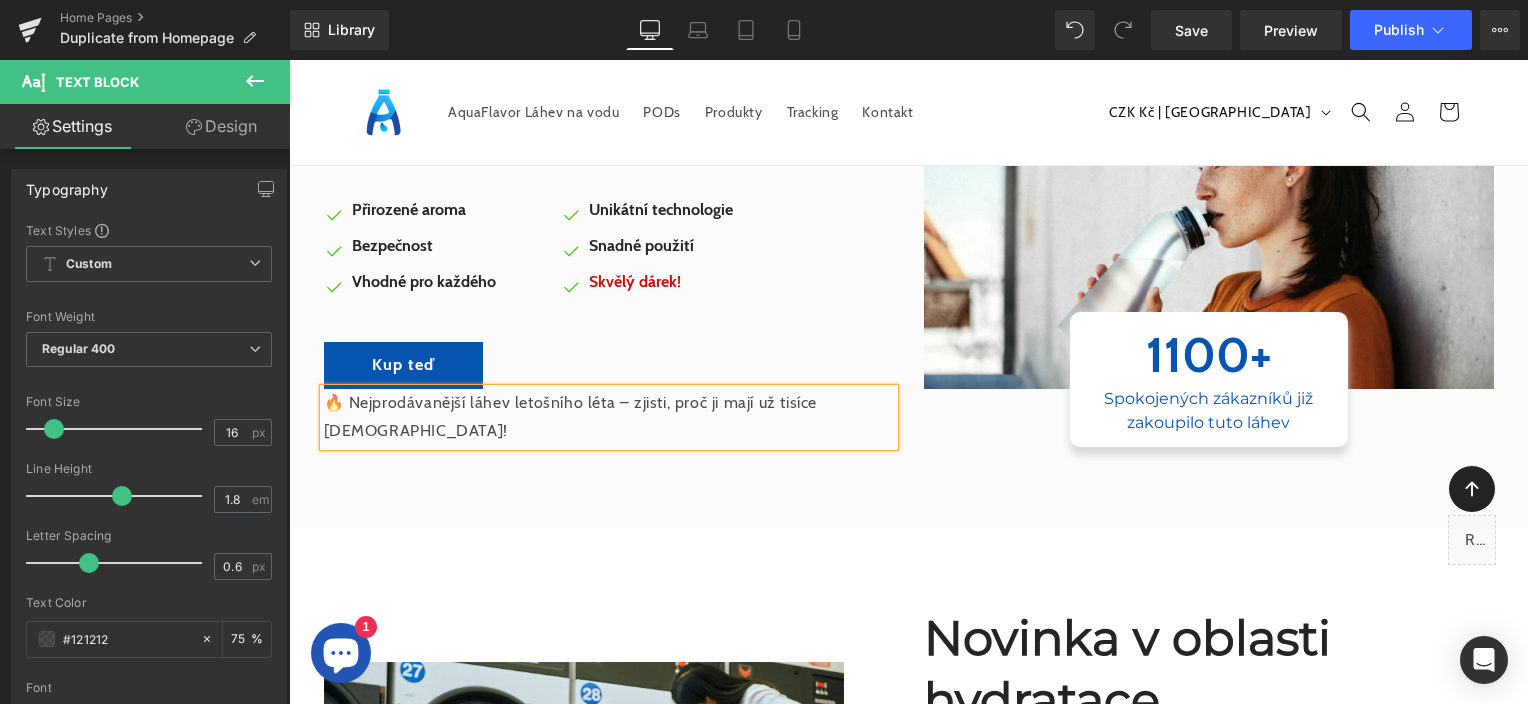 click on "🔥 Nejprodávanější láhev letošního léta – zjisti, proč ji mají už tisíce [DEMOGRAPHIC_DATA]!" at bounding box center [609, 418] 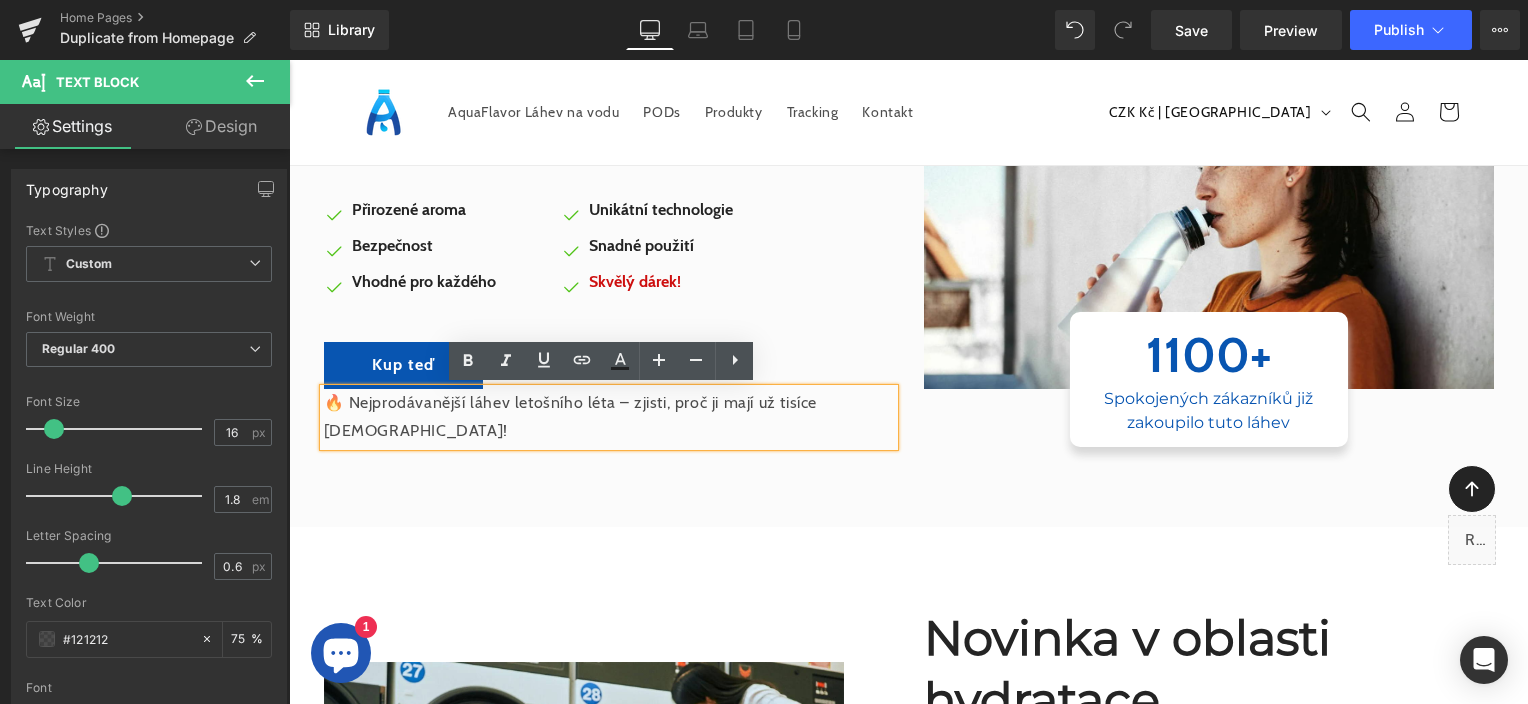 click on "🔥 Nejprodávanější láhev letošního léta – zjisti, proč ji mají už tisíce [DEMOGRAPHIC_DATA]!" at bounding box center (609, 418) 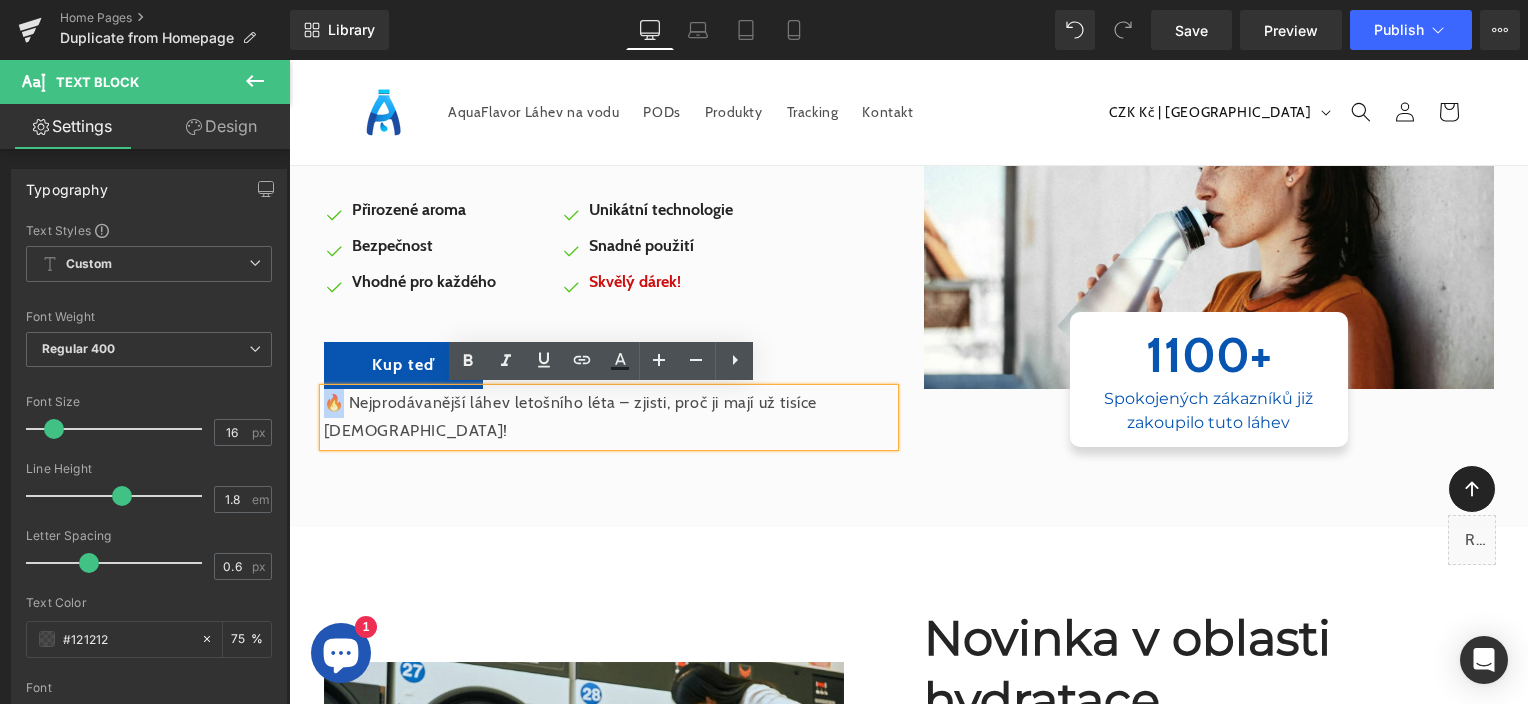 click on "🔥 Nejprodávanější láhev letošního léta – zjisti, proč ji mají už tisíce [DEMOGRAPHIC_DATA]!" at bounding box center (609, 418) 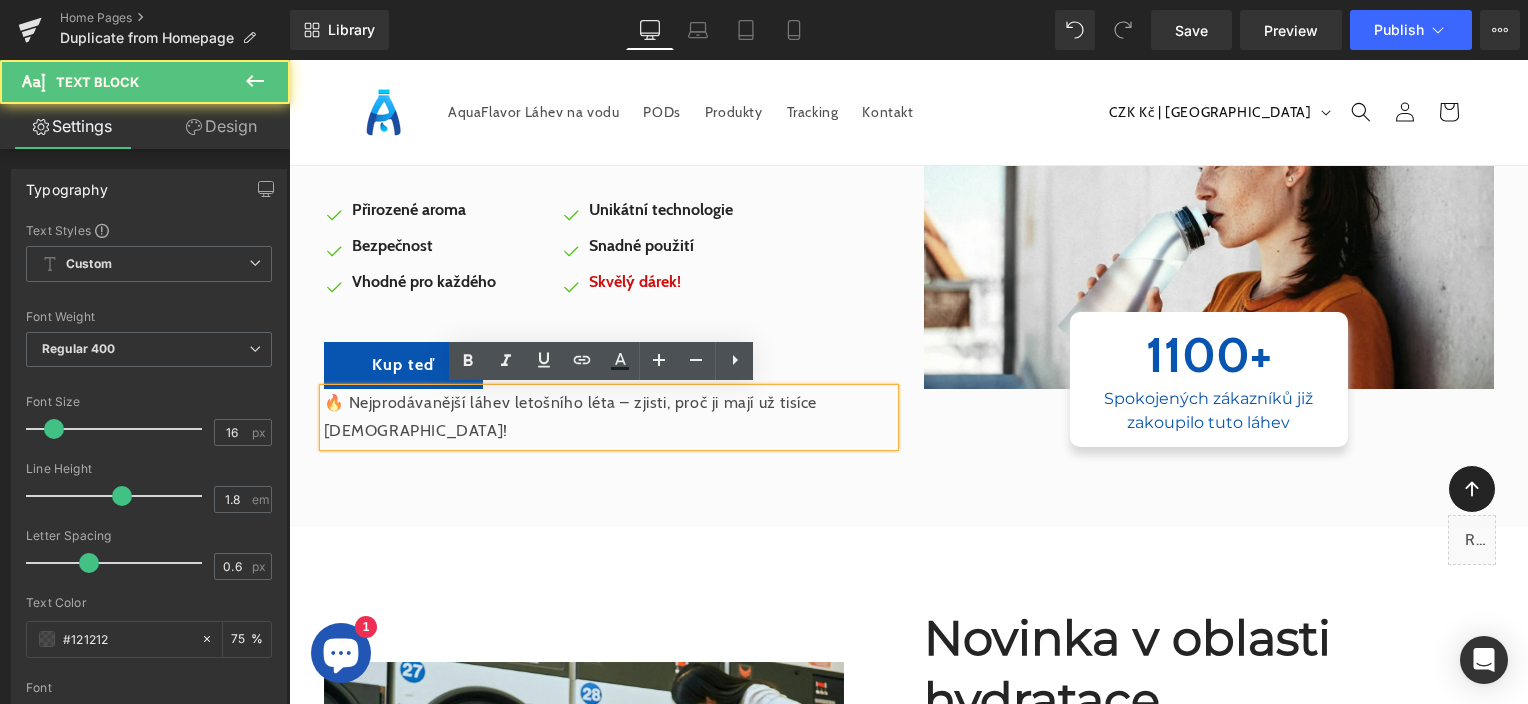 click on "🔥 Nejprodávanější láhev letošního léta – zjisti, proč ji mají už tisíce [DEMOGRAPHIC_DATA]!" at bounding box center [609, 418] 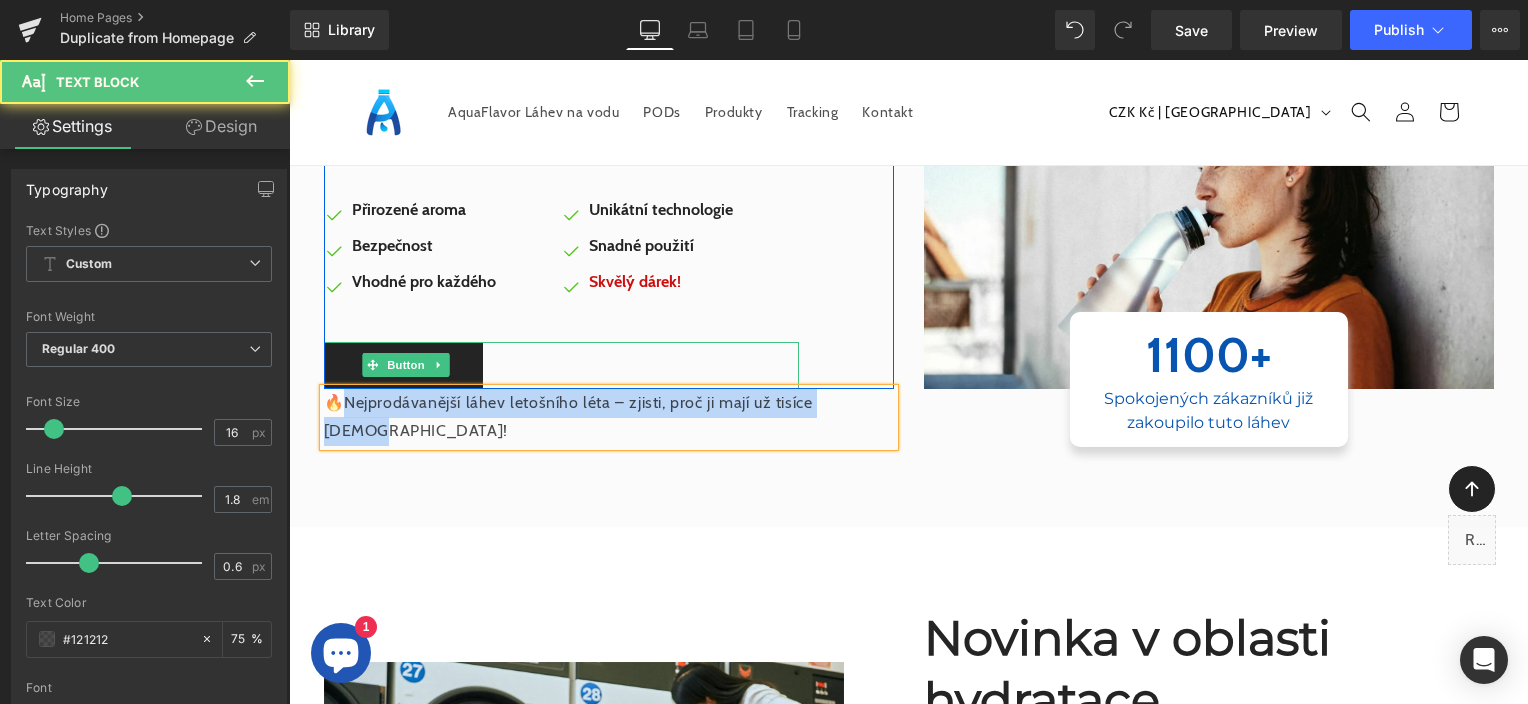 drag, startPoint x: 834, startPoint y: 441, endPoint x: 329, endPoint y: 381, distance: 508.55188 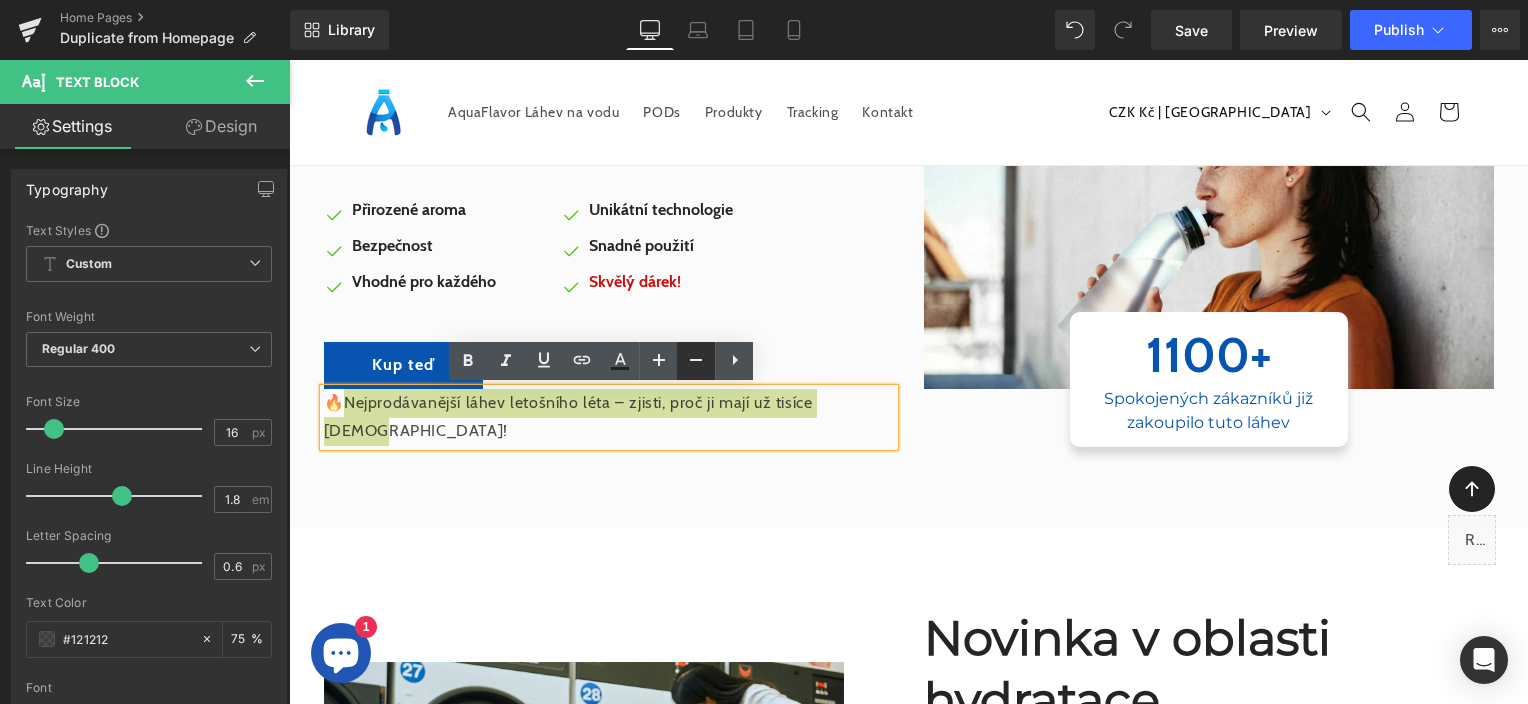 click 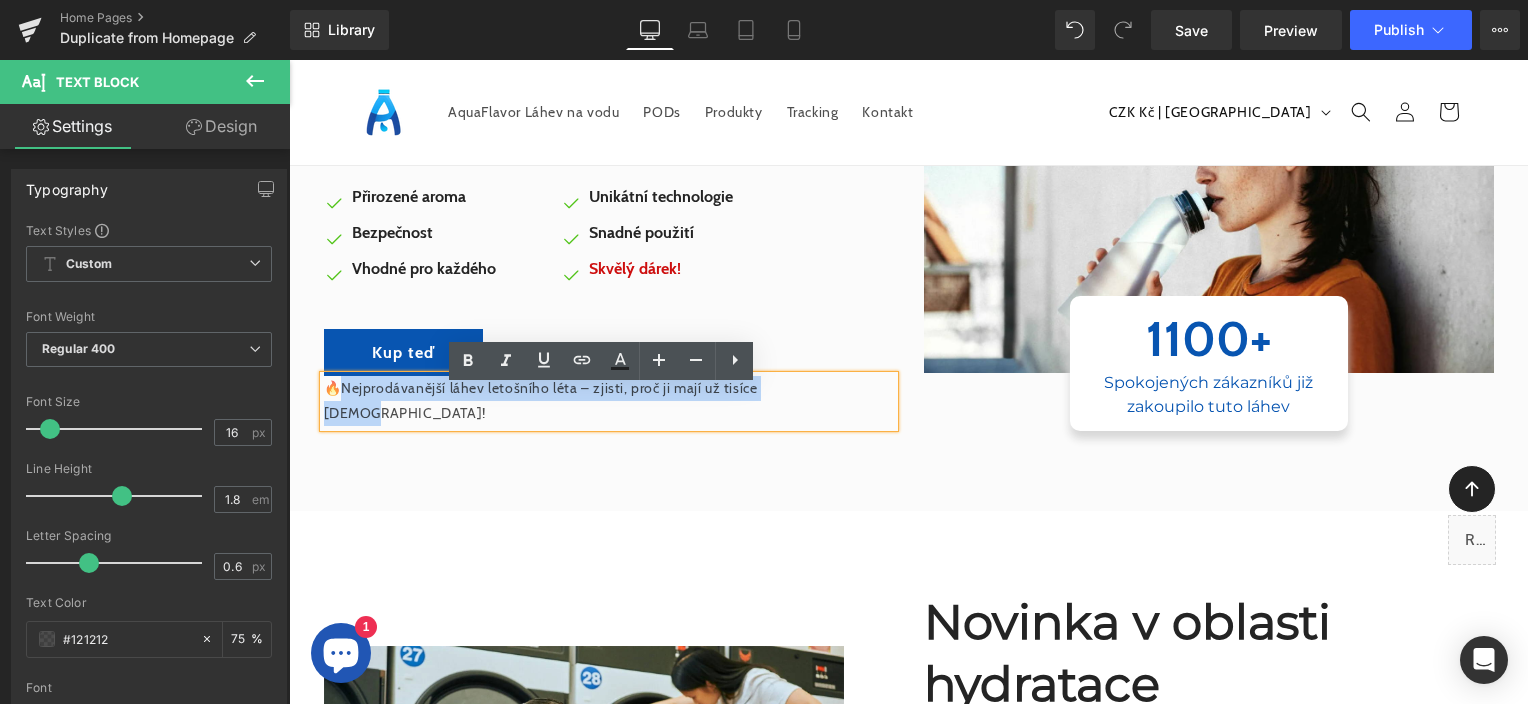 click on "🔥Nejprodávanější láhev letošního léta – zjisti, proč ji mají už tisíce [DEMOGRAPHIC_DATA]!" at bounding box center [609, 401] 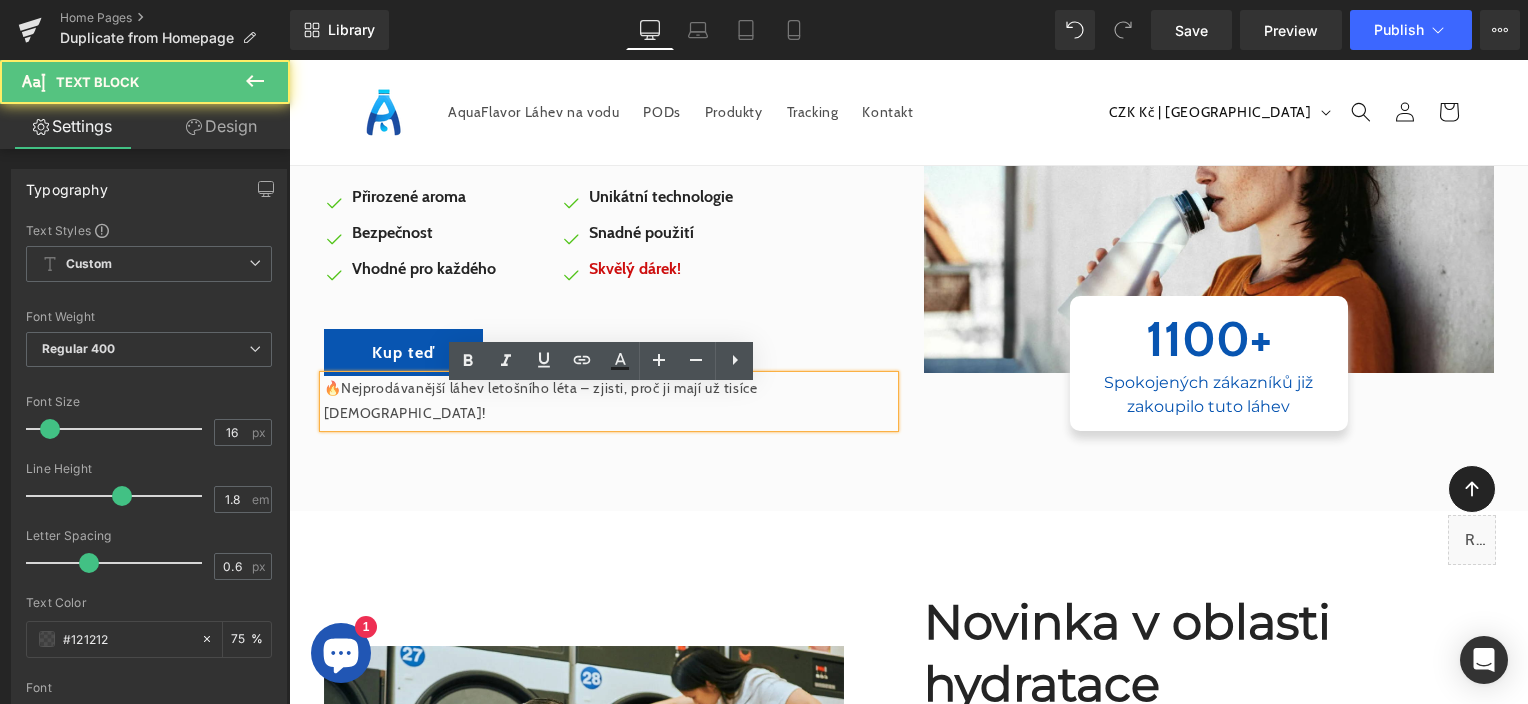 click on "🔥Nejprodávanější láhev letošního léta – zjisti, proč ji mají už tisíce [DEMOGRAPHIC_DATA]!" at bounding box center [609, 401] 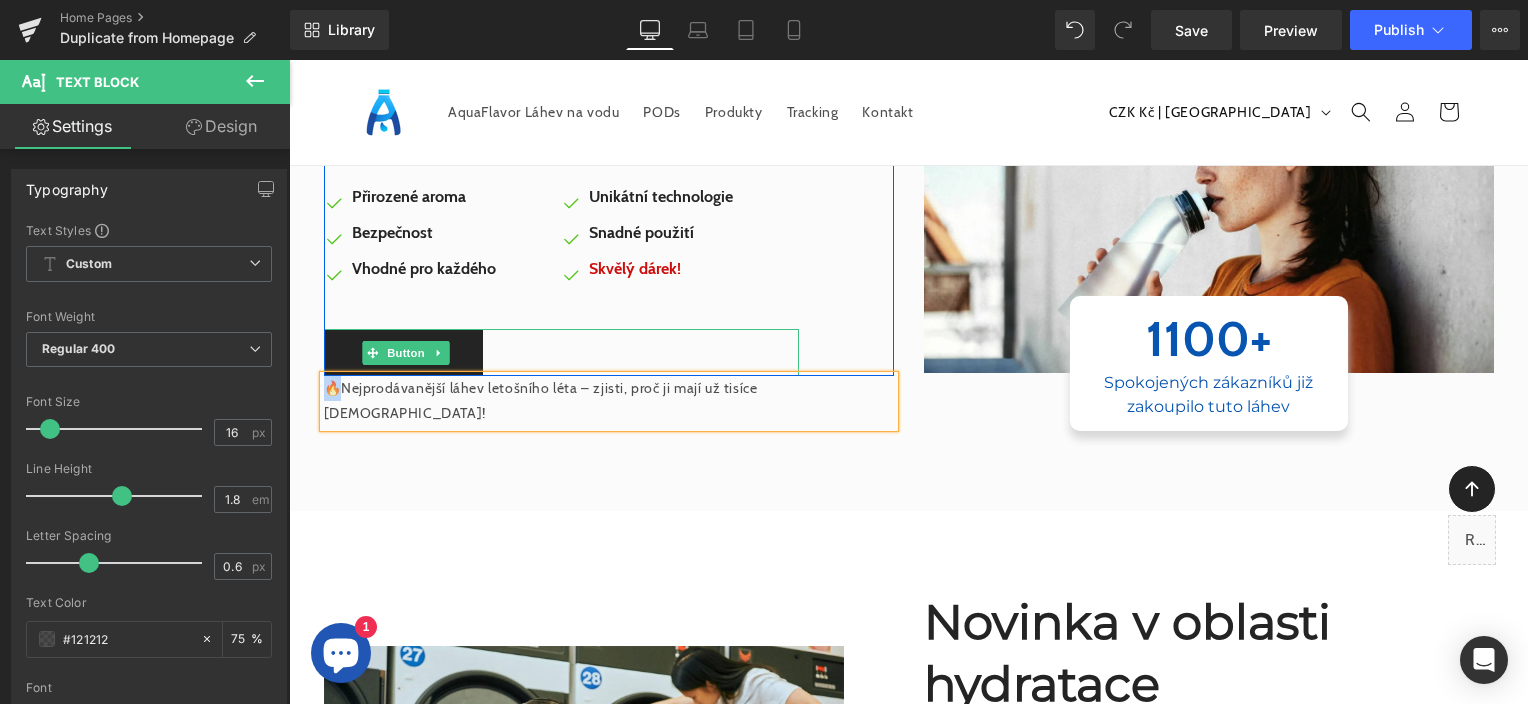 copy on "🔥N" 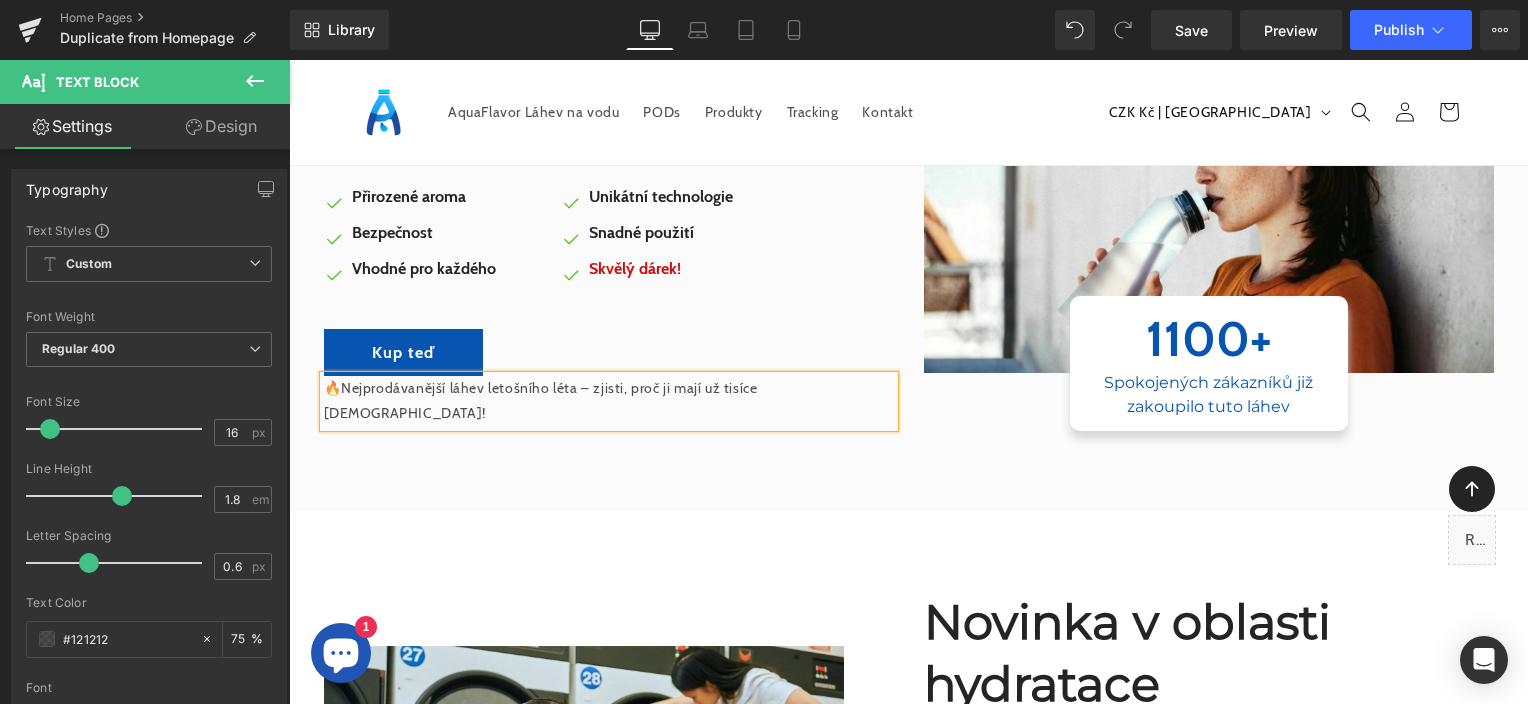 click on "🔥Nejprodávanější láhev letošního léta – zjisti, proč ji mají už tisíce [DEMOGRAPHIC_DATA]!" at bounding box center (609, 401) 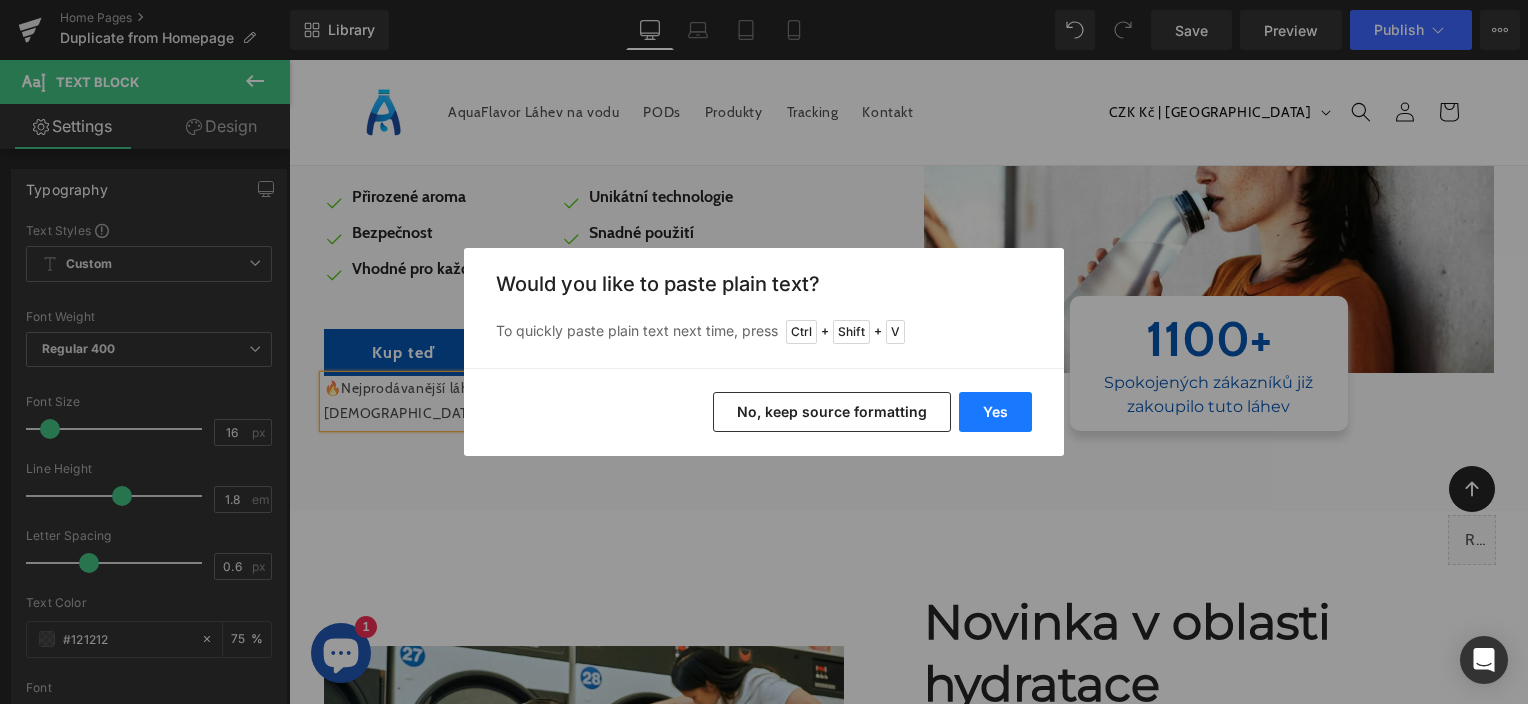 click on "Yes" at bounding box center [995, 412] 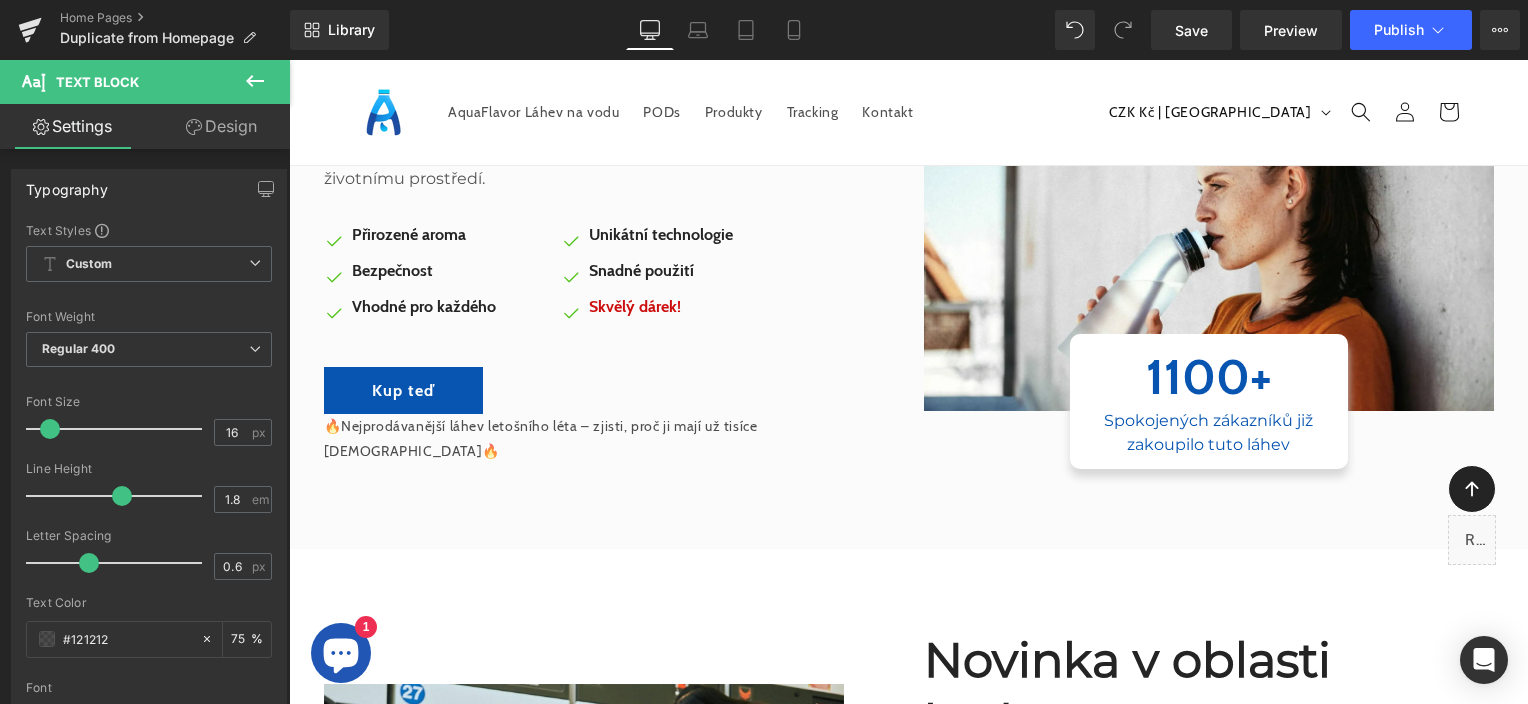 scroll, scrollTop: 200, scrollLeft: 0, axis: vertical 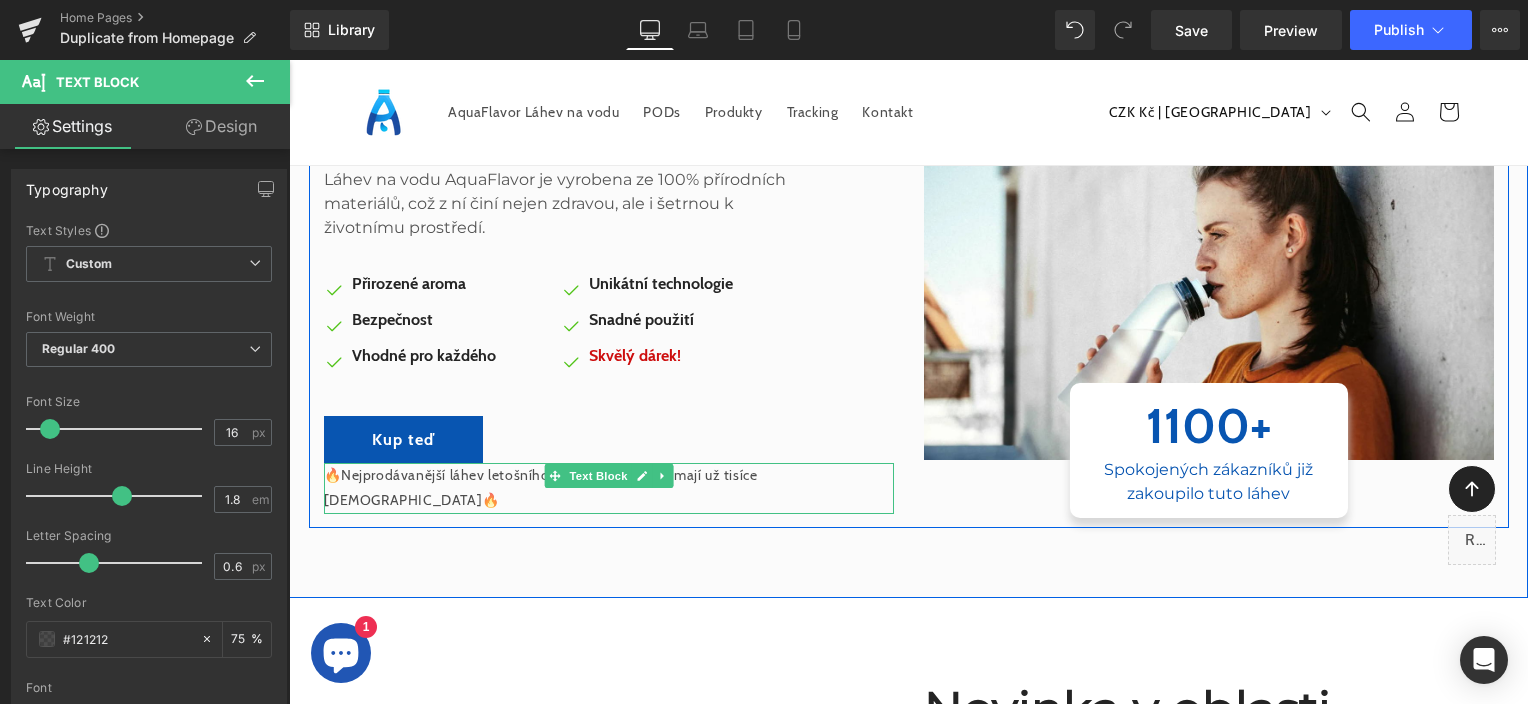 click on "🔥Nejprodávanější láhev letošního léta – zjisti, proč ji mají už tisíce [DEMOGRAPHIC_DATA]🔥" at bounding box center (609, 488) 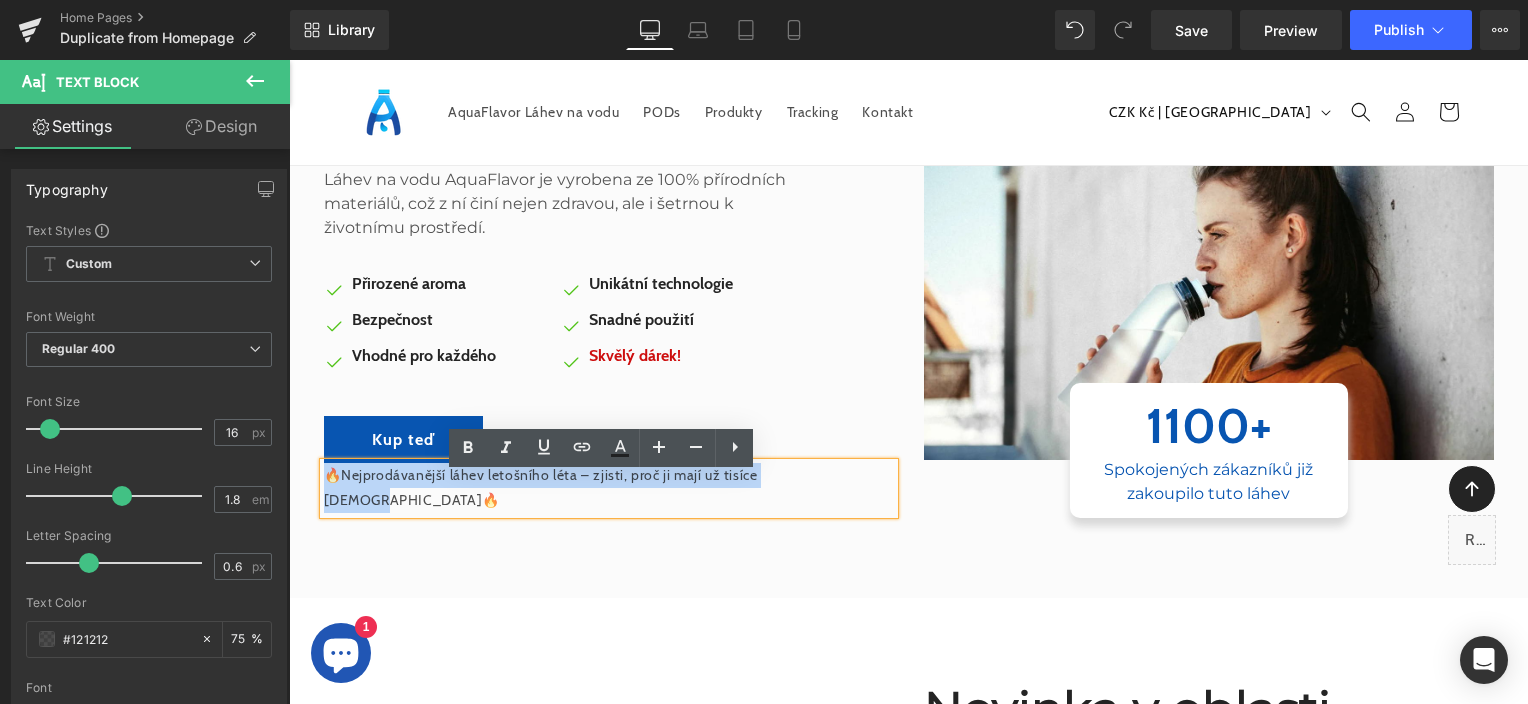 drag, startPoint x: 848, startPoint y: 492, endPoint x: 323, endPoint y: 490, distance: 525.0038 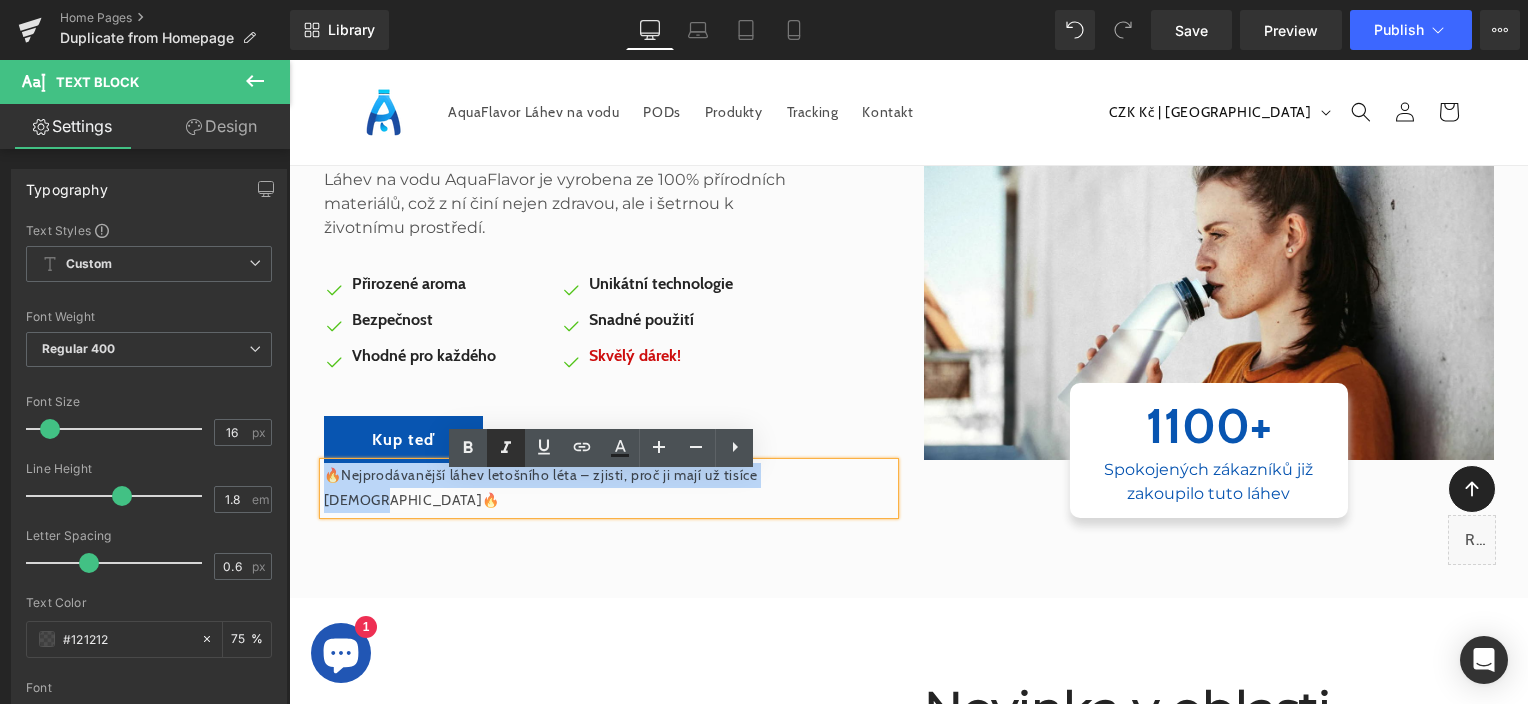 copy on "🔥Nejprodávanější láhev letošního léta – zjisti, proč ji mají už tisíce [DEMOGRAPHIC_DATA]🔥" 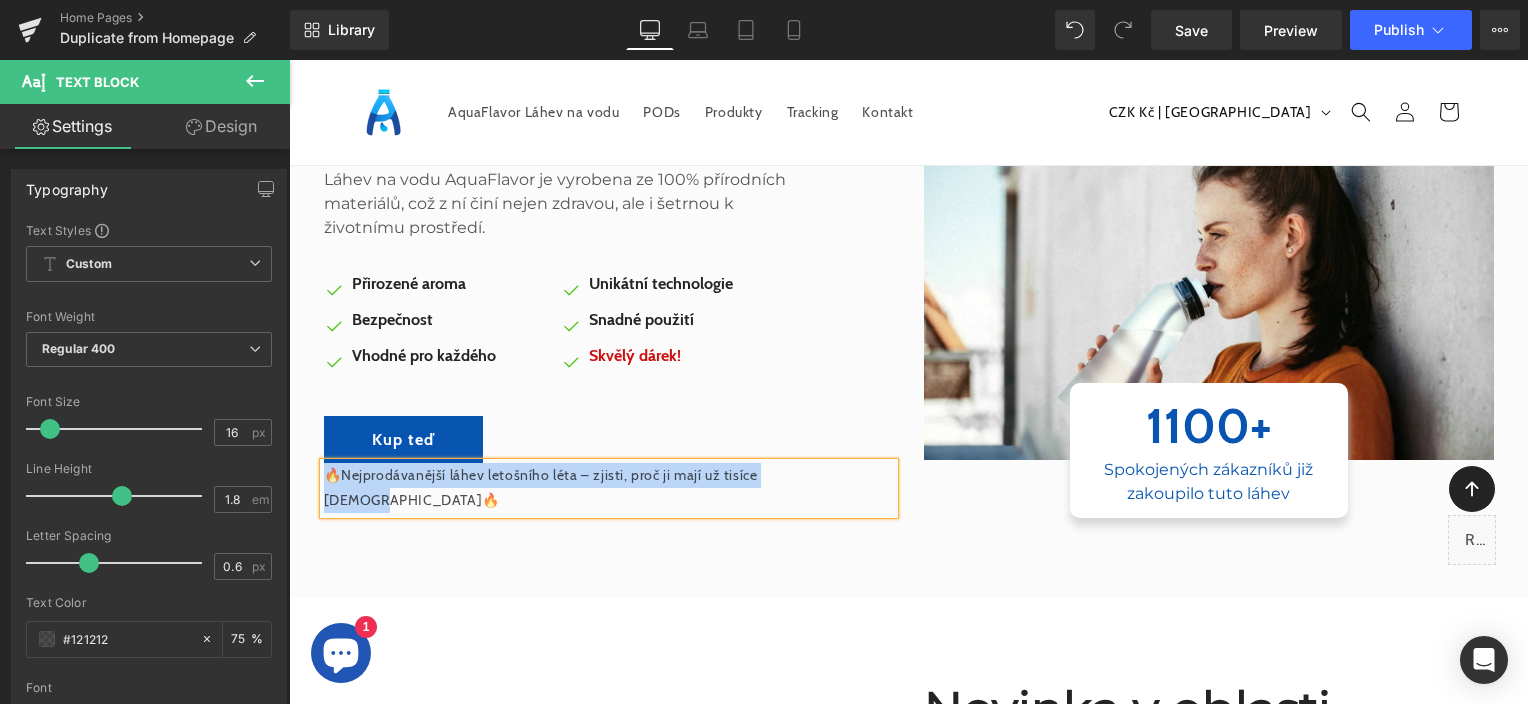 click on "AquaFlavor Heading         Láhev na vodu AquaFlavor je vyrobena ze 100% přírodních materiálů, což z ní činí nejen zdravou, ale i šetrnou k životnímu prostředí.  Text Block
Image
Unikátní technologie Text Block
Image
Snadné použití Text Block
Image
Skvělý dárek! Text Block
Icon List
Image" at bounding box center [908, 325] 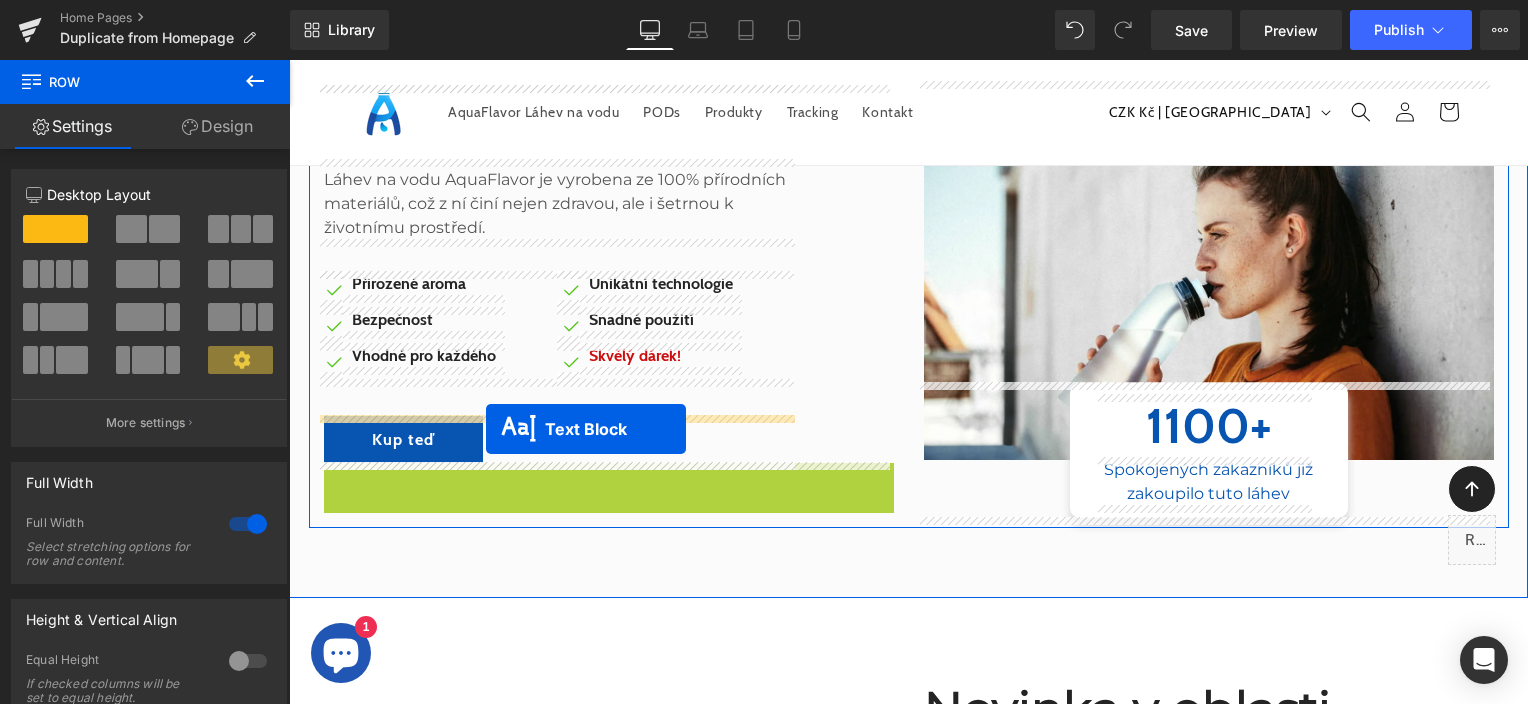 drag, startPoint x: 548, startPoint y: 484, endPoint x: 486, endPoint y: 429, distance: 82.87943 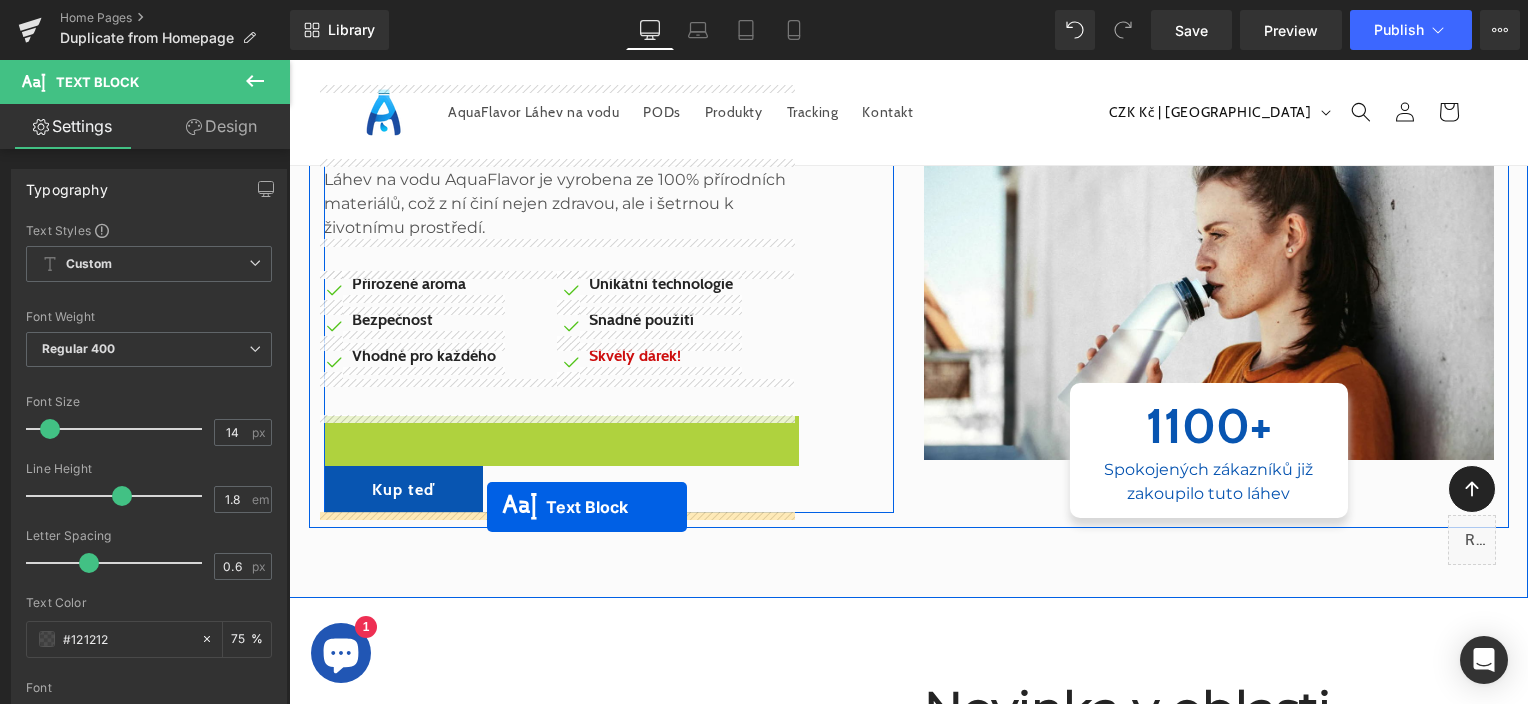 drag, startPoint x: 503, startPoint y: 439, endPoint x: 487, endPoint y: 509, distance: 71.80529 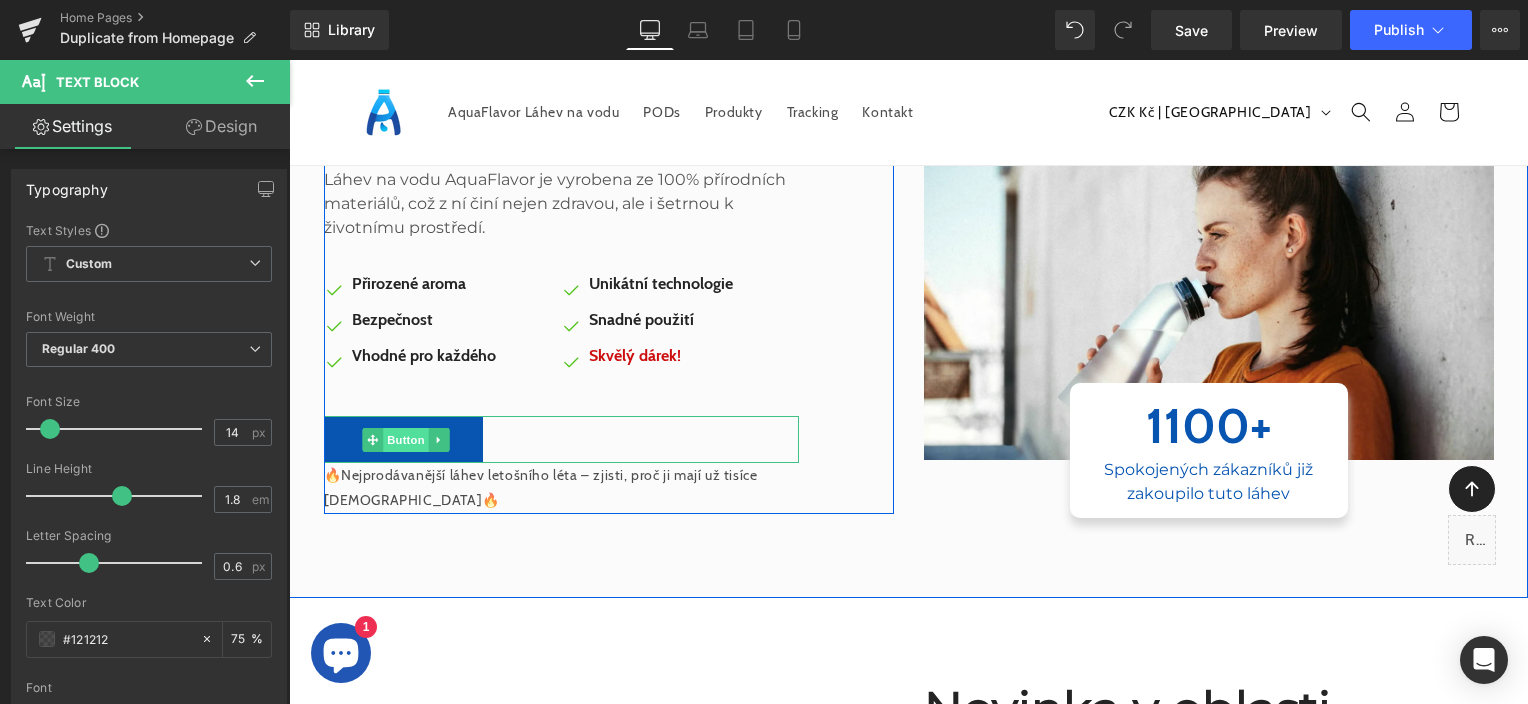 click on "Button" at bounding box center (406, 440) 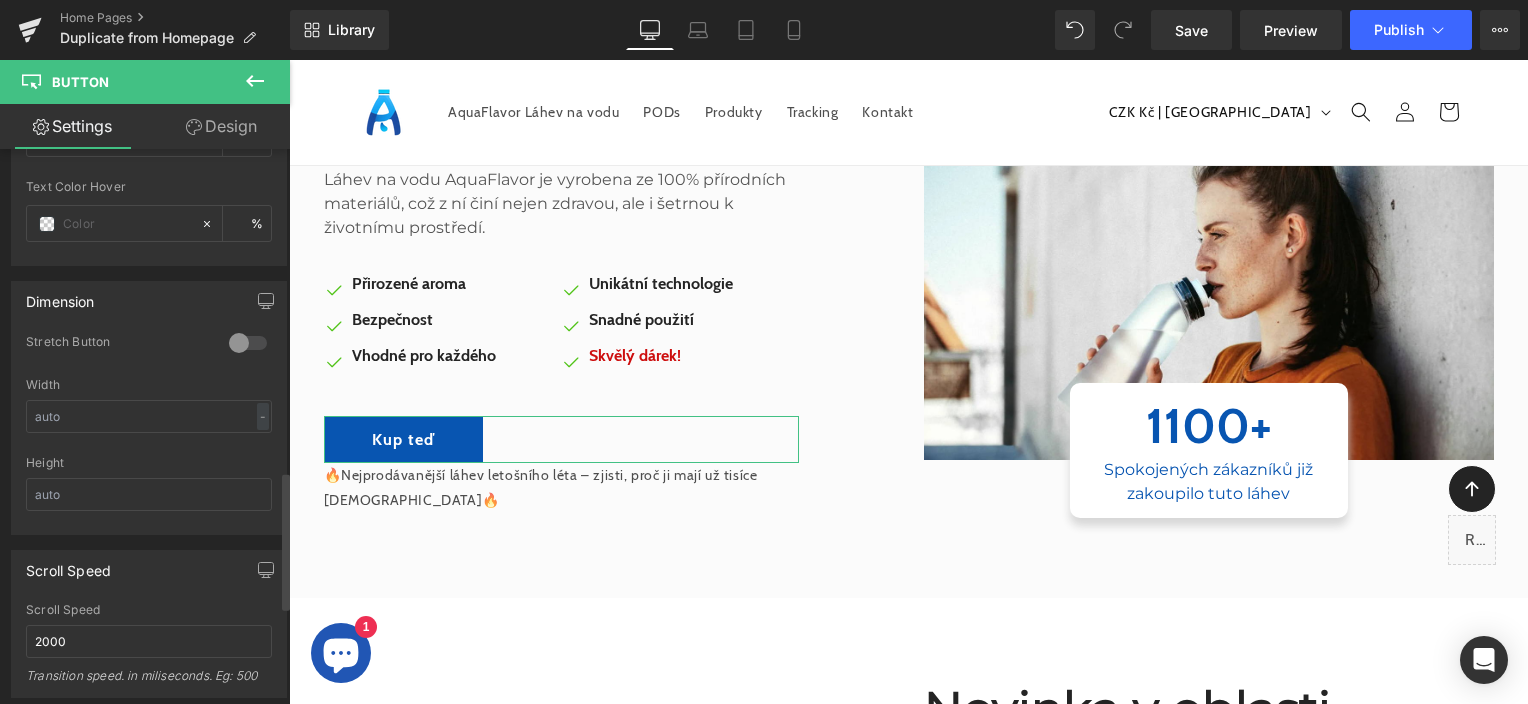 scroll, scrollTop: 1300, scrollLeft: 0, axis: vertical 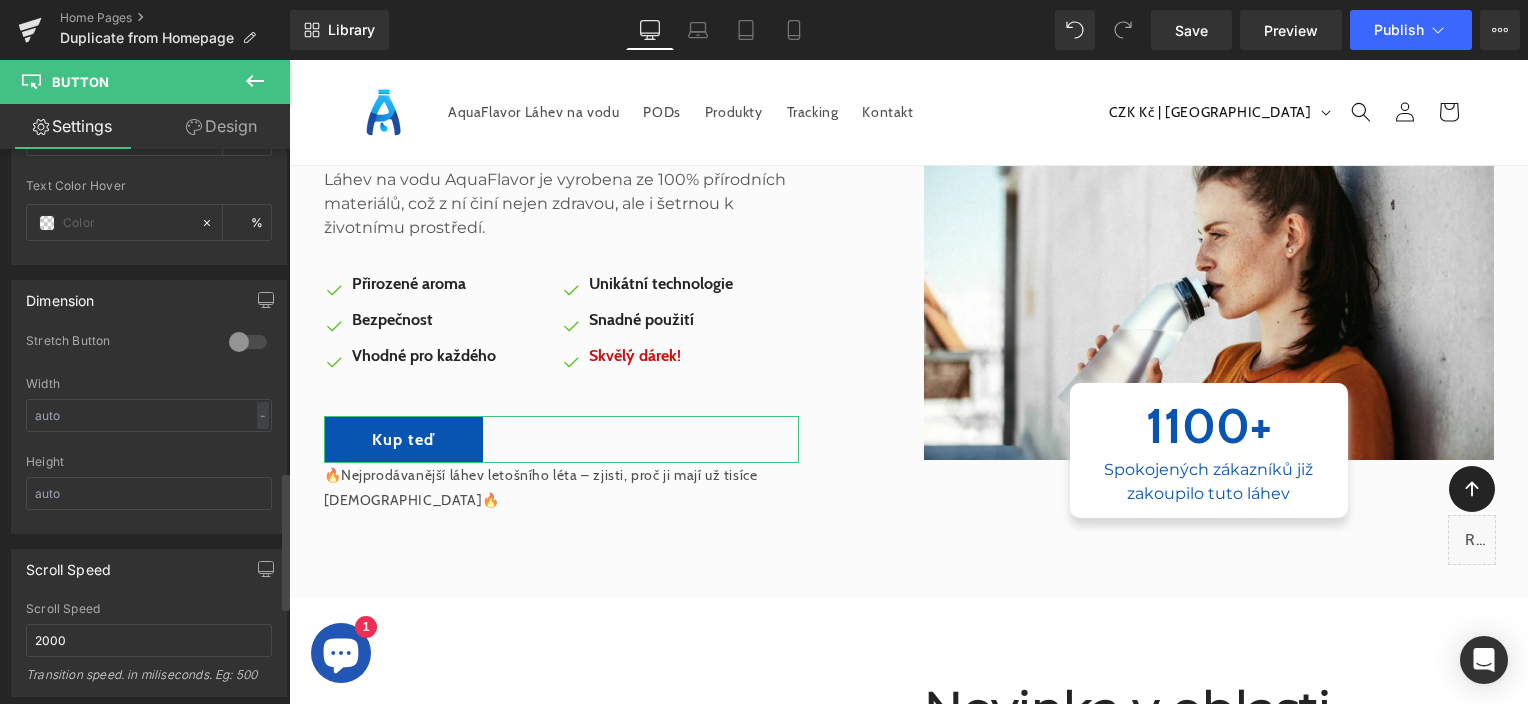 click at bounding box center [248, 342] 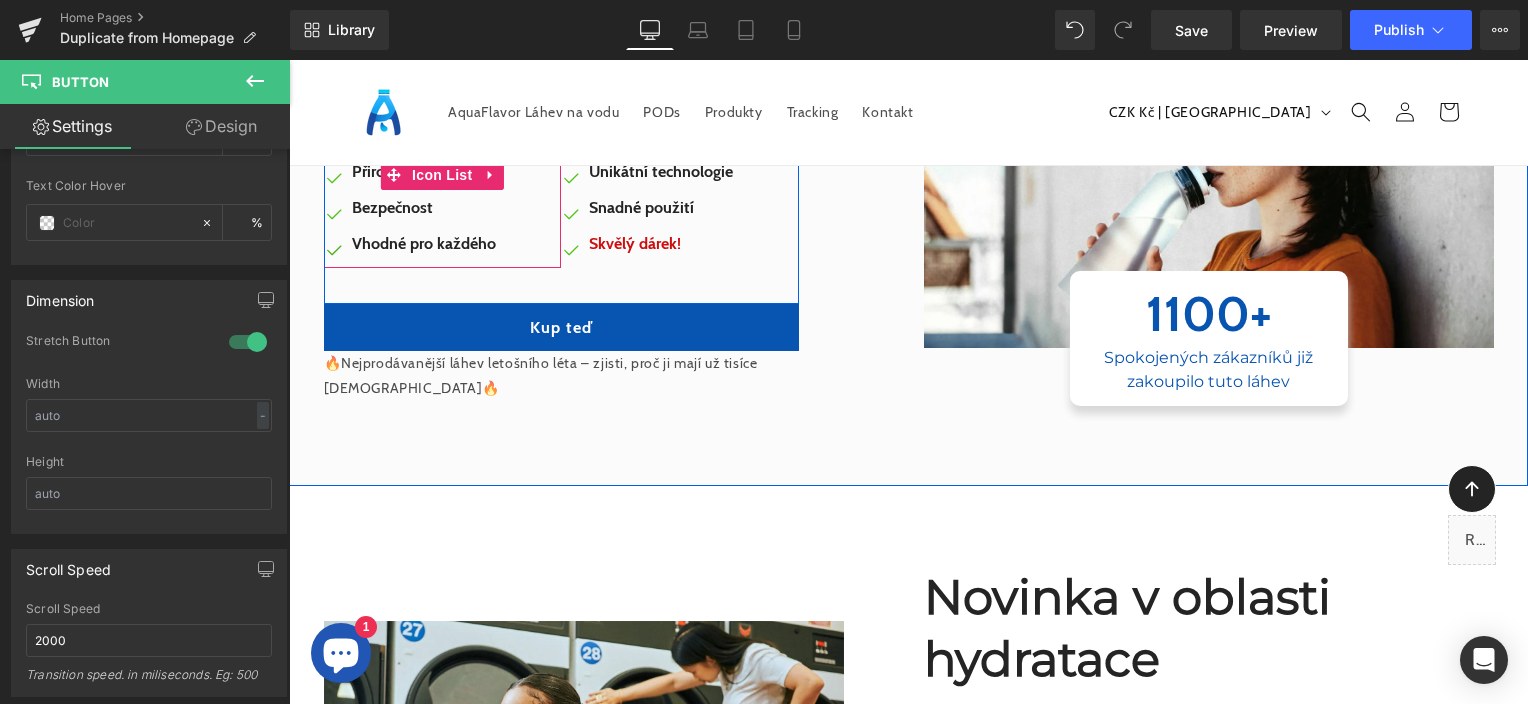 scroll, scrollTop: 300, scrollLeft: 0, axis: vertical 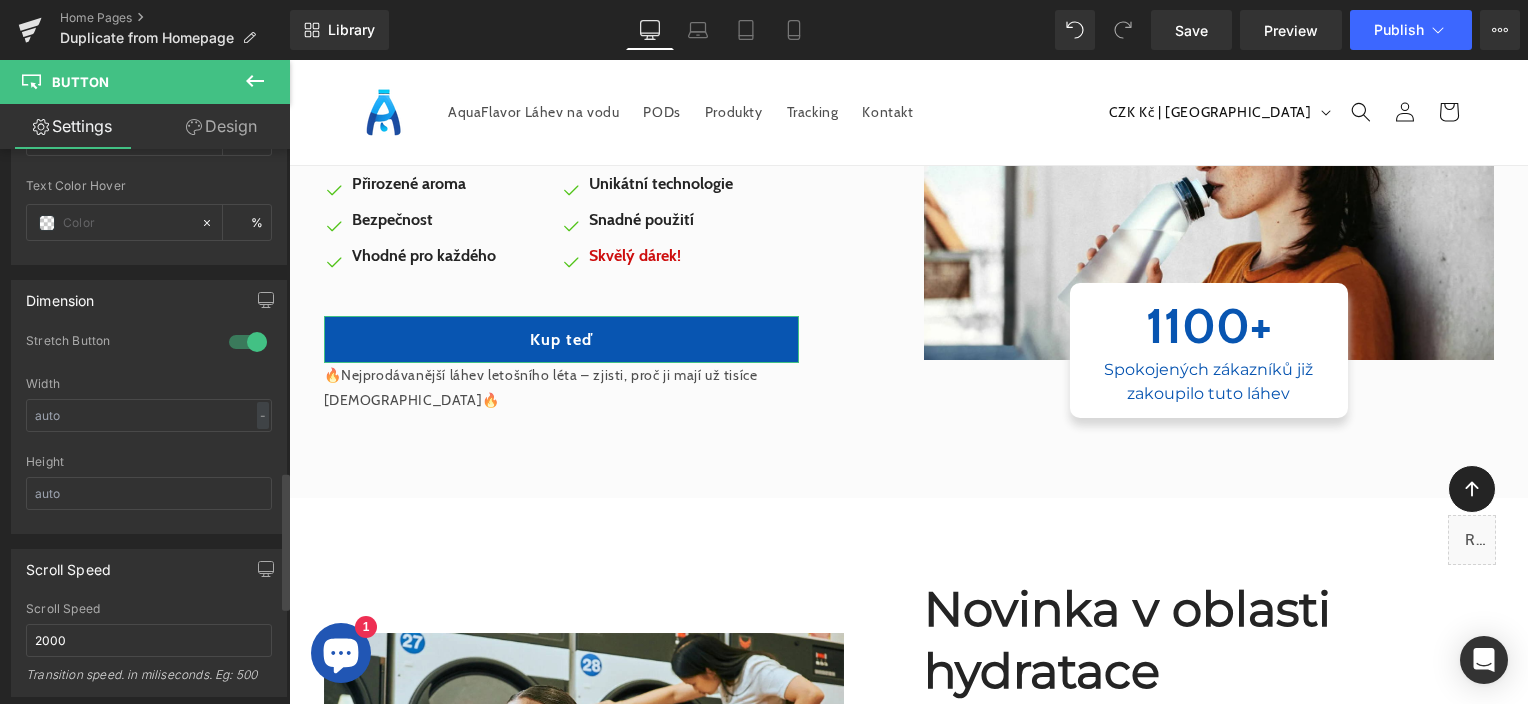 click at bounding box center (248, 342) 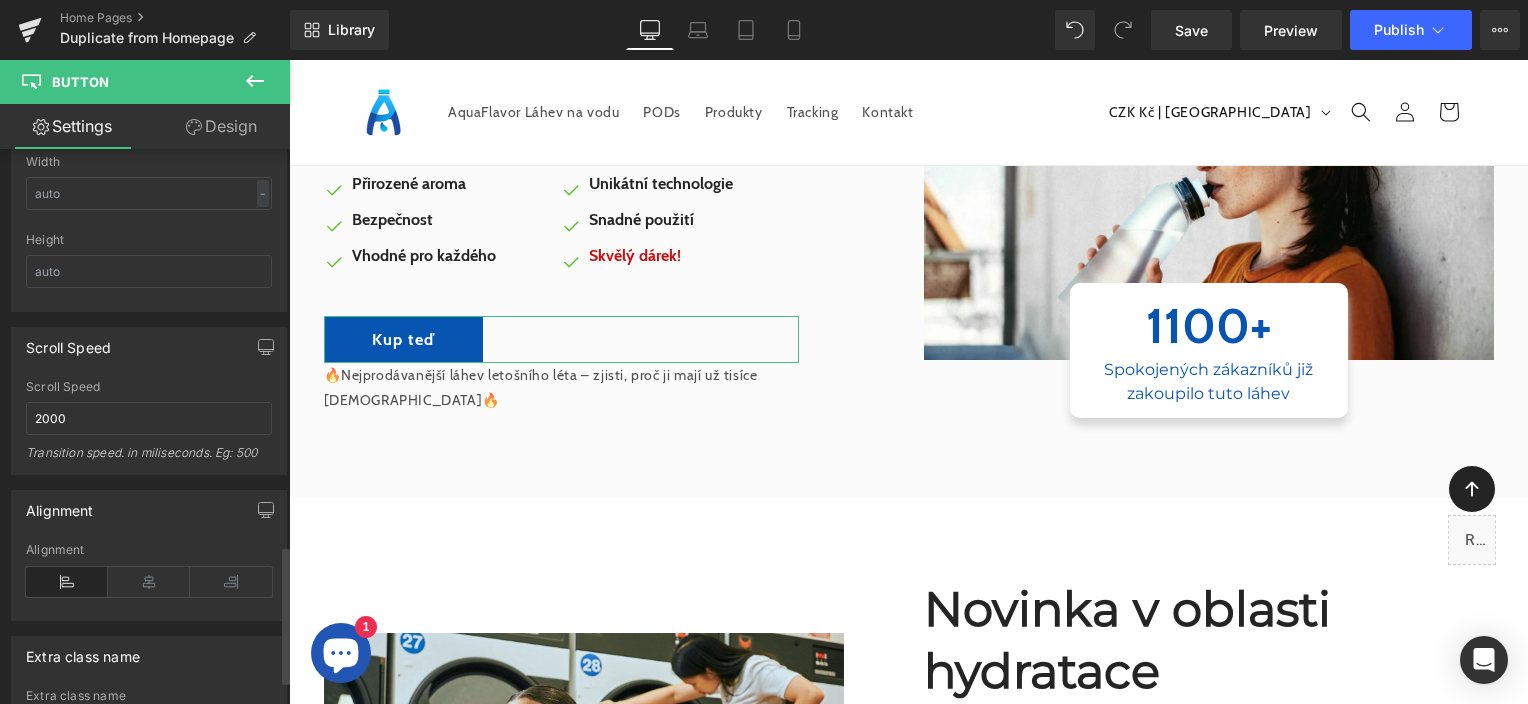 scroll, scrollTop: 1600, scrollLeft: 0, axis: vertical 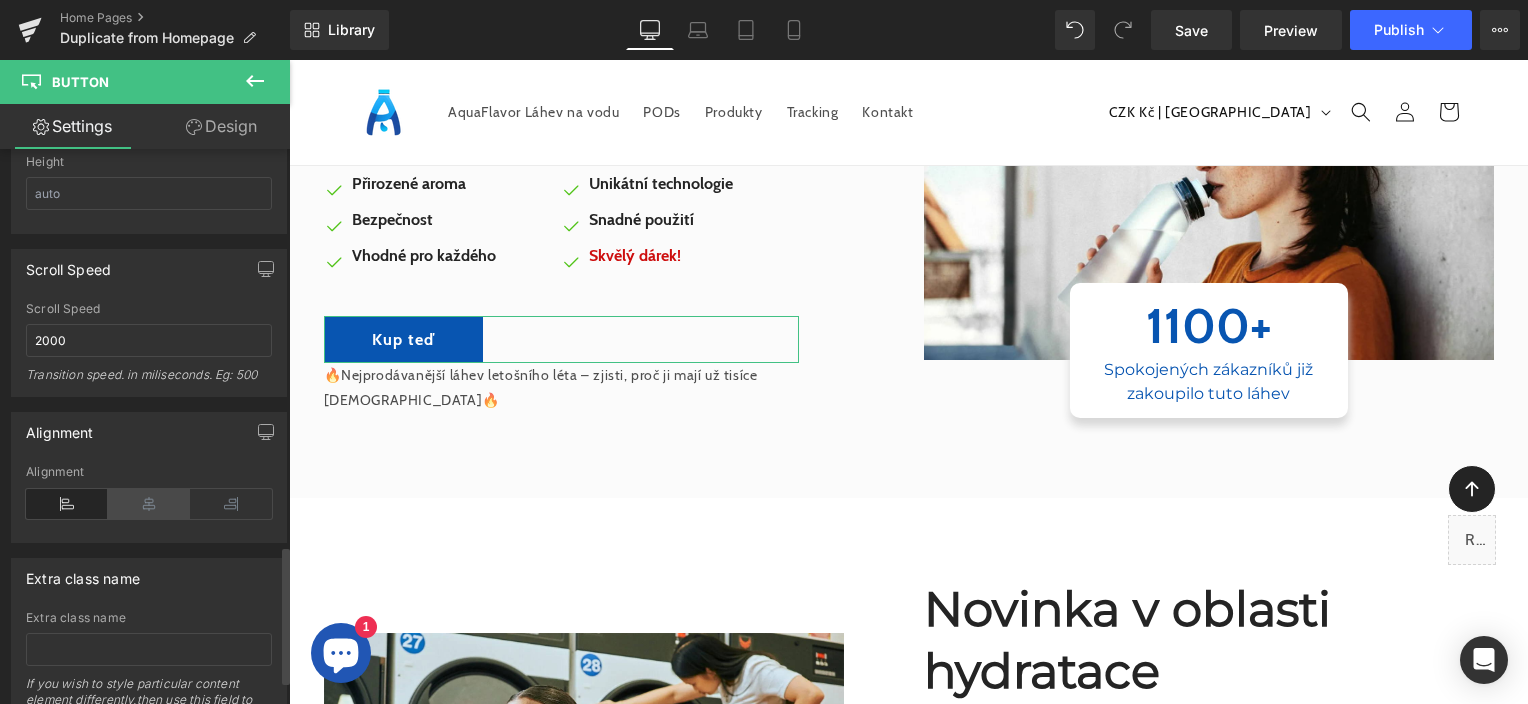 click at bounding box center (149, 504) 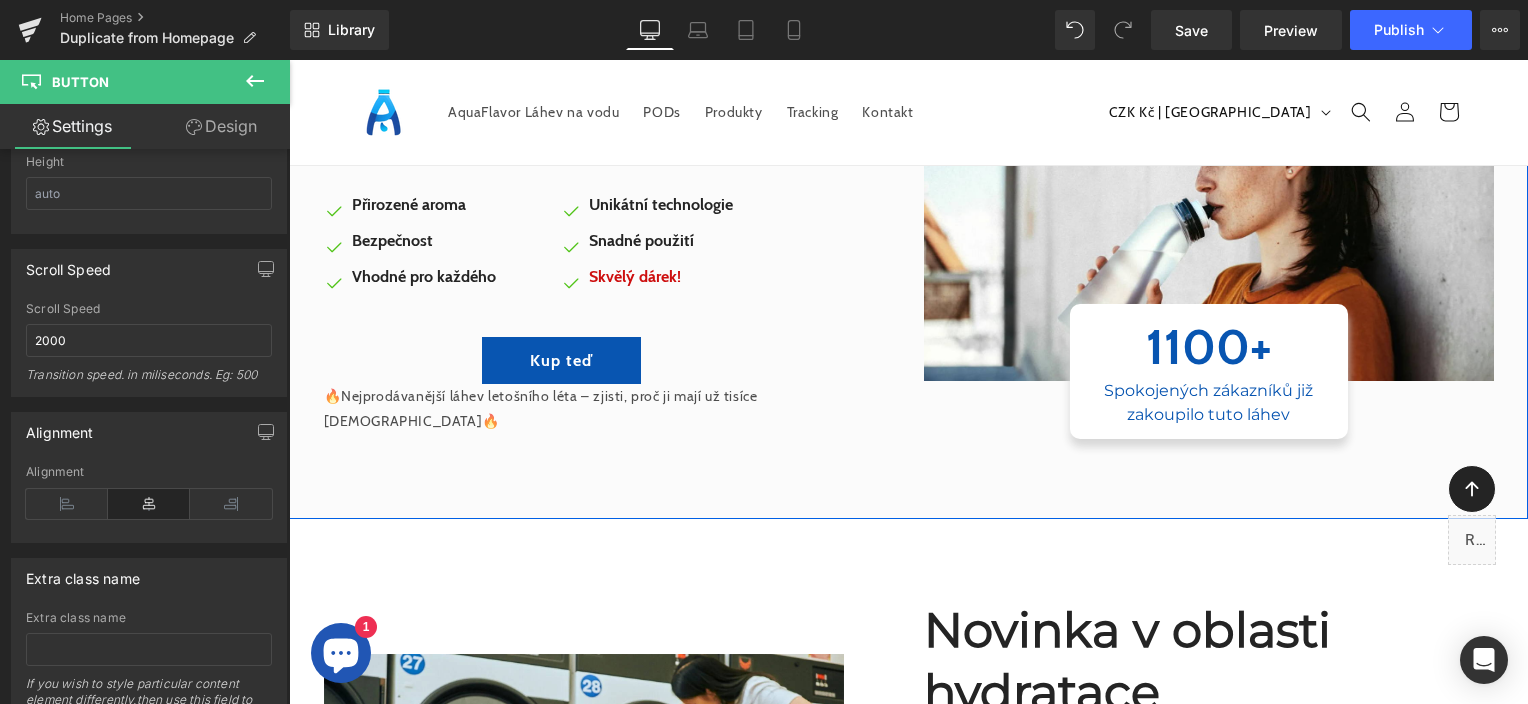 scroll, scrollTop: 300, scrollLeft: 0, axis: vertical 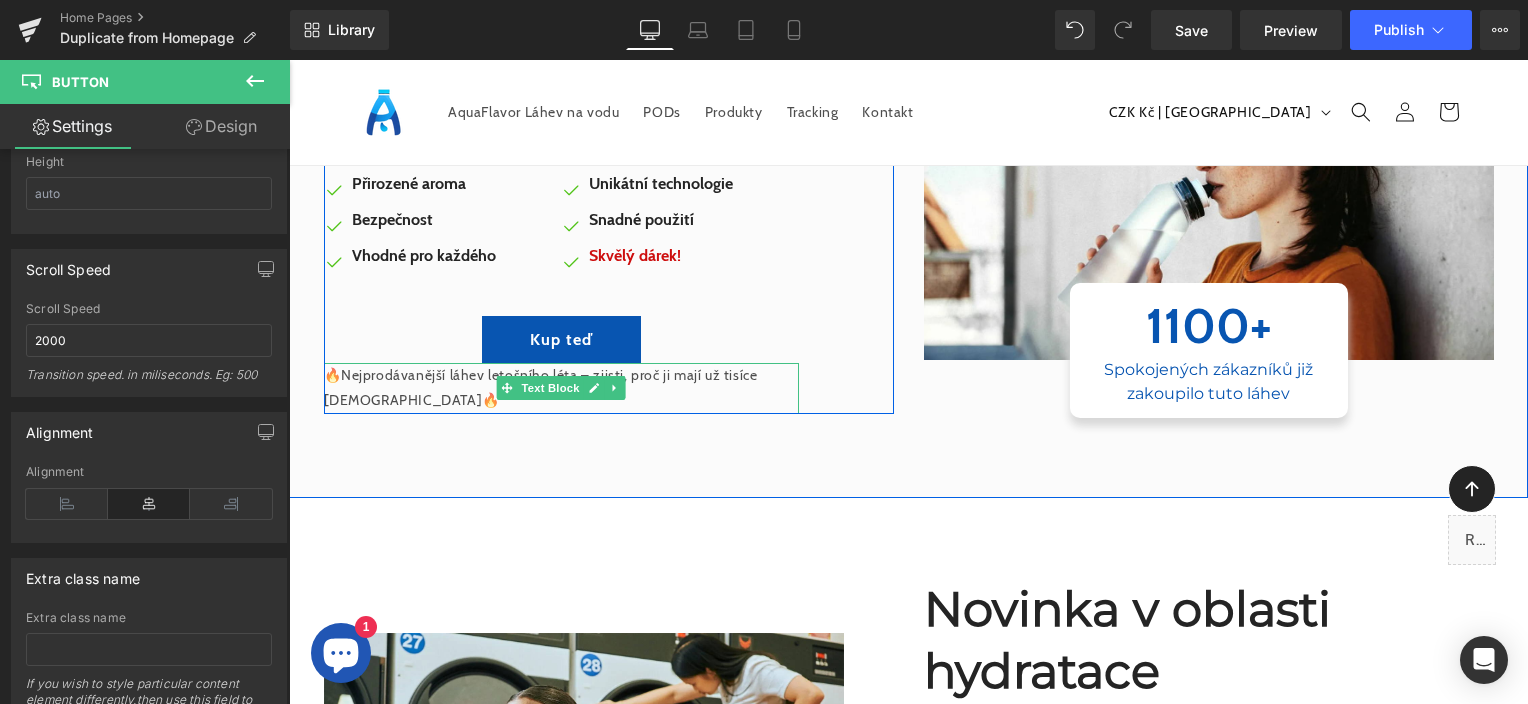 click on "🔥Nejprodávanější láhev letošního léta – zjisti, proč ji mají už tisíce [DEMOGRAPHIC_DATA]🔥" at bounding box center (561, 388) 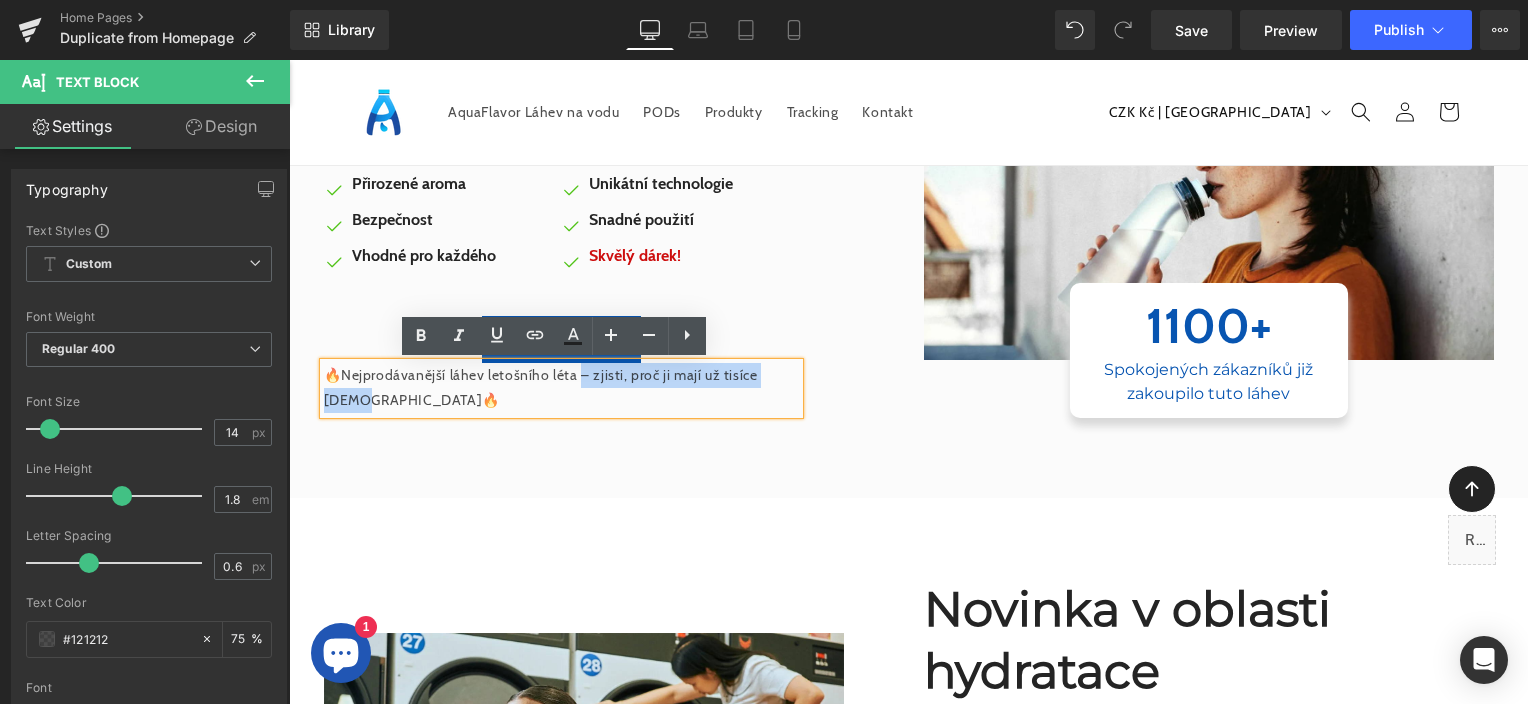 drag, startPoint x: 365, startPoint y: 400, endPoint x: 587, endPoint y: 374, distance: 223.51733 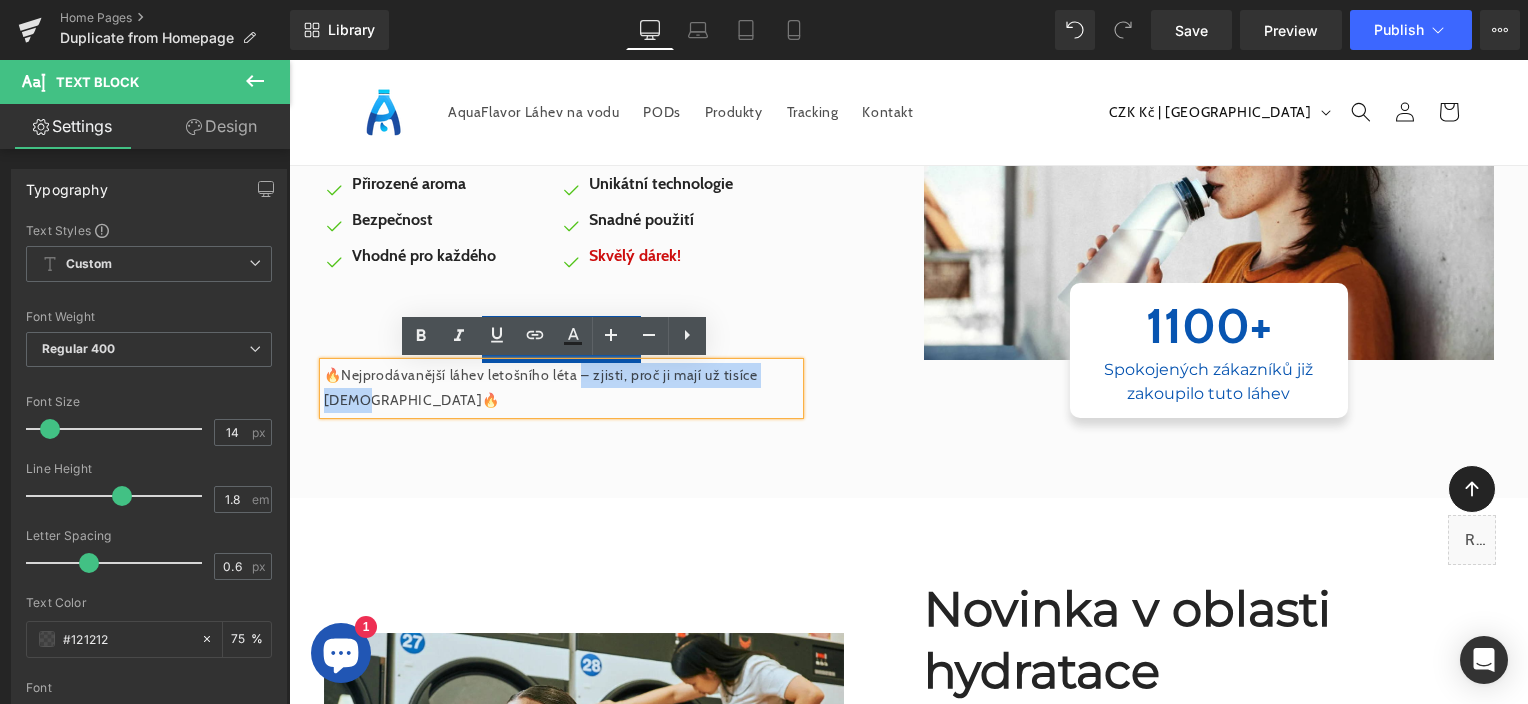 type 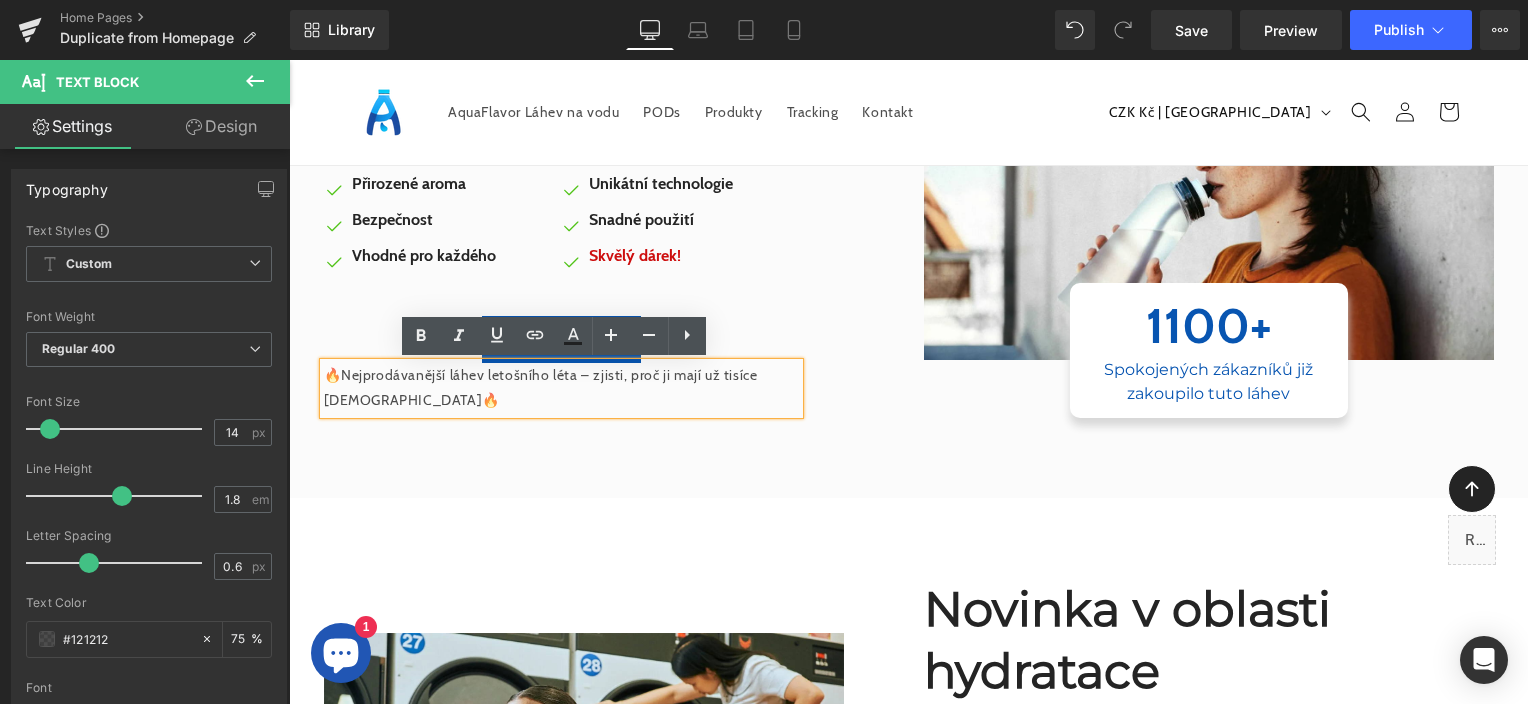scroll, scrollTop: 312, scrollLeft: 0, axis: vertical 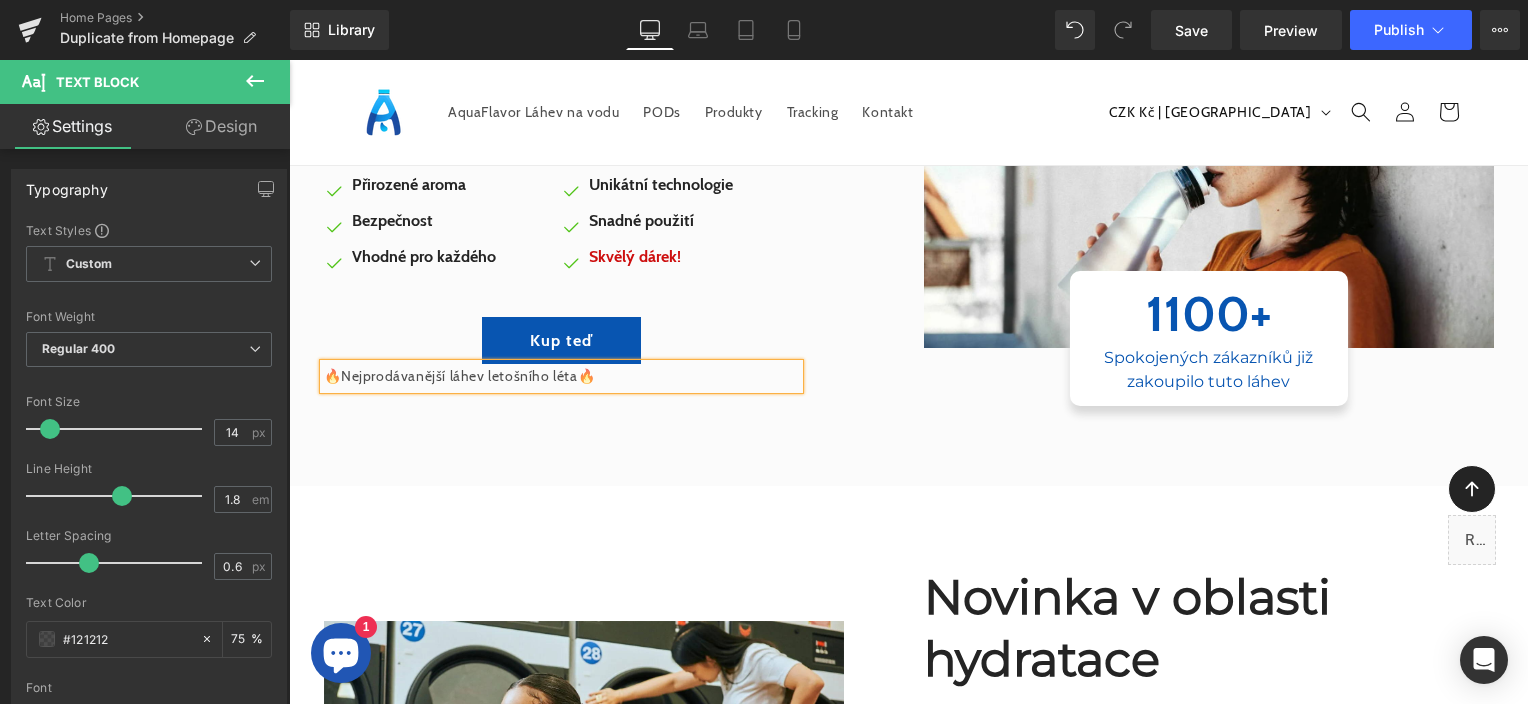 click on "AquaFlavor Heading         Láhev na vodu AquaFlavor je vyrobena ze 100% přírodních materiálů, což z ní činí nejen zdravou, ale i šetrnou k životnímu prostředí.  Text Block
Image
Unikátní technologie Text Block
Image
Snadné použití Text Block
Image
Skvělý dárek! Text Block
Icon List
Image" at bounding box center (908, 213) 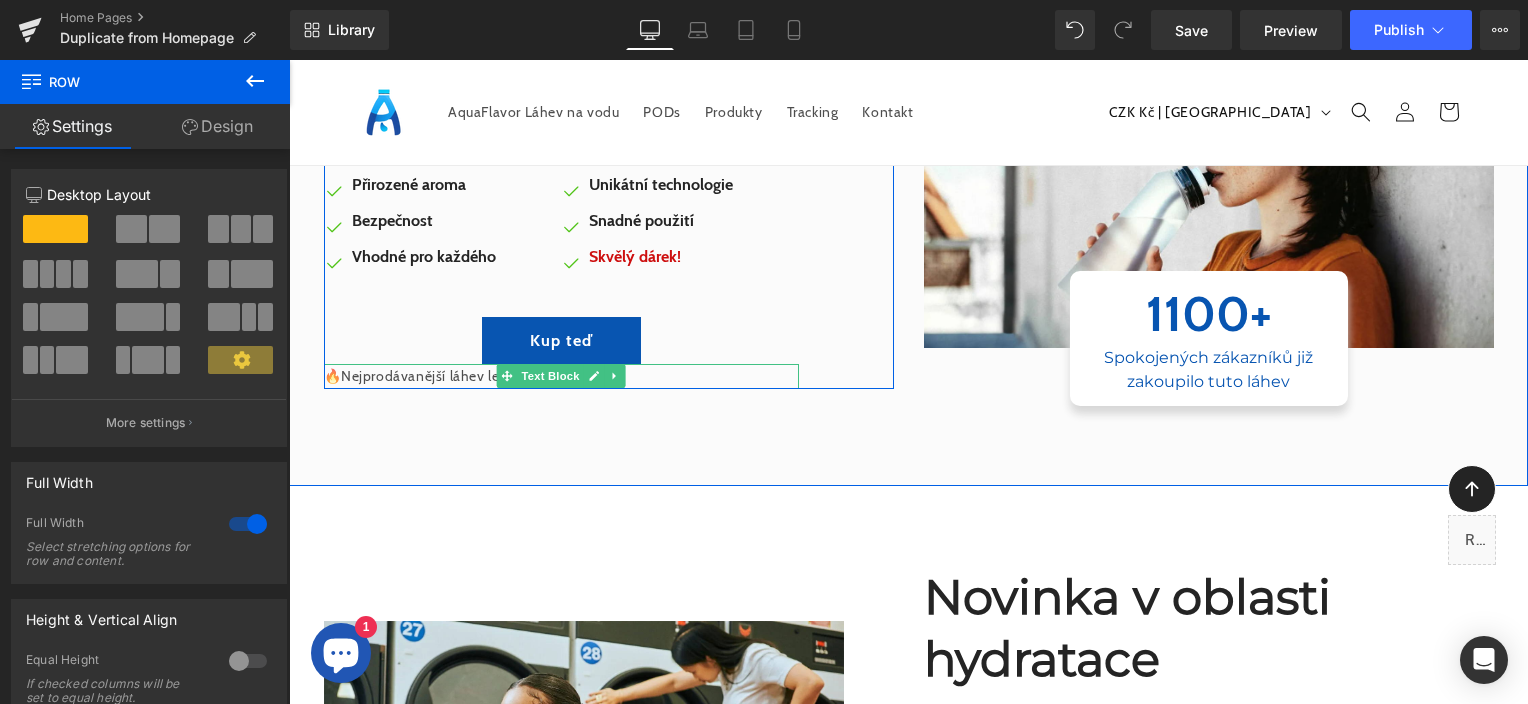 click on "🔥Nejprodávanější láhev letošního léta🔥" at bounding box center (561, 376) 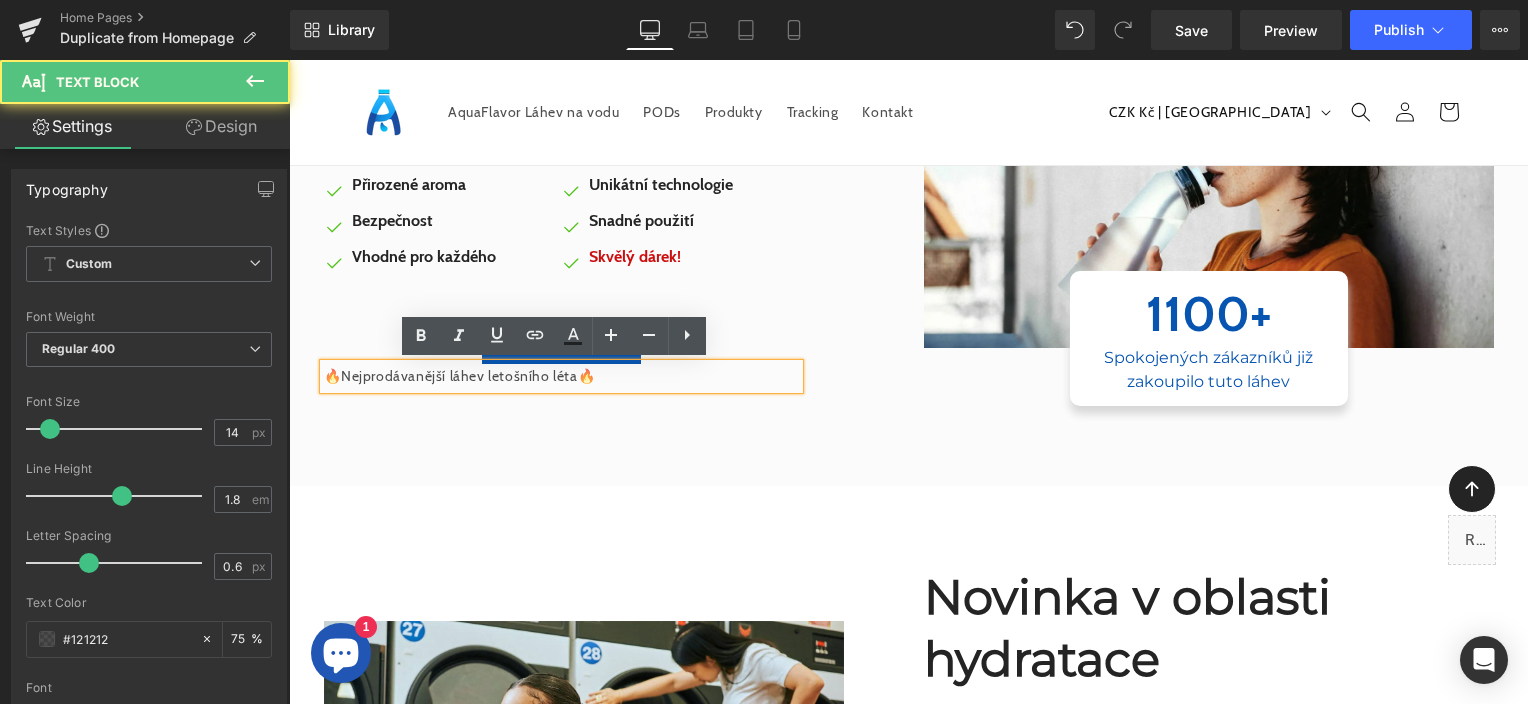 click on "AquaFlavor Heading         Láhev na vodu AquaFlavor je vyrobena ze 100% přírodních materiálů, což z ní činí nejen zdravou, ale i šetrnou k životnímu prostředí.  Text Block
Image
Unikátní technologie Text Block
Image
Snadné použití Text Block
Image
Skvělý dárek! Text Block
Icon List
Image" at bounding box center [908, 213] 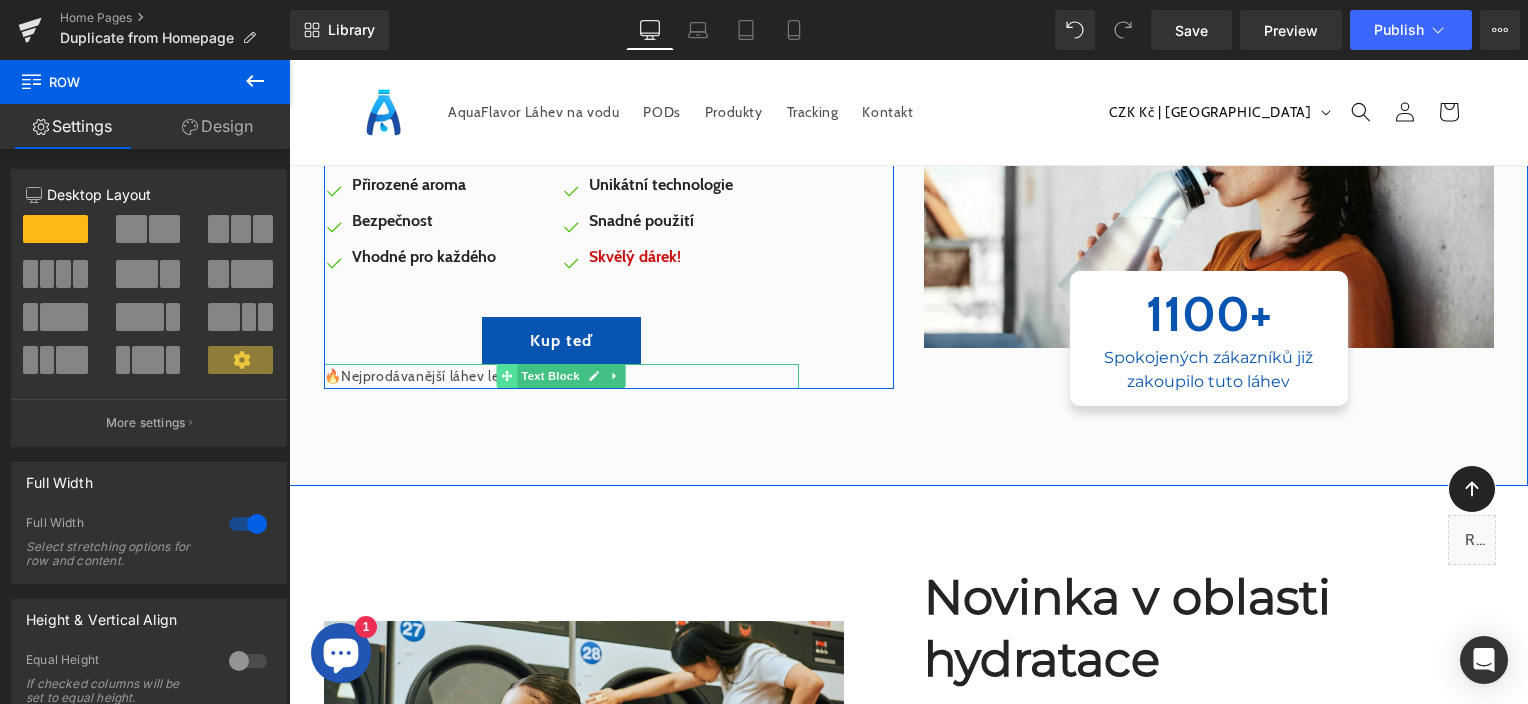 click 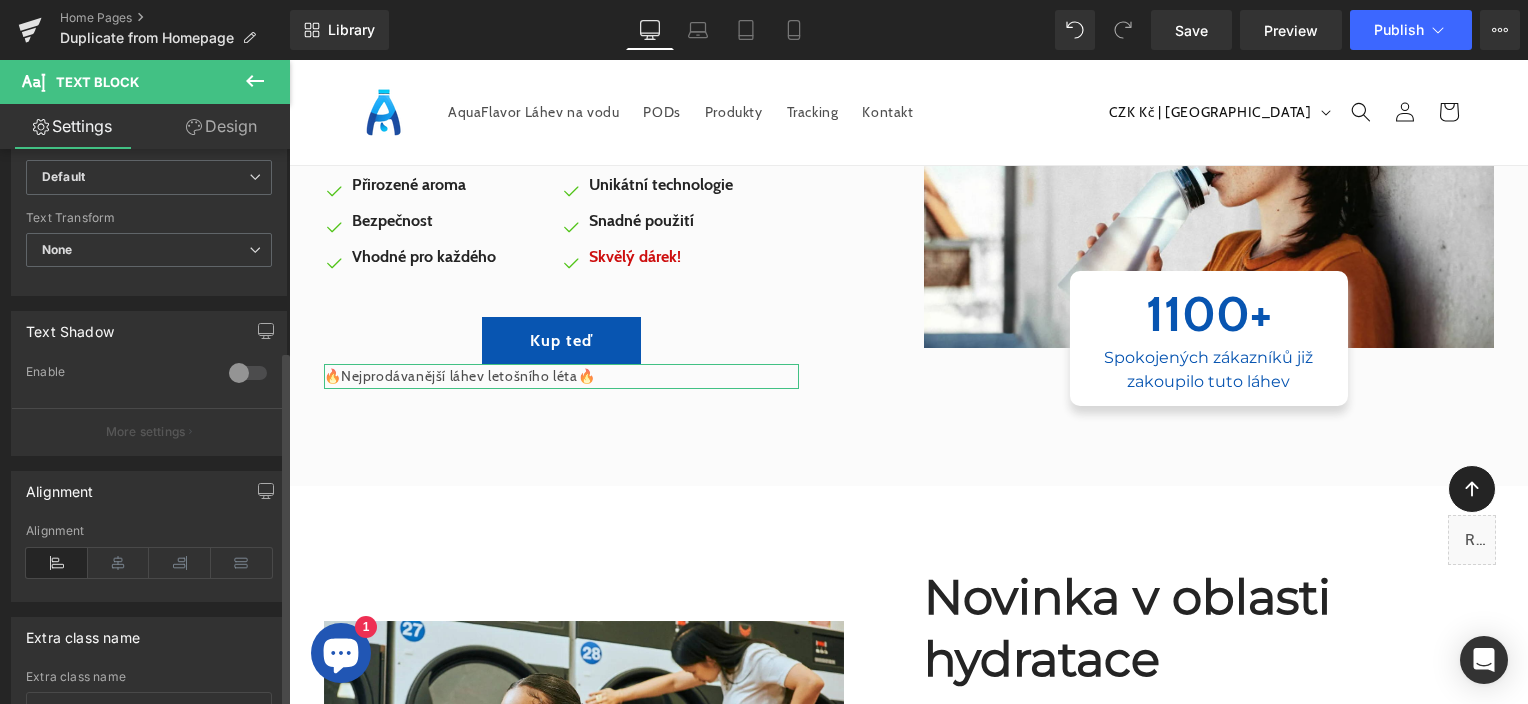 scroll, scrollTop: 706, scrollLeft: 0, axis: vertical 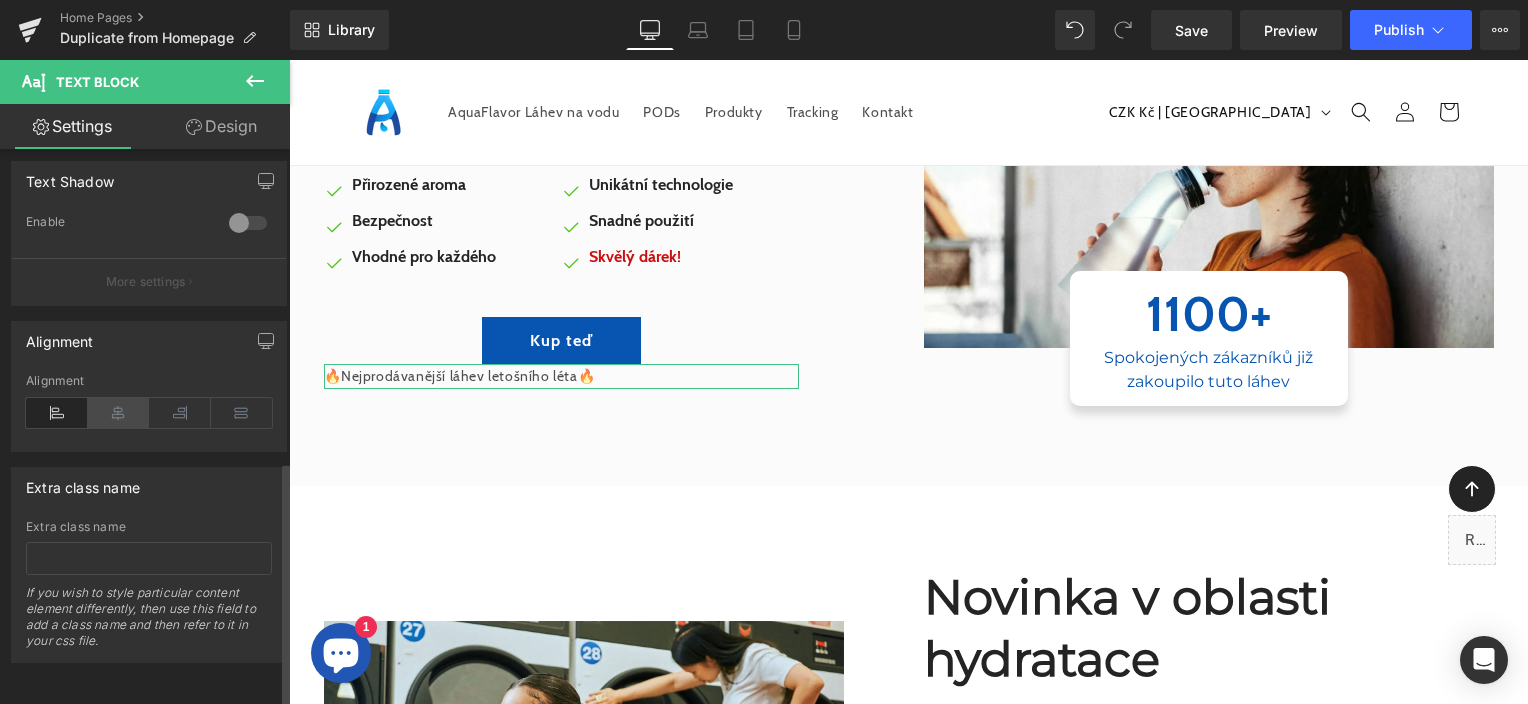 click at bounding box center [119, 413] 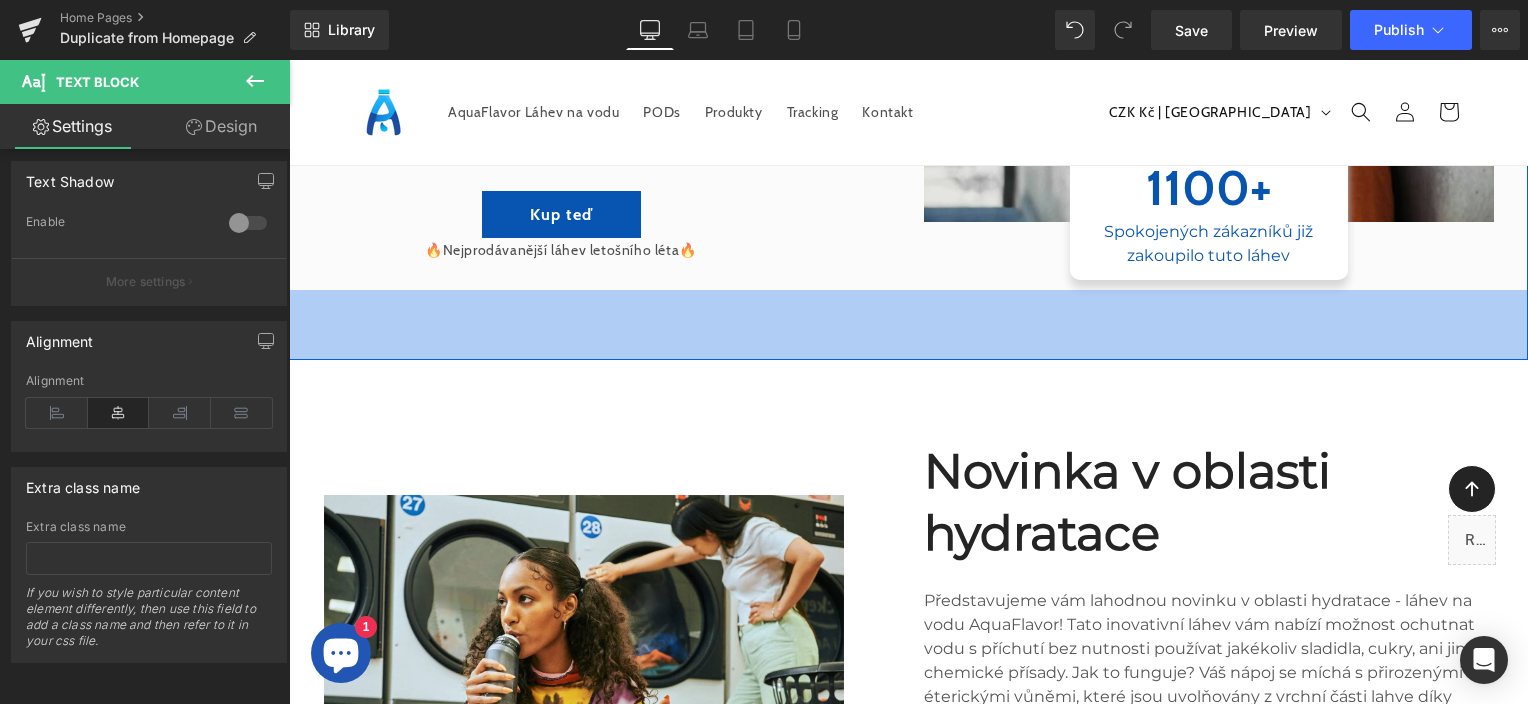 scroll, scrollTop: 312, scrollLeft: 0, axis: vertical 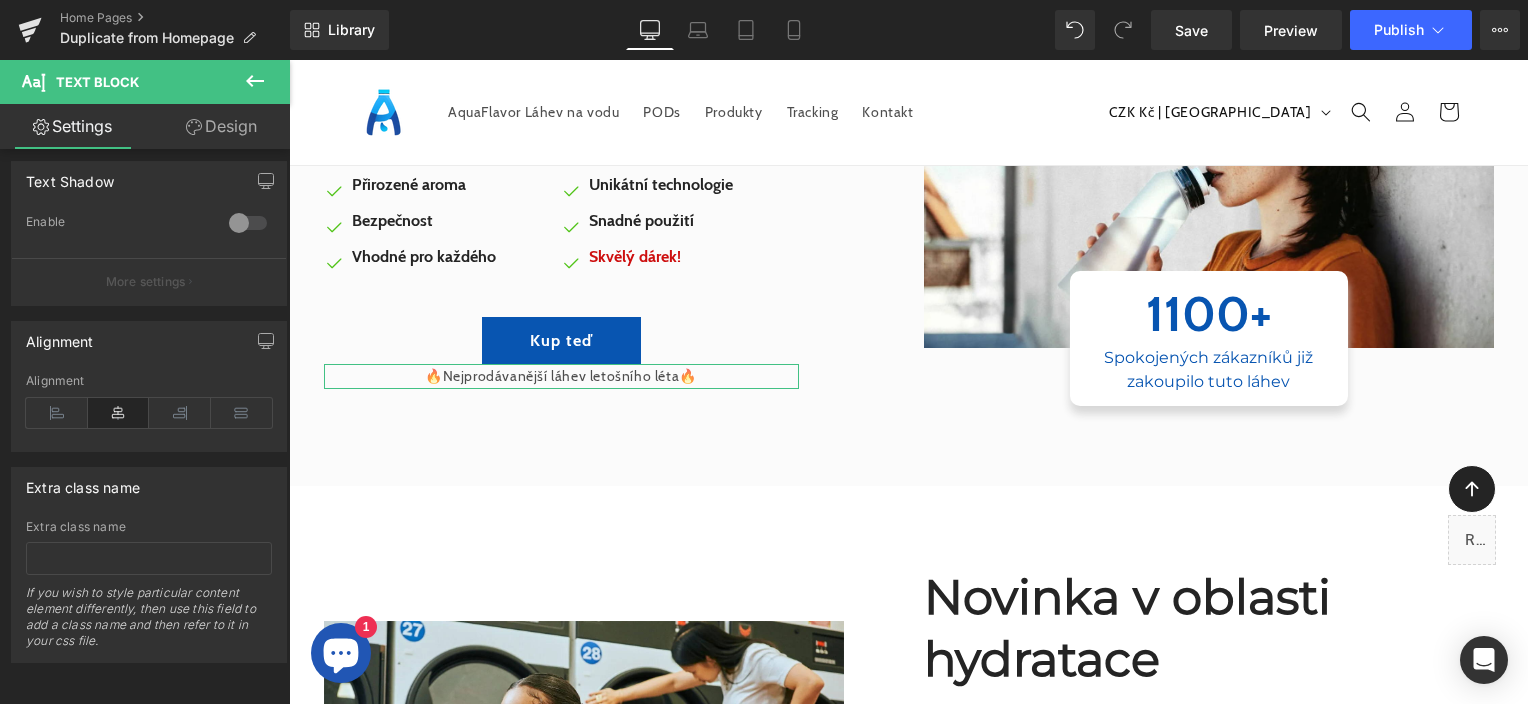 click 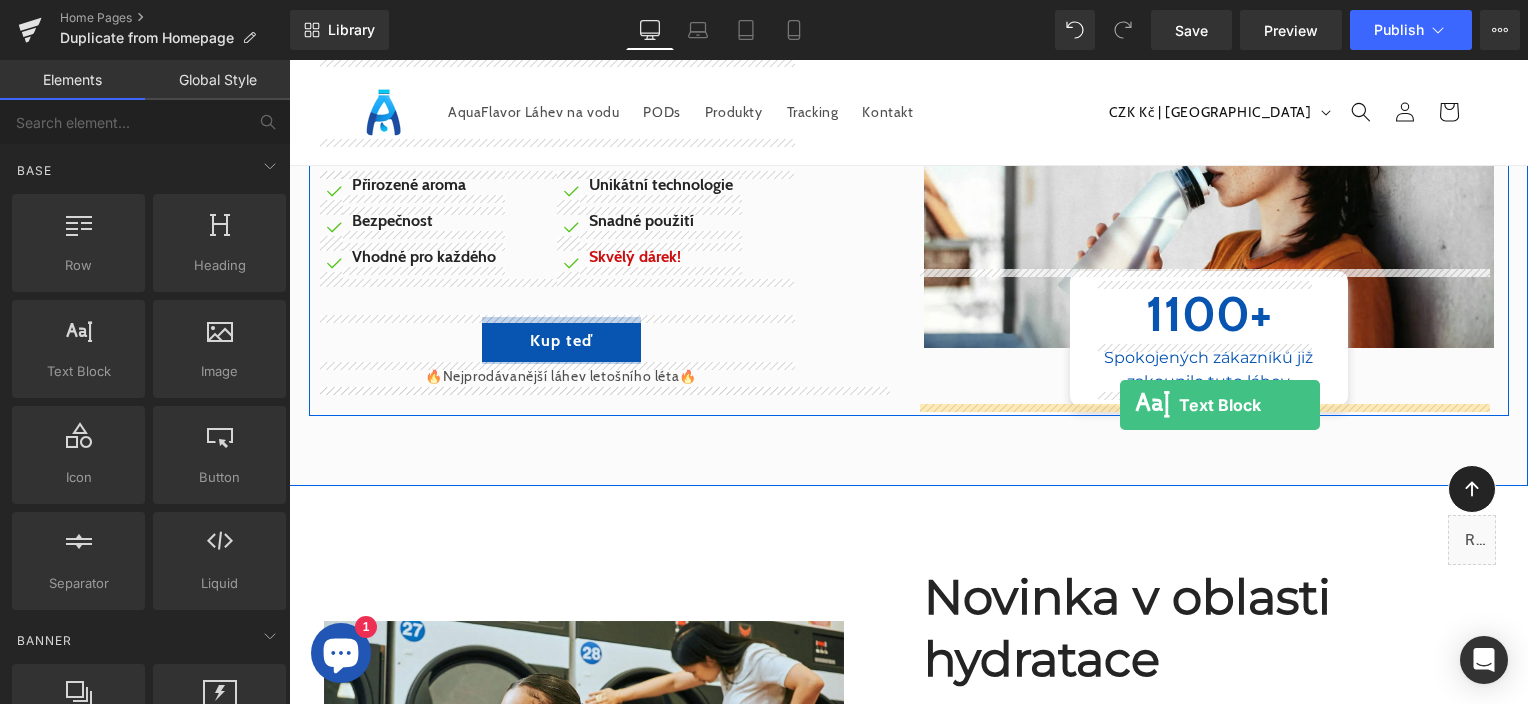 drag, startPoint x: 381, startPoint y: 412, endPoint x: 1120, endPoint y: 405, distance: 739.03314 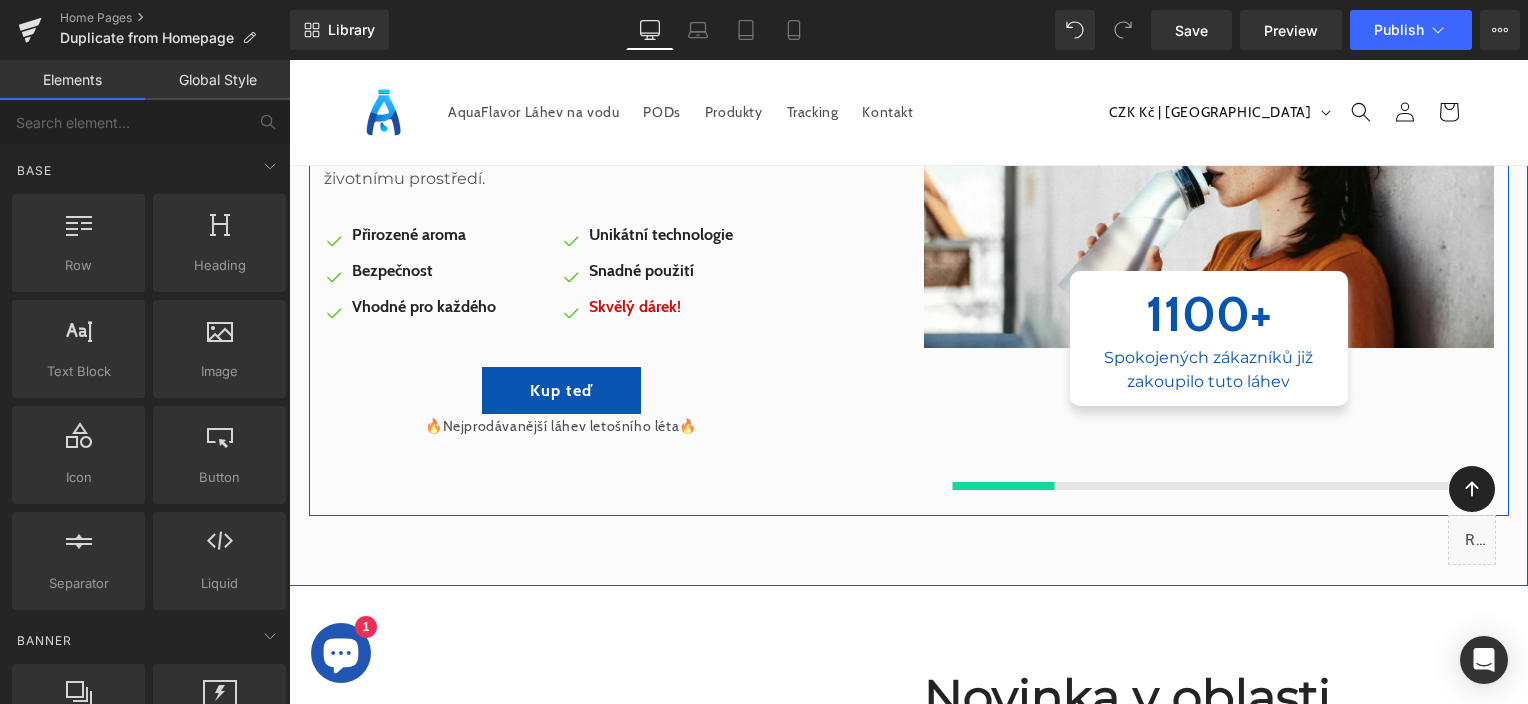 scroll, scrollTop: 363, scrollLeft: 0, axis: vertical 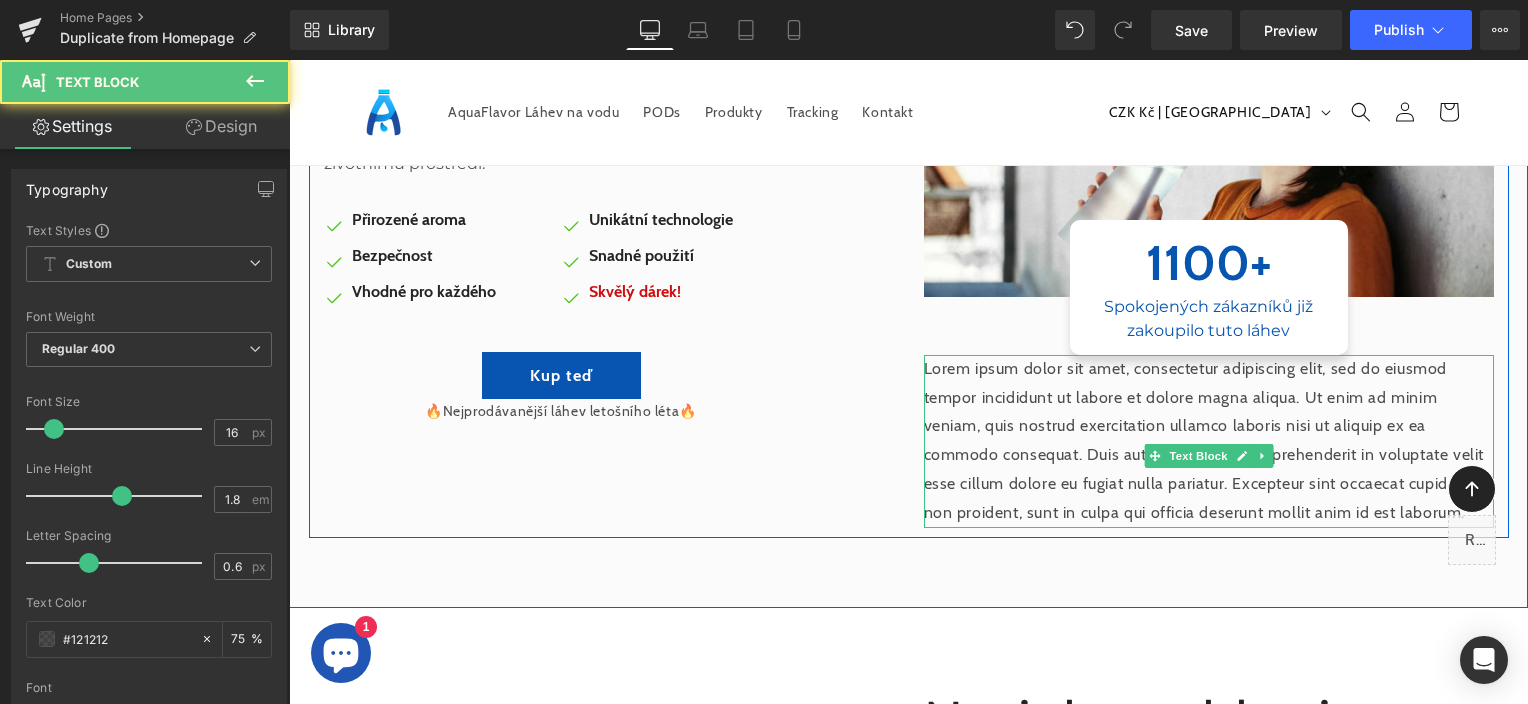 click on "Lorem ipsum dolor sit amet, consectetur adipiscing elit, sed do eiusmod tempor incididunt ut labore et dolore magna aliqua. Ut enim ad minim veniam, quis nostrud exercitation ullamco laboris nisi ut aliquip ex ea commodo consequat. Duis aute irure dolor in reprehenderit in voluptate velit esse cillum dolore eu fugiat nulla pariatur. Excepteur sint occaecat cupidatat non proident, sunt in culpa qui officia deserunt mollit anim id est laborum." at bounding box center (1209, 441) 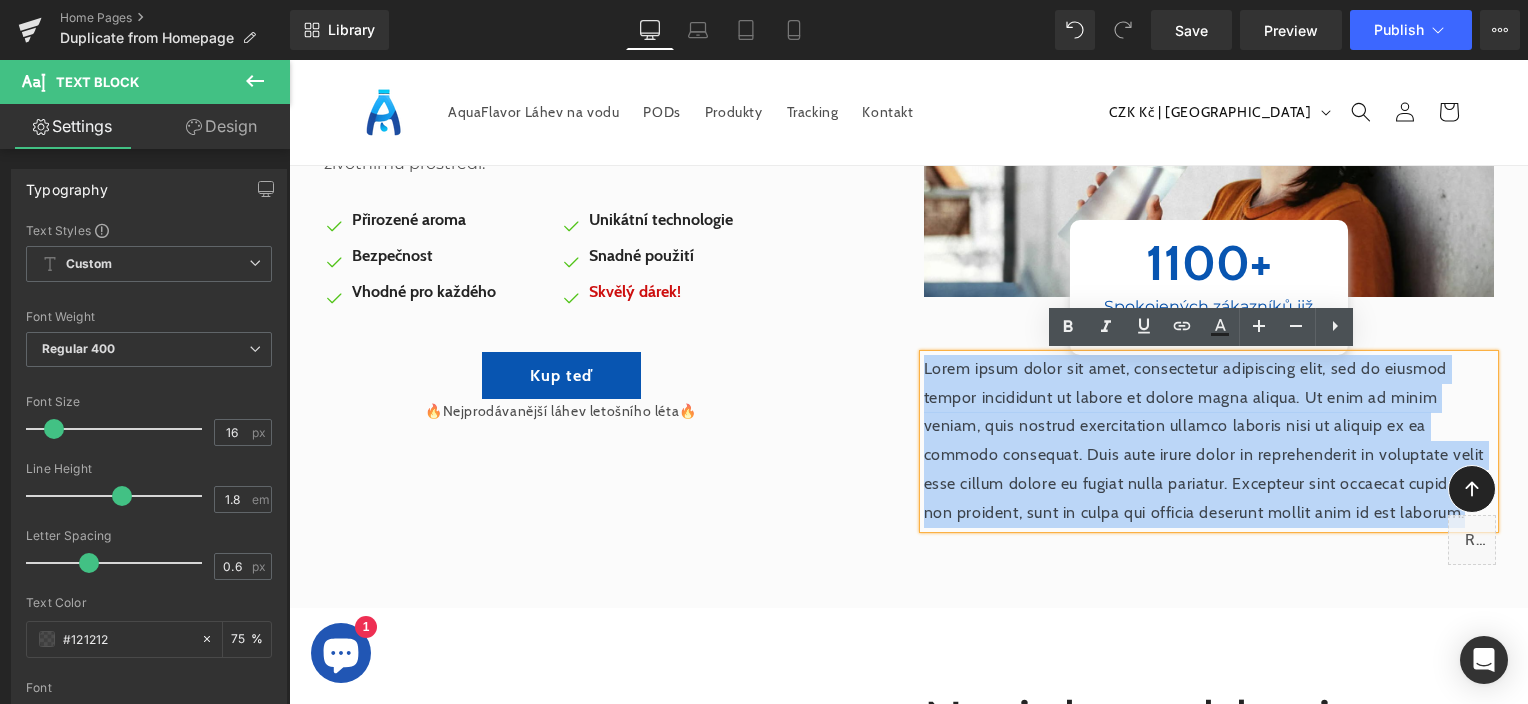 drag, startPoint x: 1037, startPoint y: 541, endPoint x: 917, endPoint y: 372, distance: 207.27036 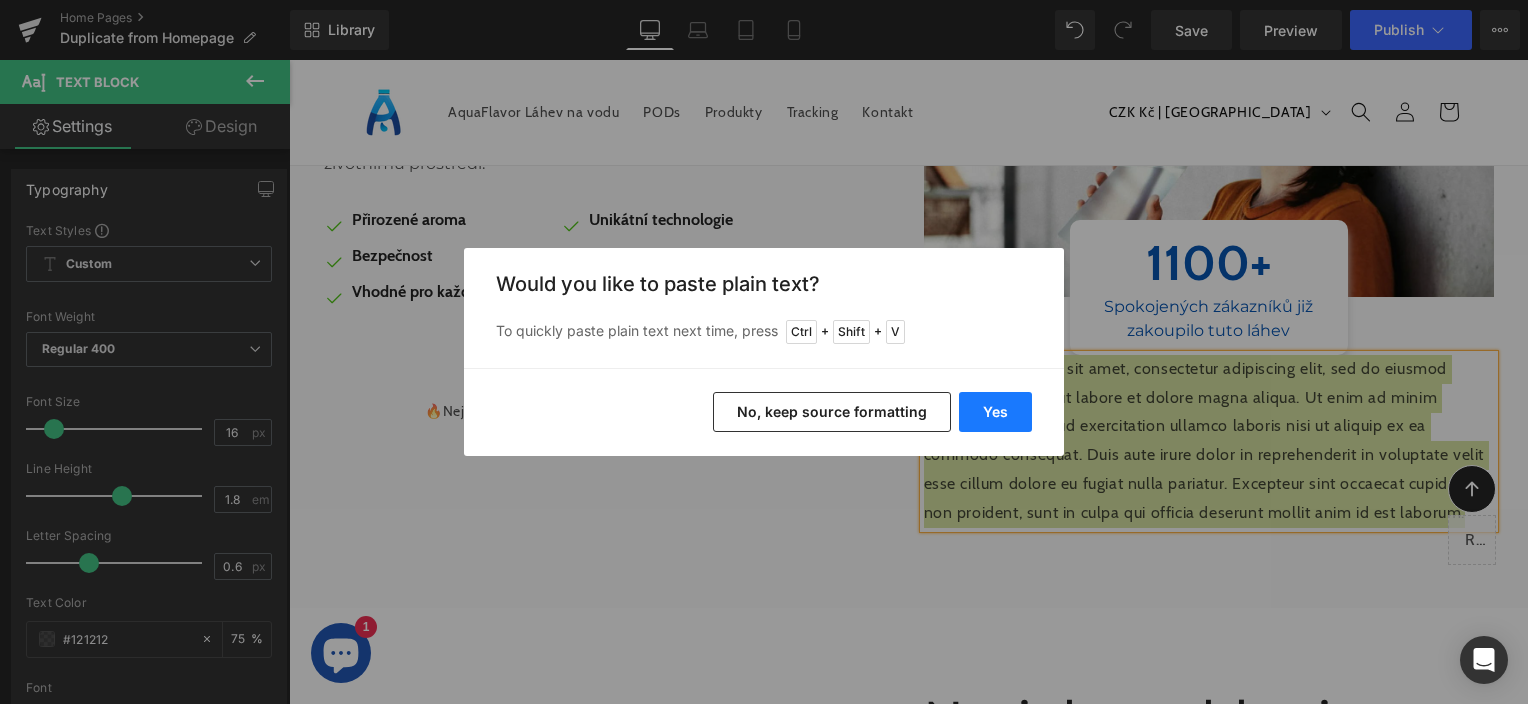 click on "Yes" at bounding box center [995, 412] 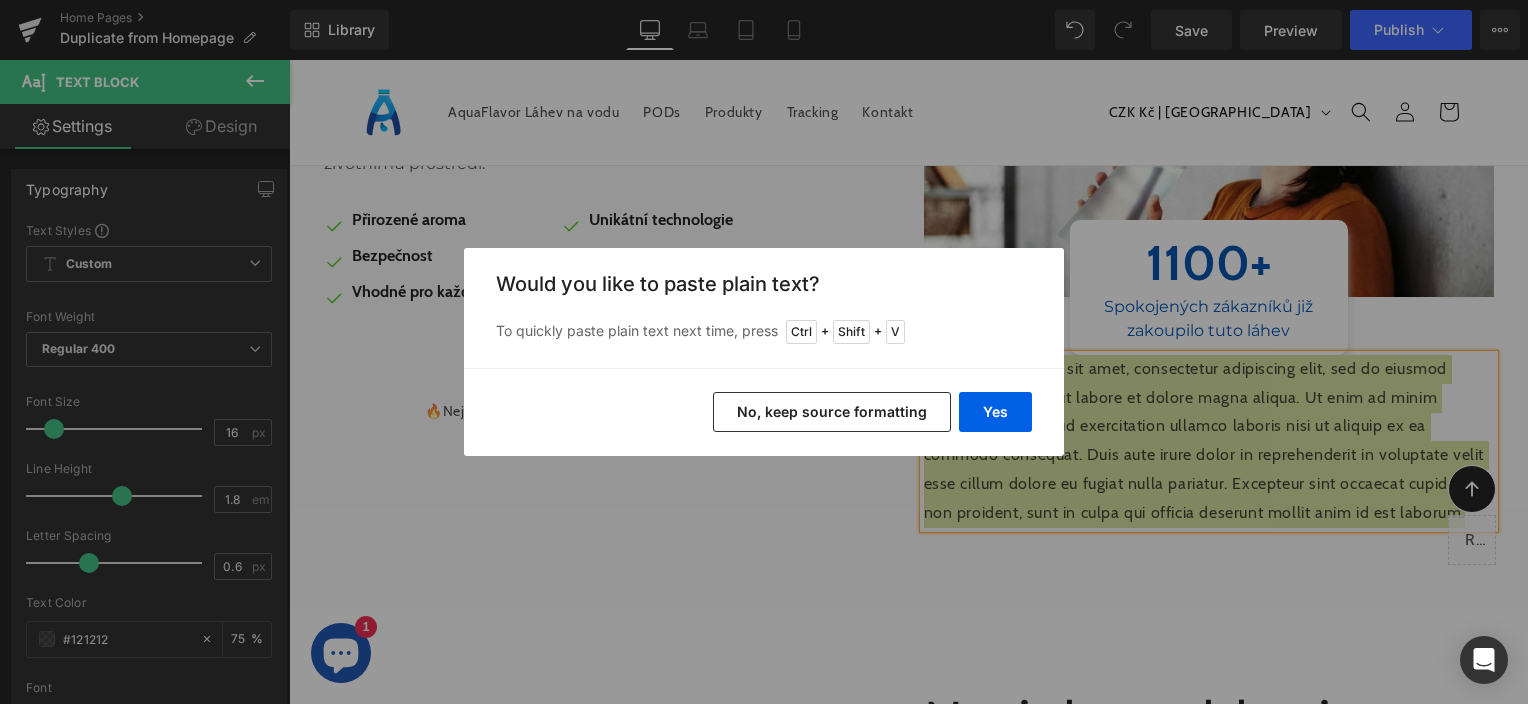 type 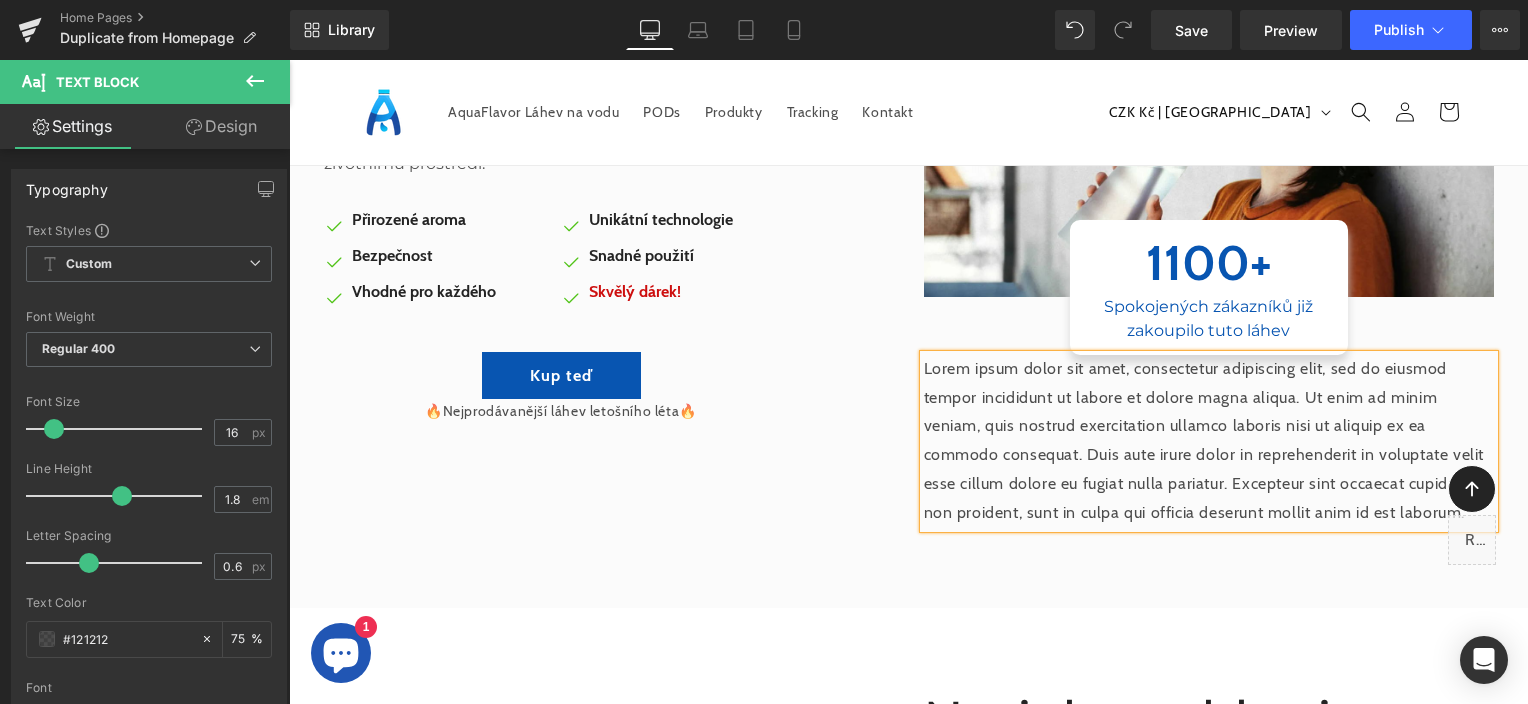 scroll, scrollTop: 276, scrollLeft: 0, axis: vertical 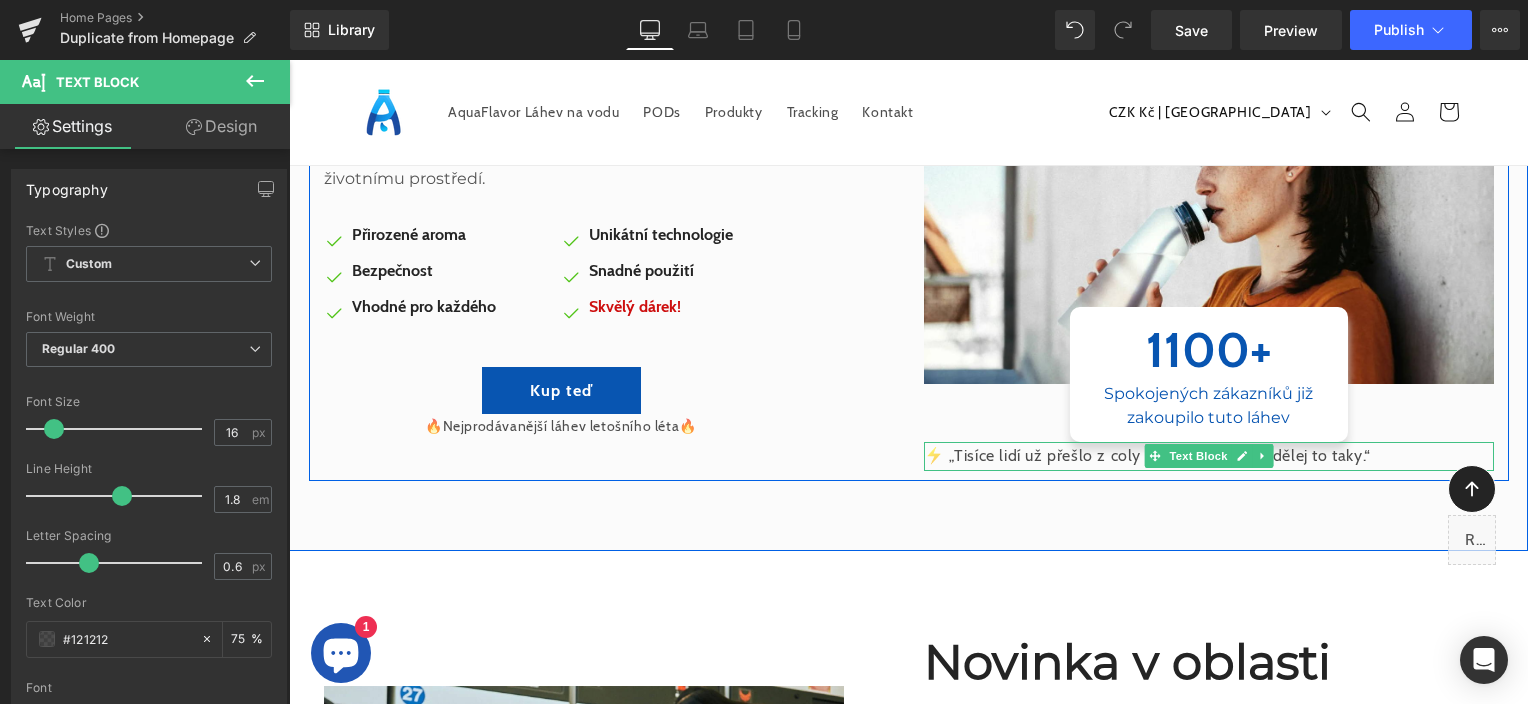 click on "⚡ „Tisíce lidí už přešlo z coly na čistou vodu. Udělej to taky.“" at bounding box center (1209, 456) 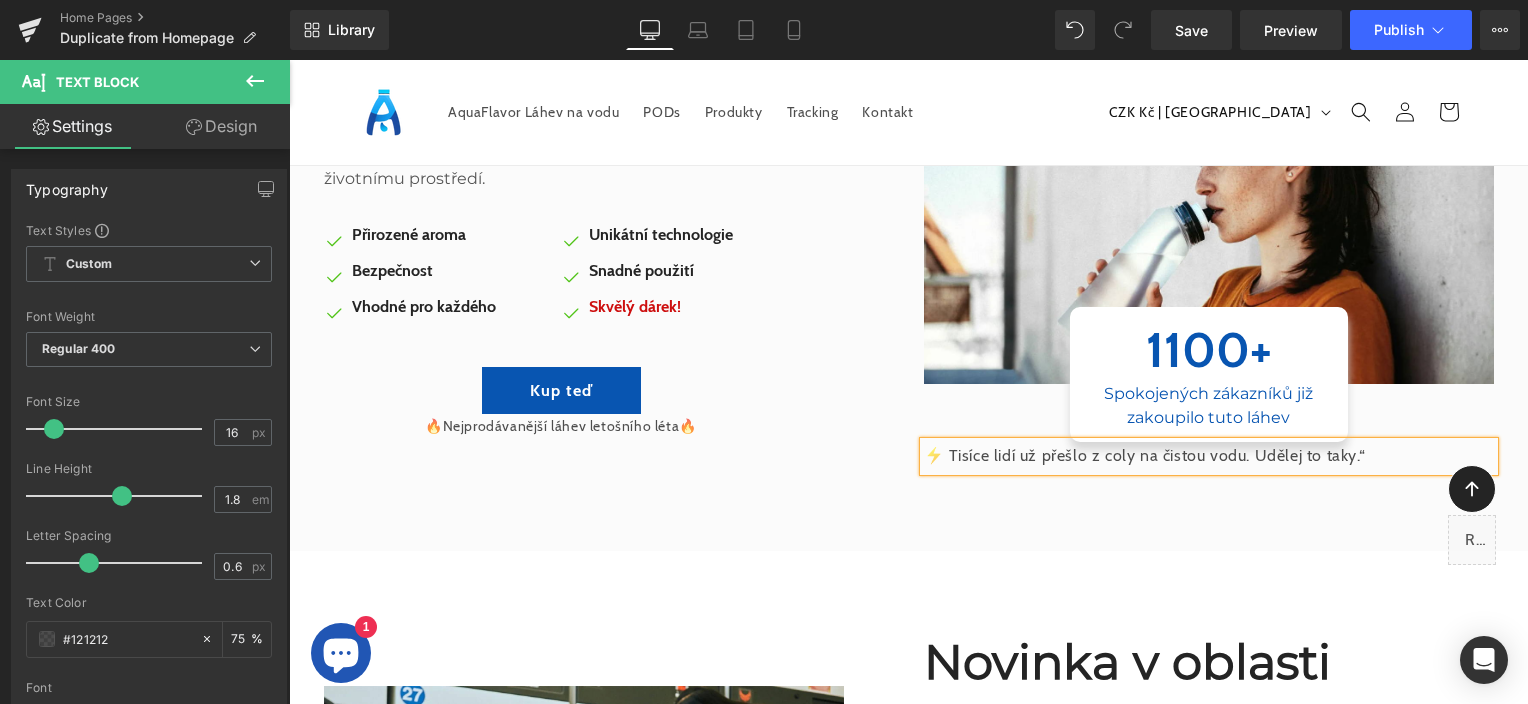 click on "⚡ Tisíce lidí už přešlo z coly na čistou vodu. Udělej to taky.“" at bounding box center (1209, 456) 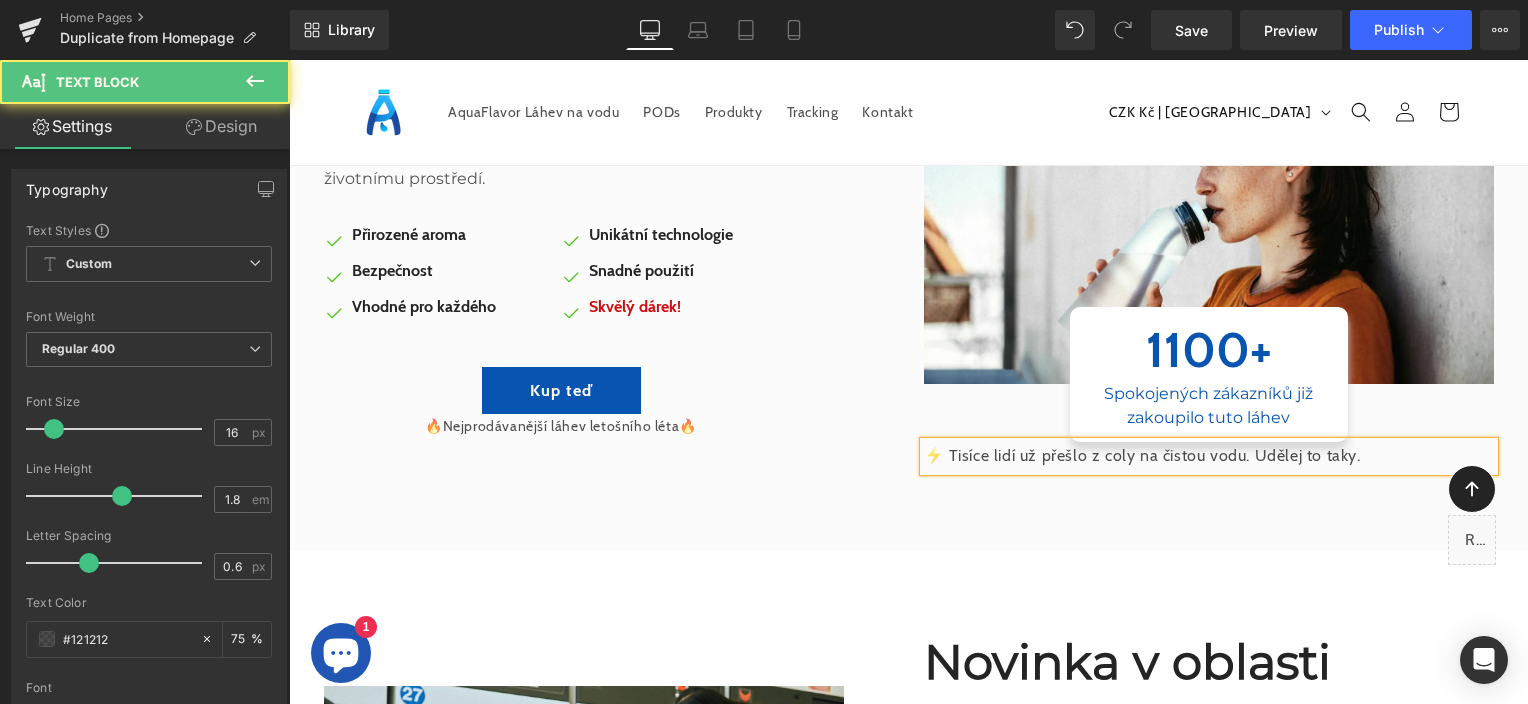 click on "⚡ Tisíce lidí už přešlo z coly na čistou vodu. Udělej to taky." at bounding box center [1209, 456] 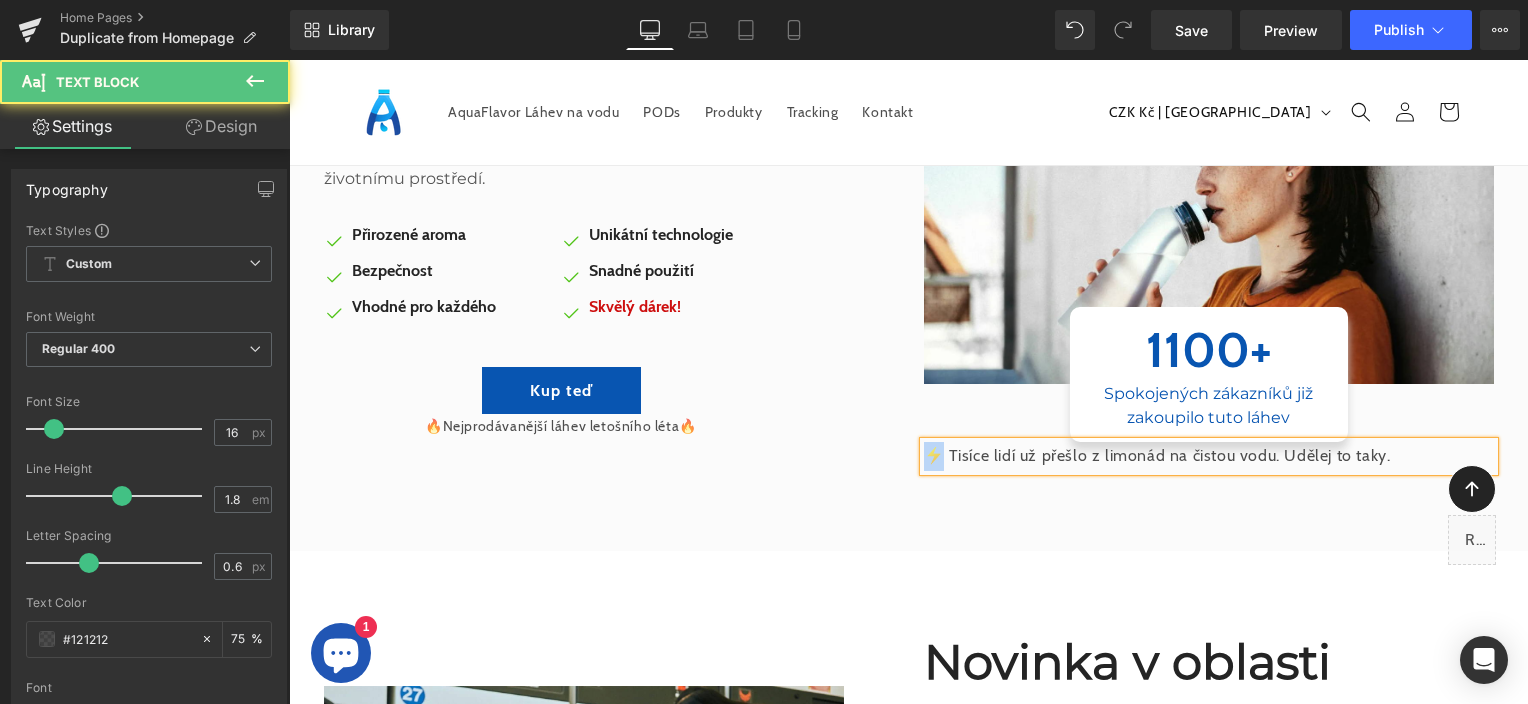 click on "⚡ Tisíce lidí už přešlo z limonád na čistou vodu. Udělej to taky." at bounding box center (1209, 456) 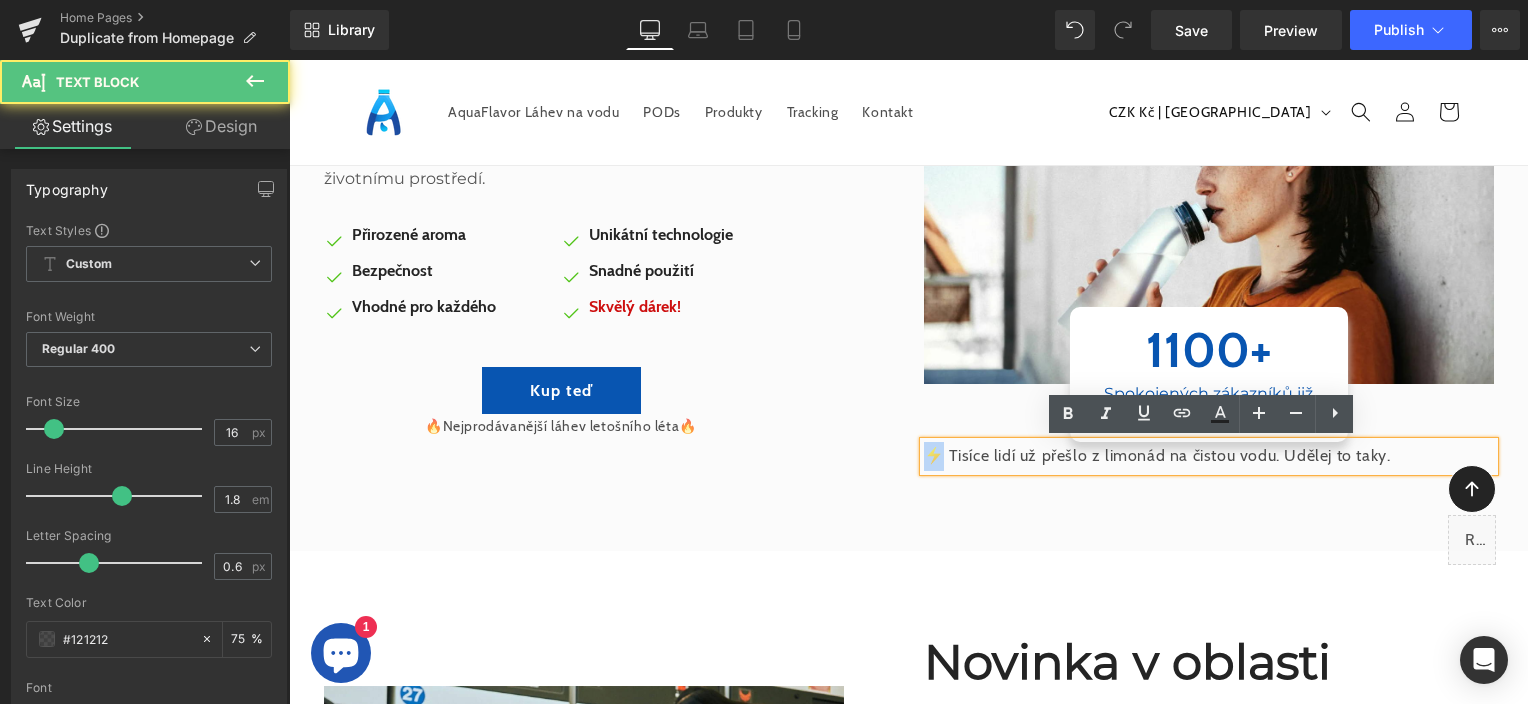 copy on "⚡" 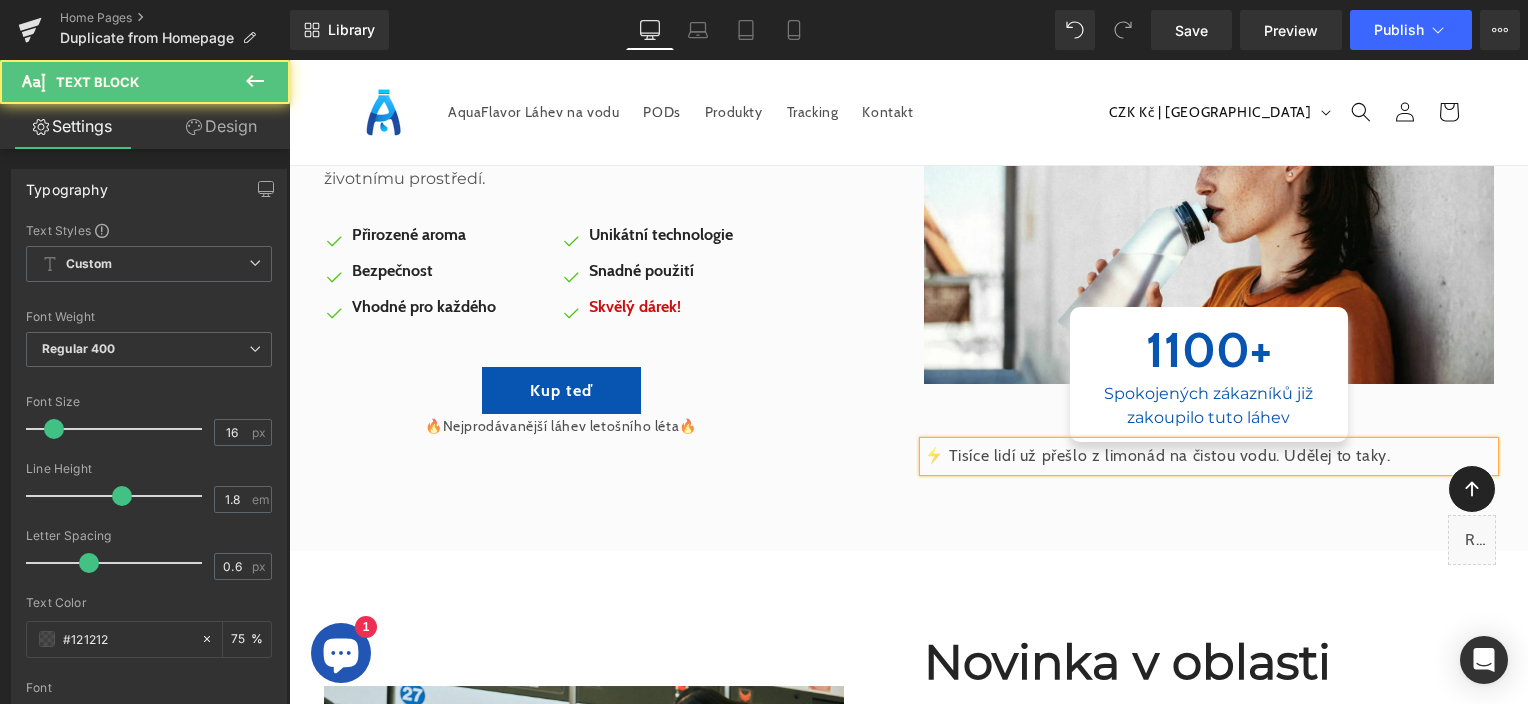 click on "⚡ Tisíce lidí už přešlo z limonád na čistou vodu. Udělej to taky." at bounding box center [1209, 456] 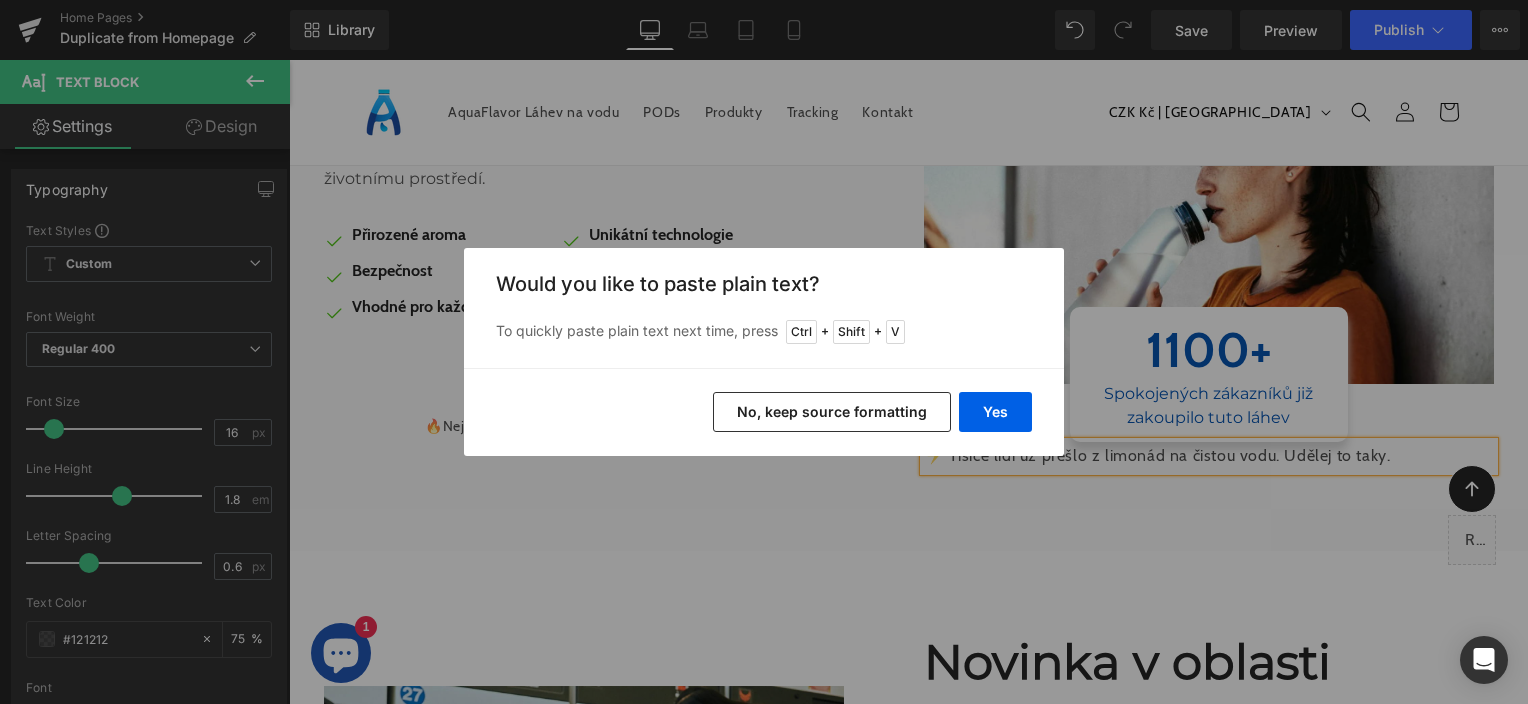 click on "Yes No, keep source formatting" at bounding box center [764, 412] 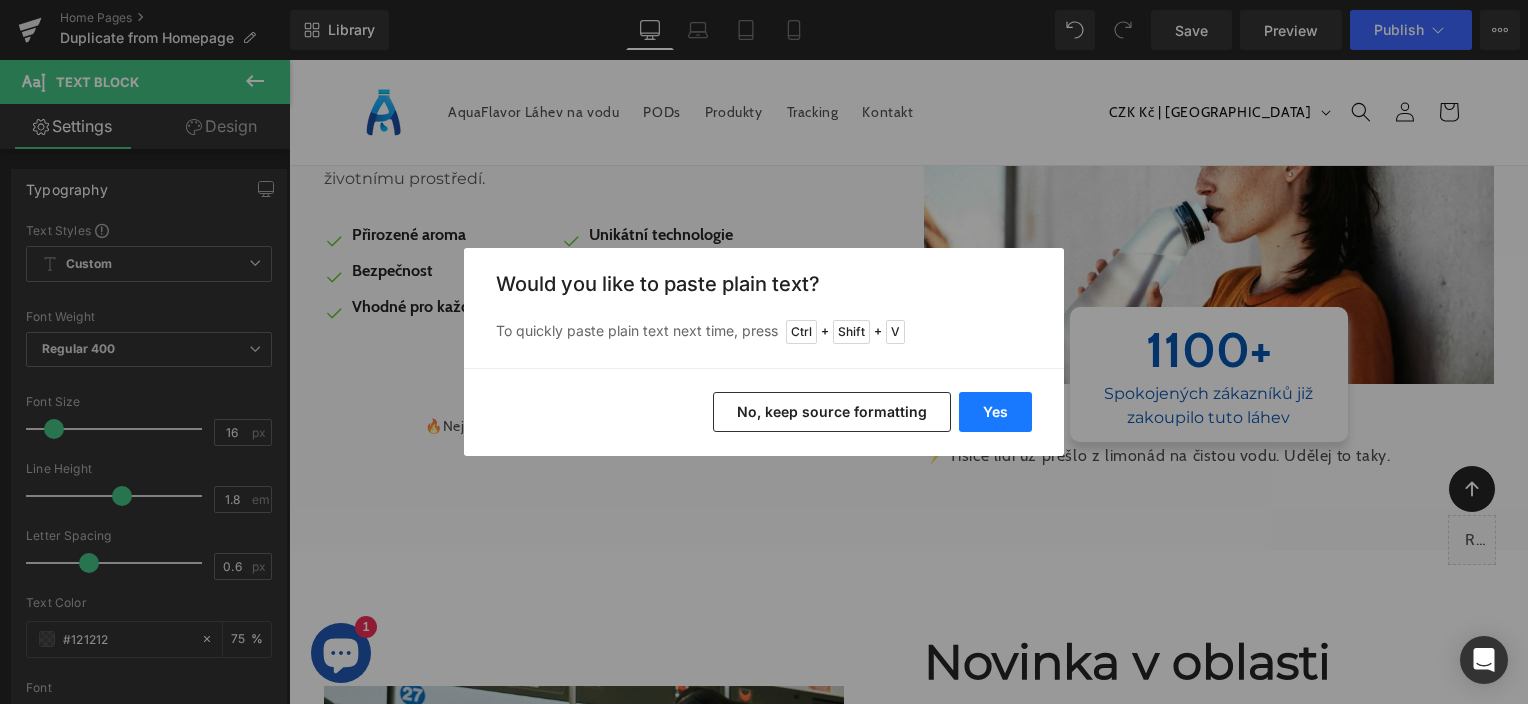 click on "Yes" at bounding box center (995, 412) 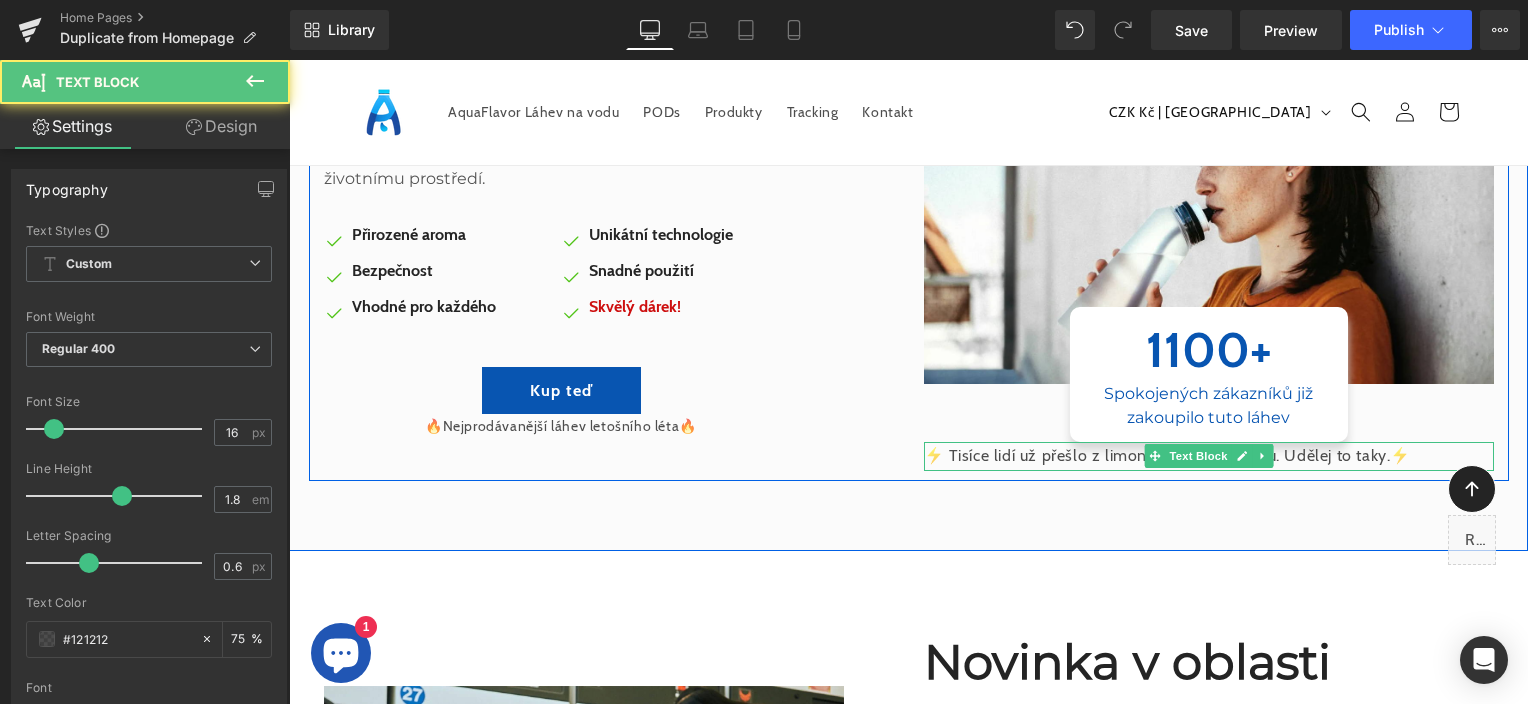 click on "⚡ Tisíce lidí už přešlo z limonád na čistou vodu. Udělej to taky.⚡" at bounding box center [1209, 456] 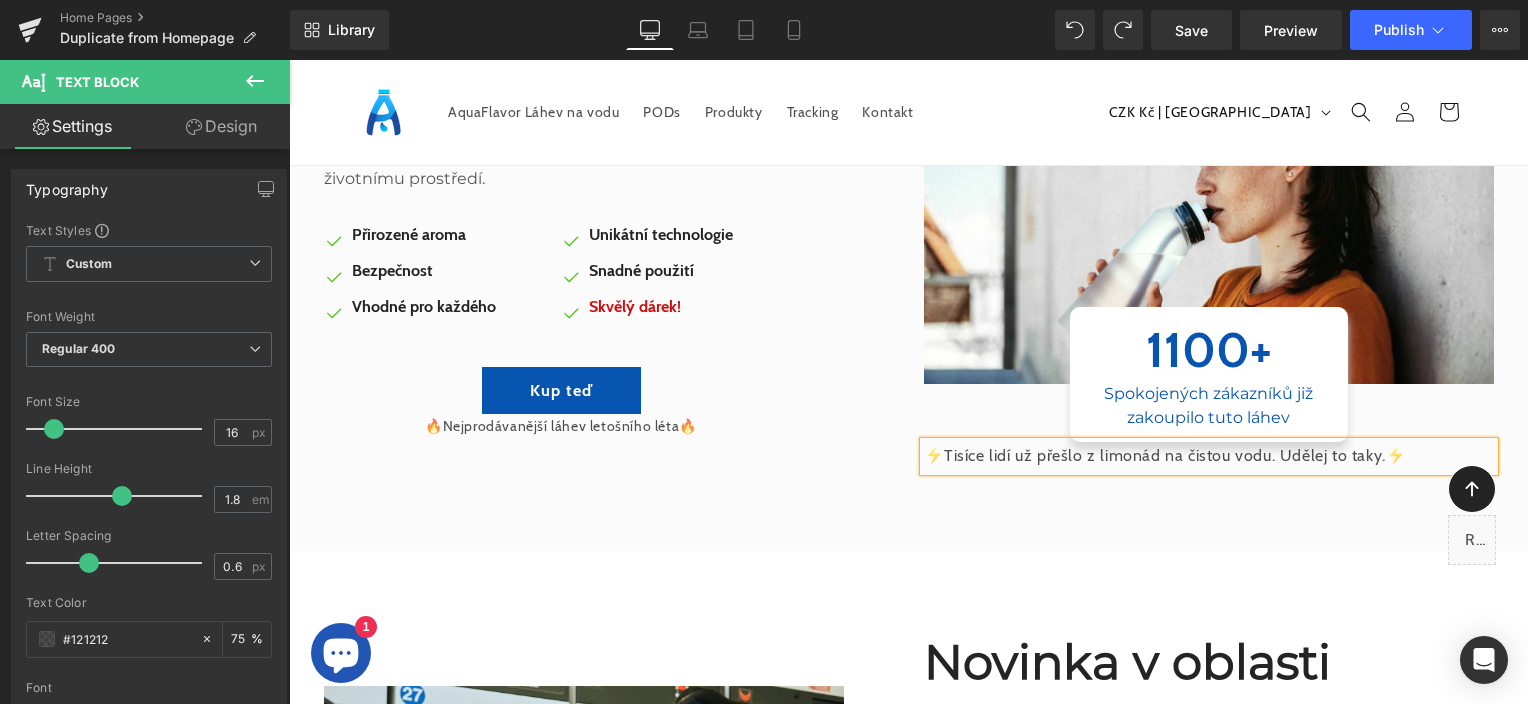 click on "⚡Tisíce lidí už přešlo z limonád na čistou vodu. Udělej to taky.⚡" at bounding box center (1209, 456) 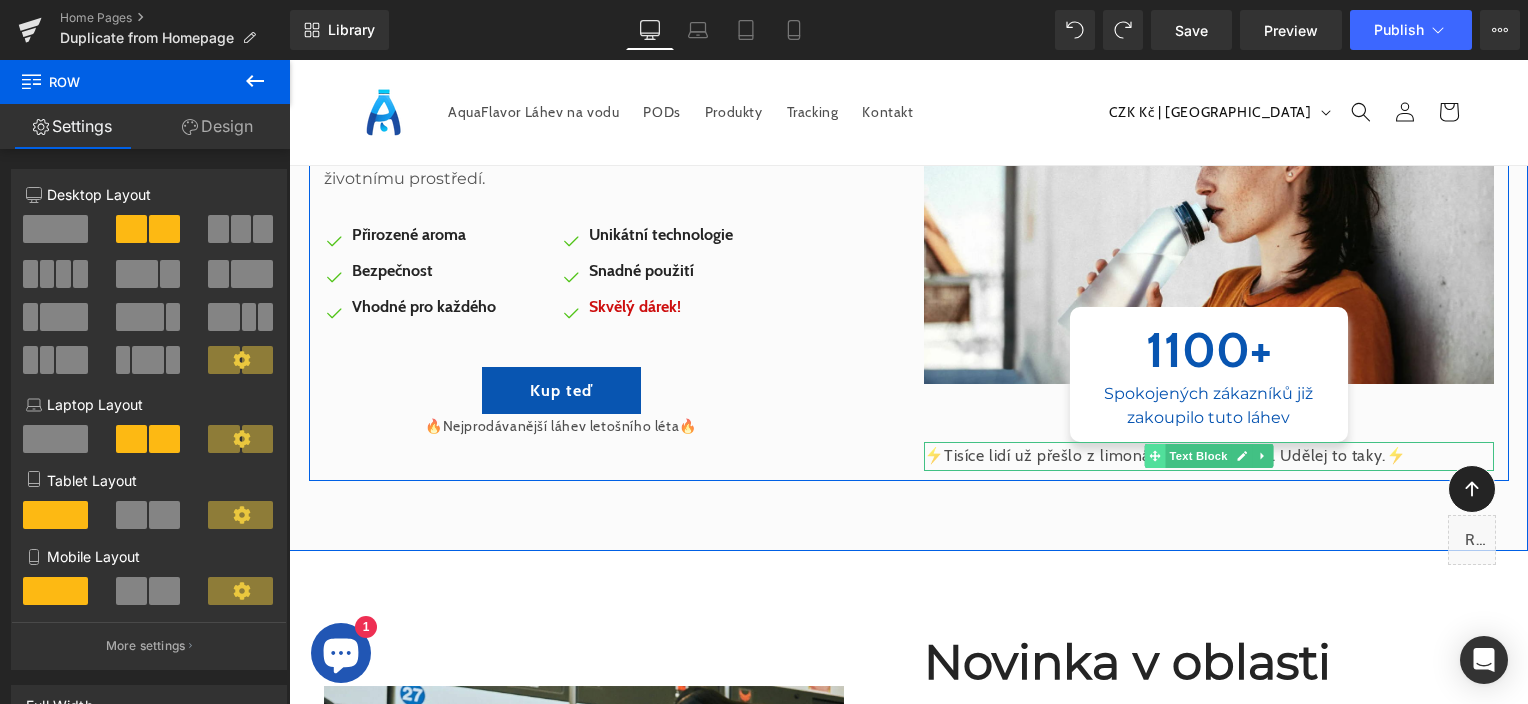 click at bounding box center (1154, 456) 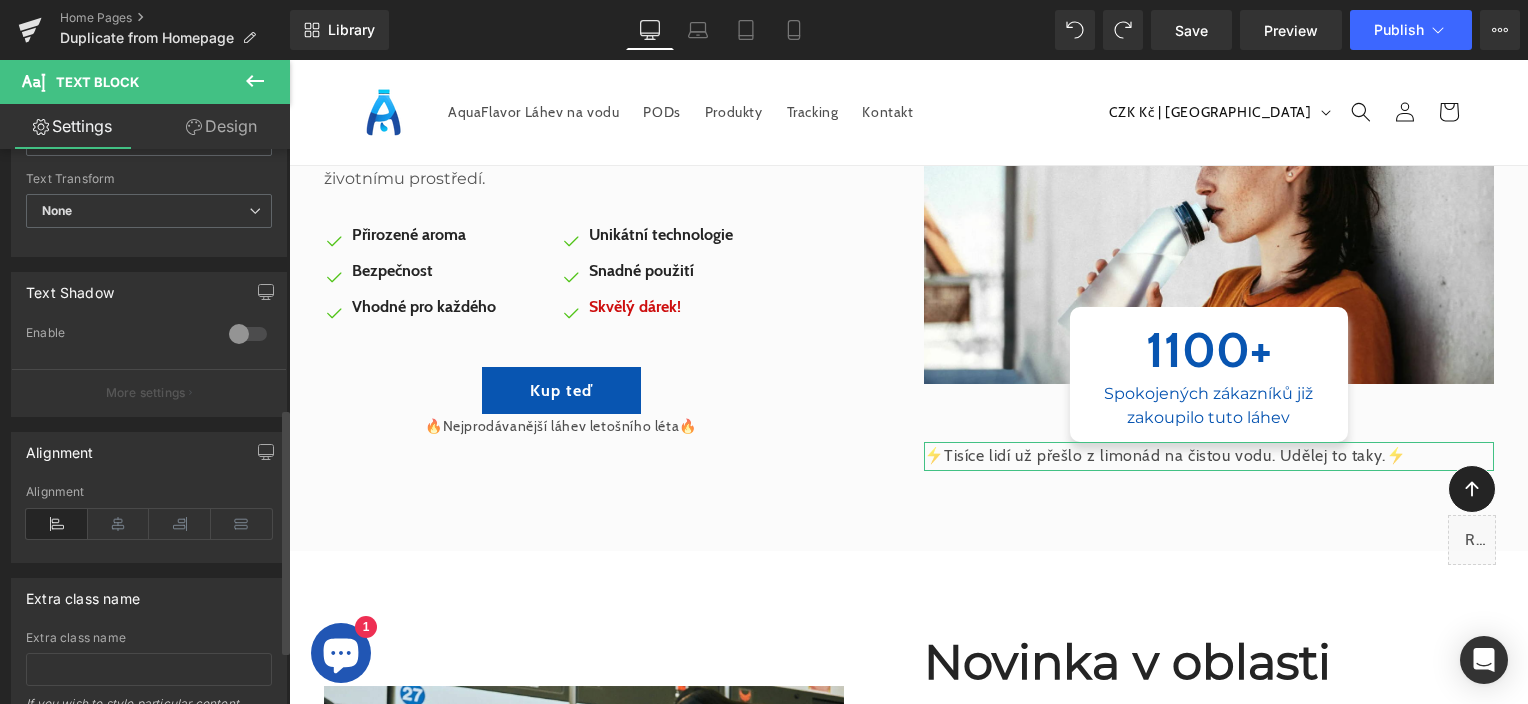 scroll, scrollTop: 600, scrollLeft: 0, axis: vertical 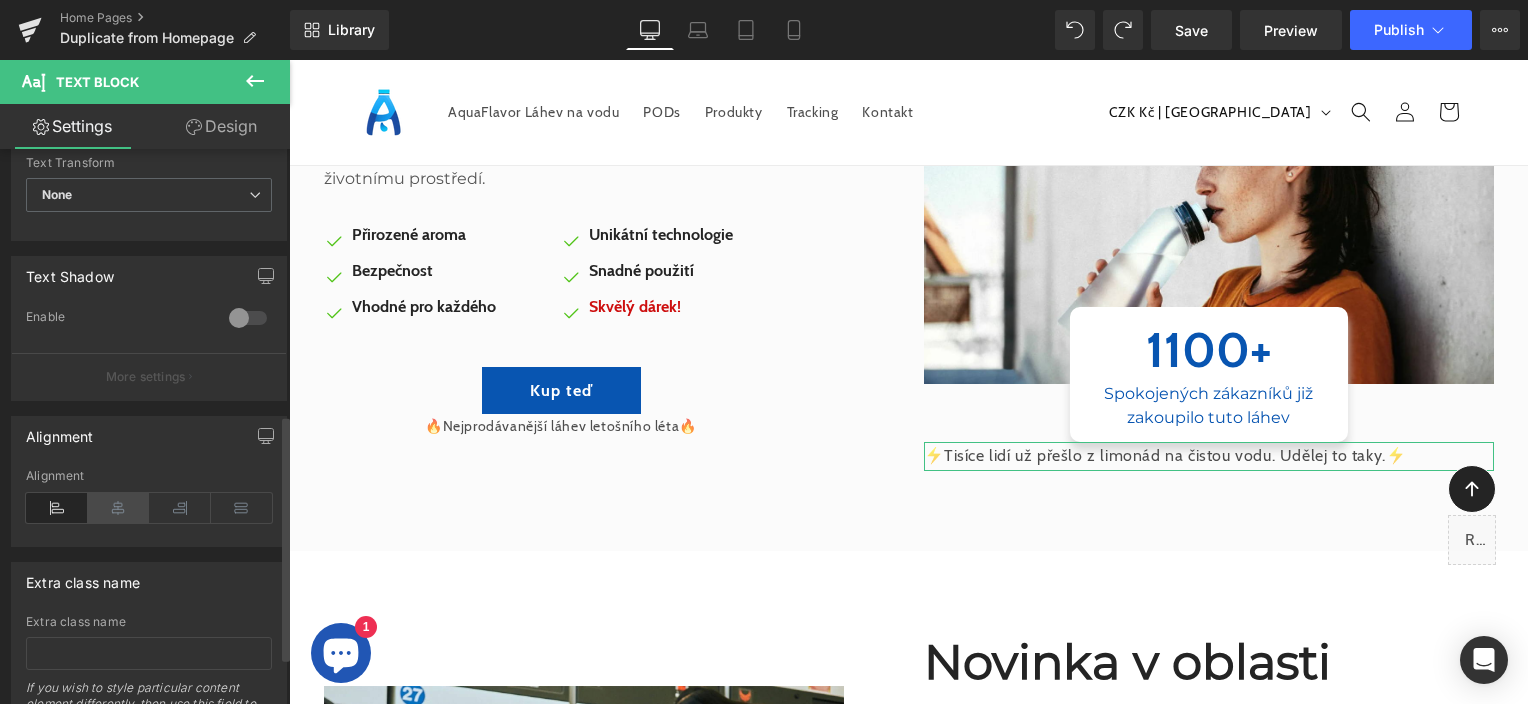 click at bounding box center (119, 508) 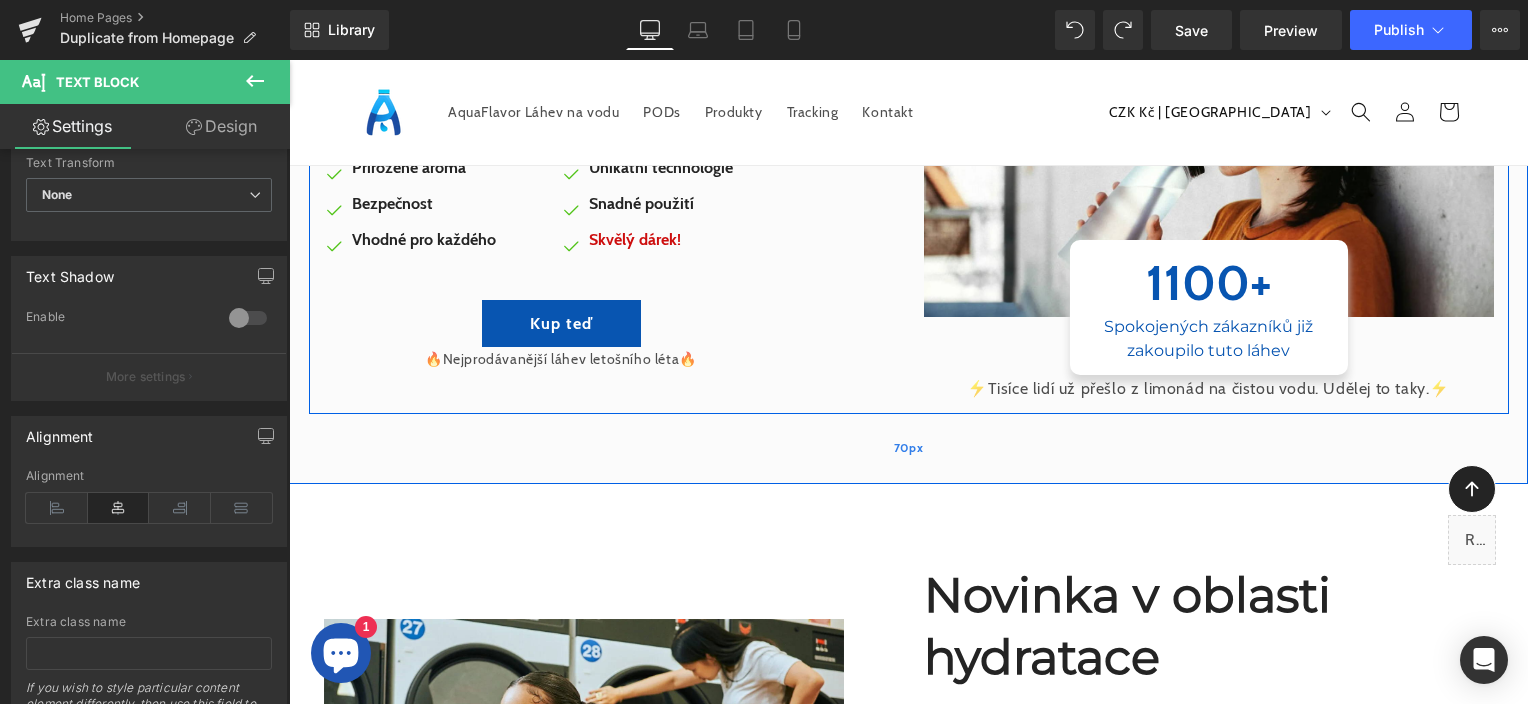 scroll, scrollTop: 376, scrollLeft: 0, axis: vertical 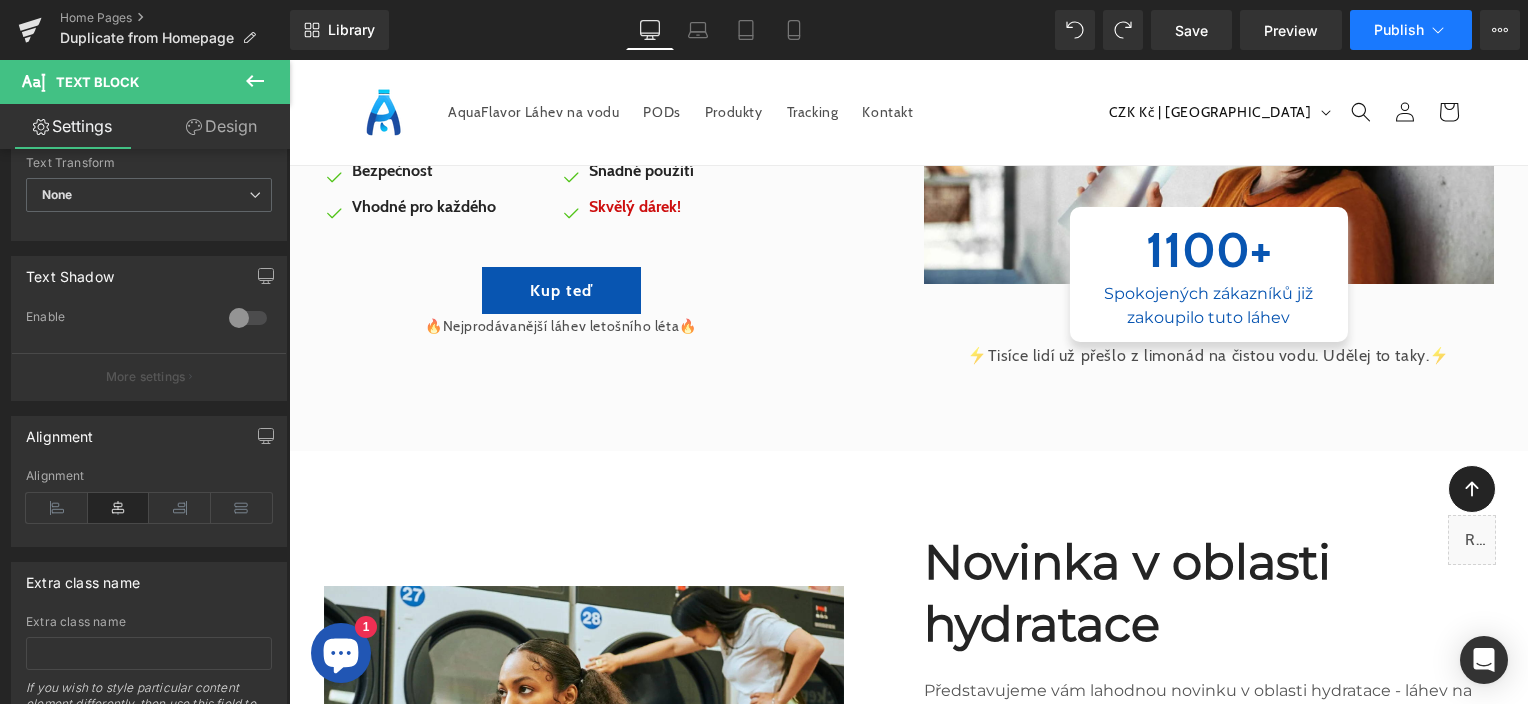 click on "Publish" at bounding box center (1399, 30) 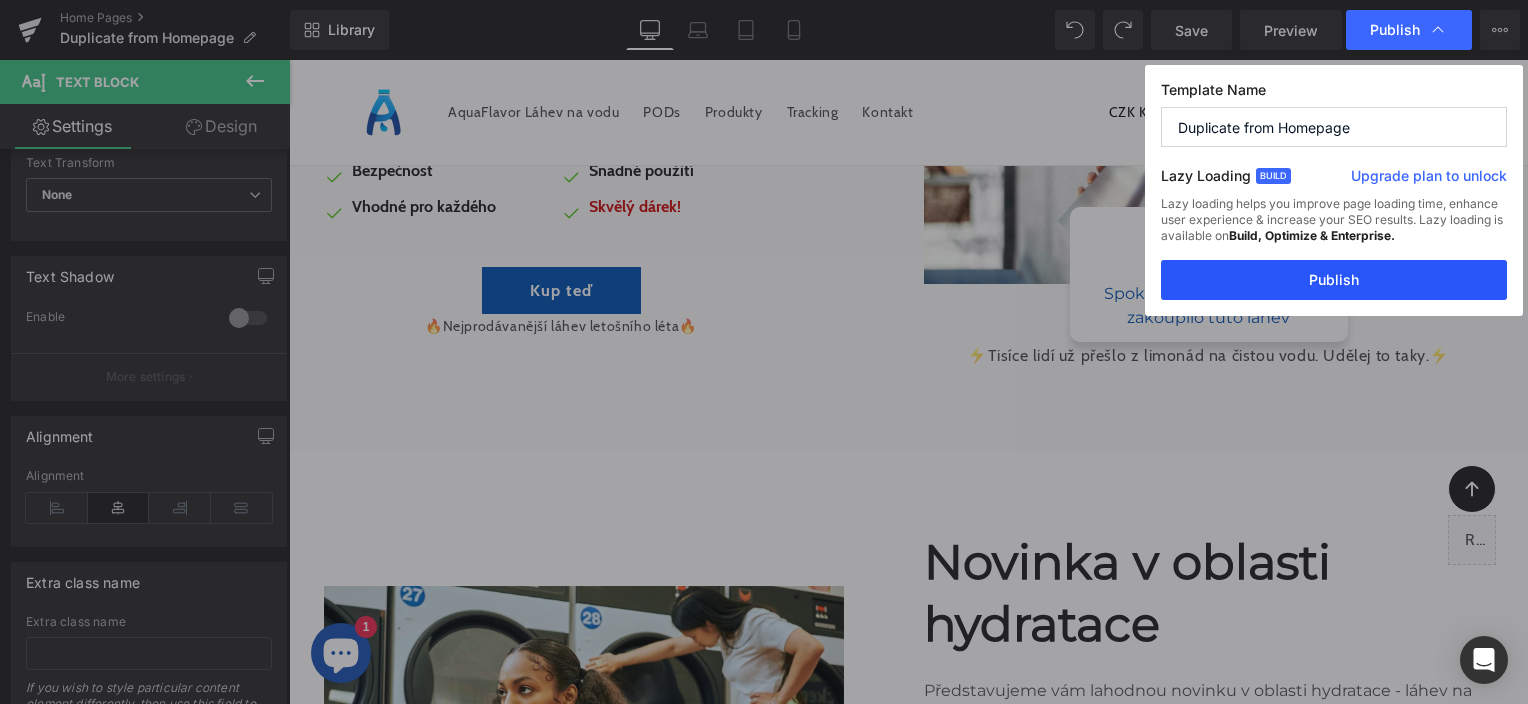 drag, startPoint x: 1328, startPoint y: 274, endPoint x: 968, endPoint y: 252, distance: 360.6716 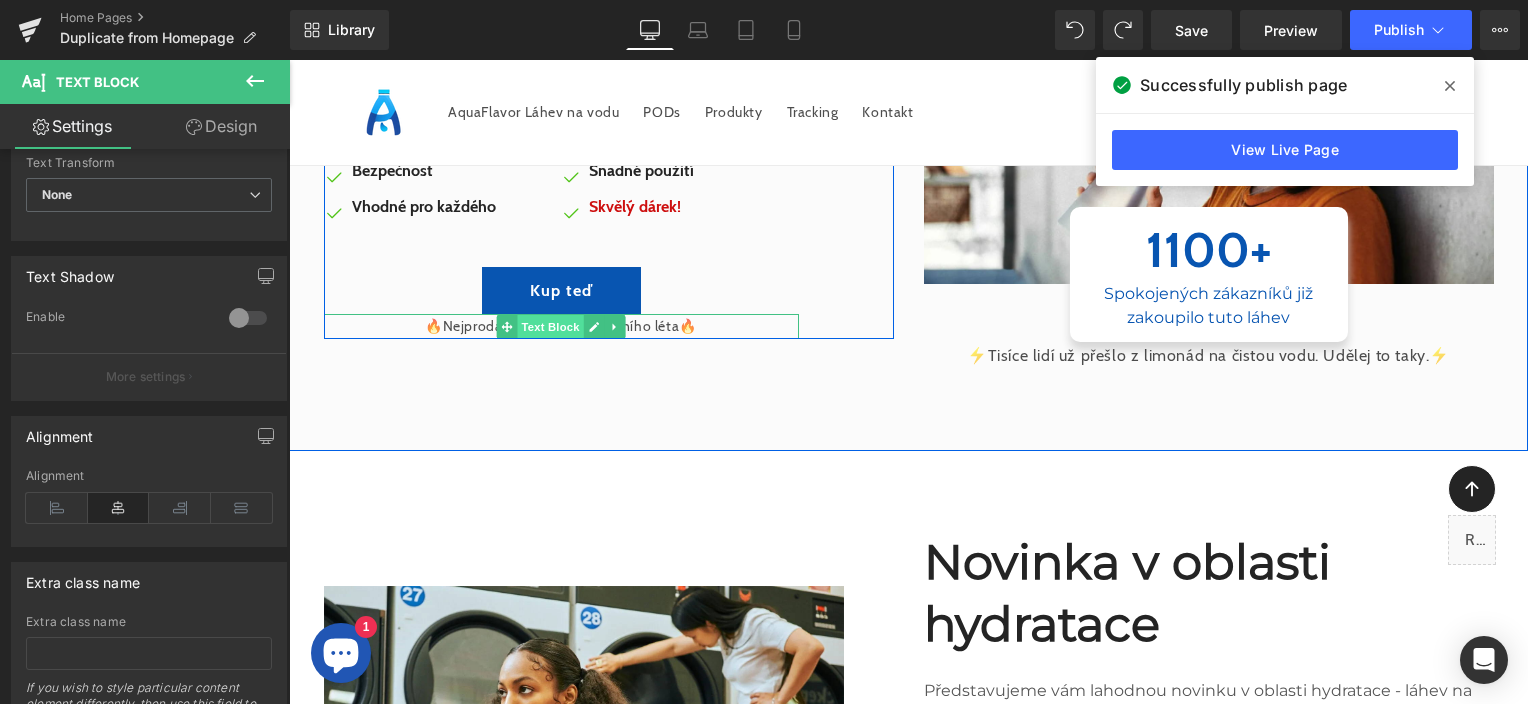 click on "Text Block" at bounding box center [550, 327] 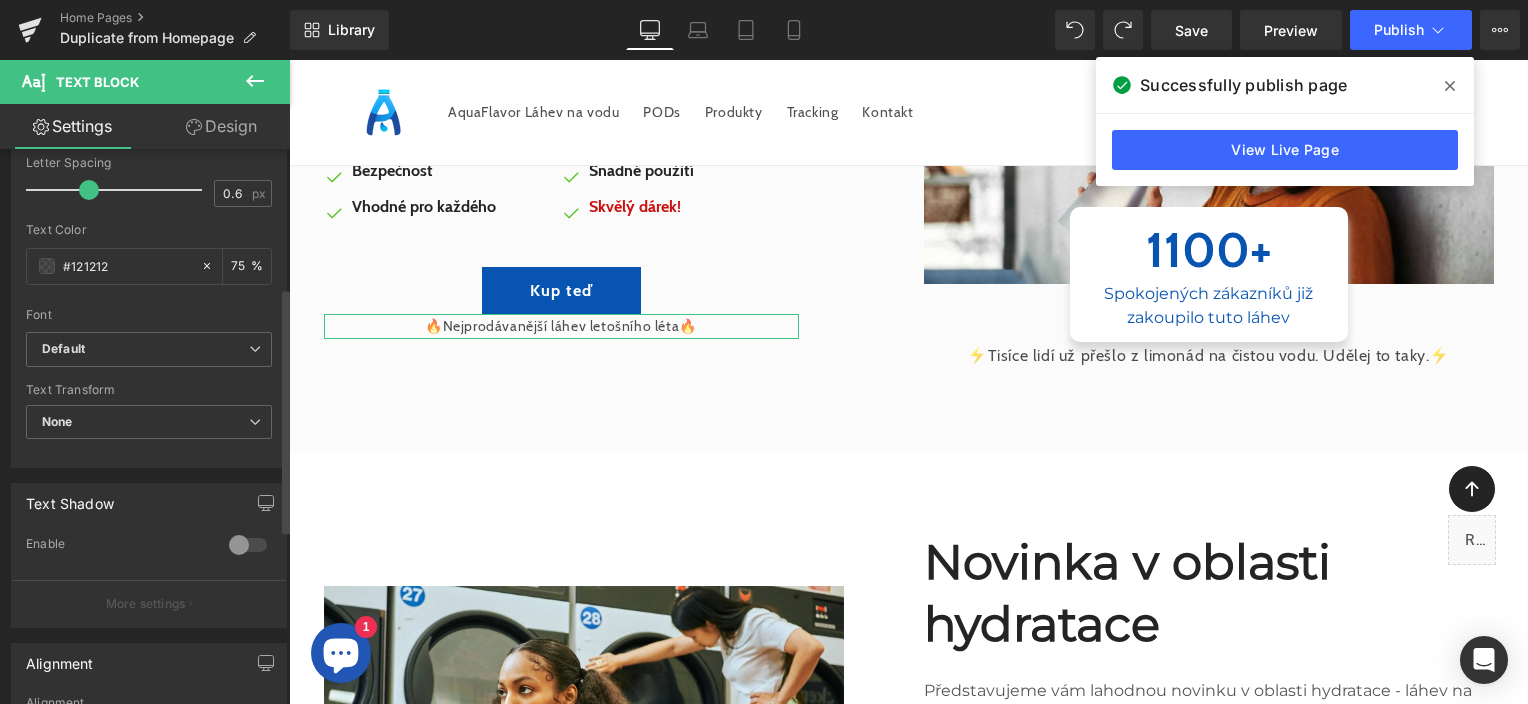 scroll, scrollTop: 400, scrollLeft: 0, axis: vertical 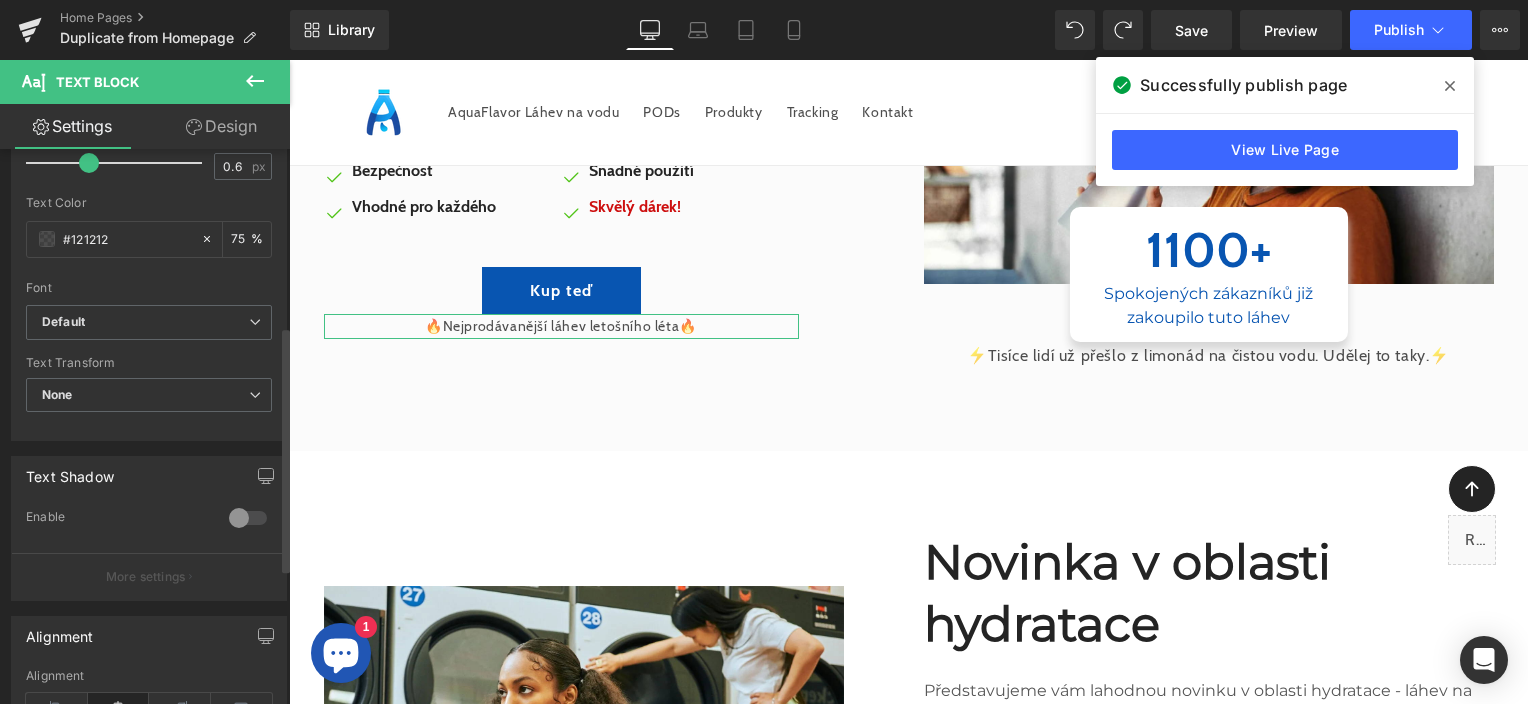 click at bounding box center (248, 518) 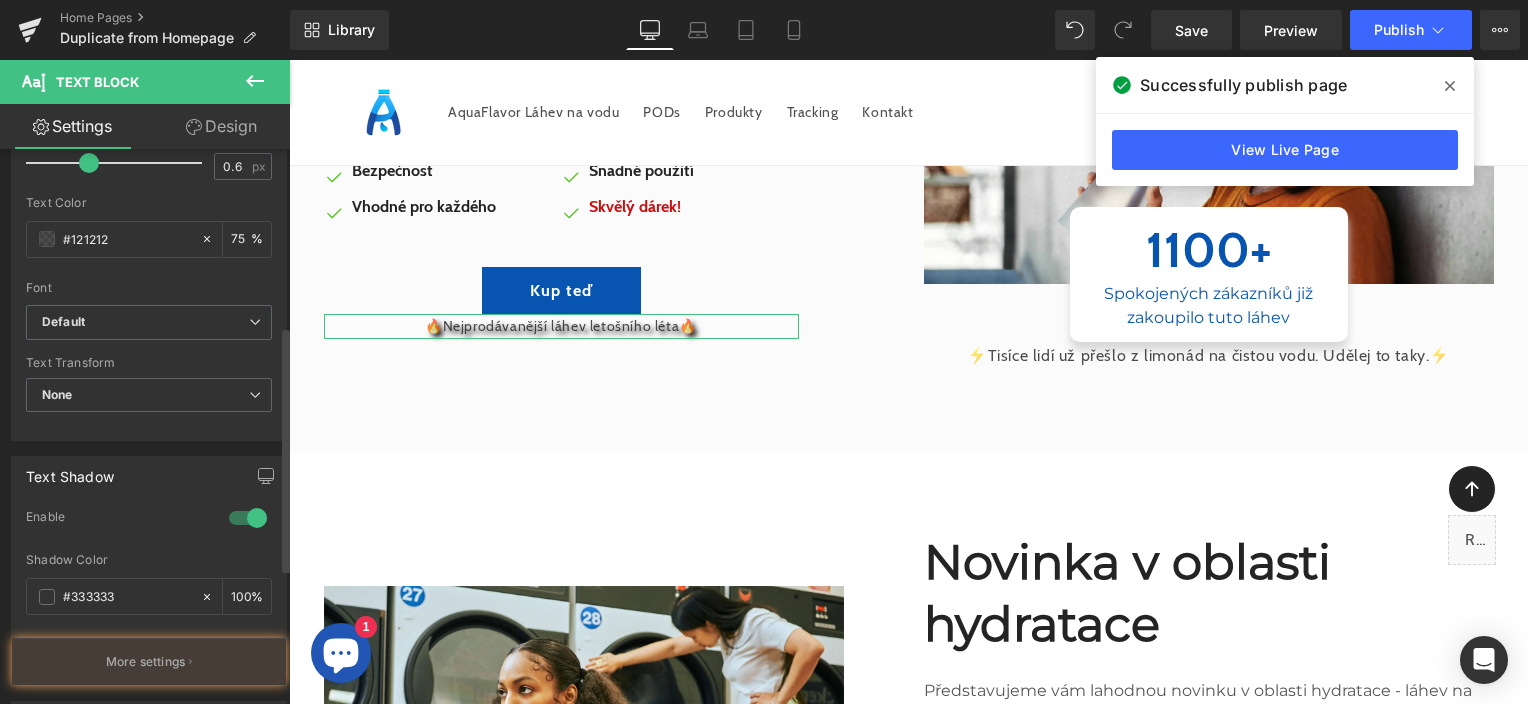 click at bounding box center [248, 518] 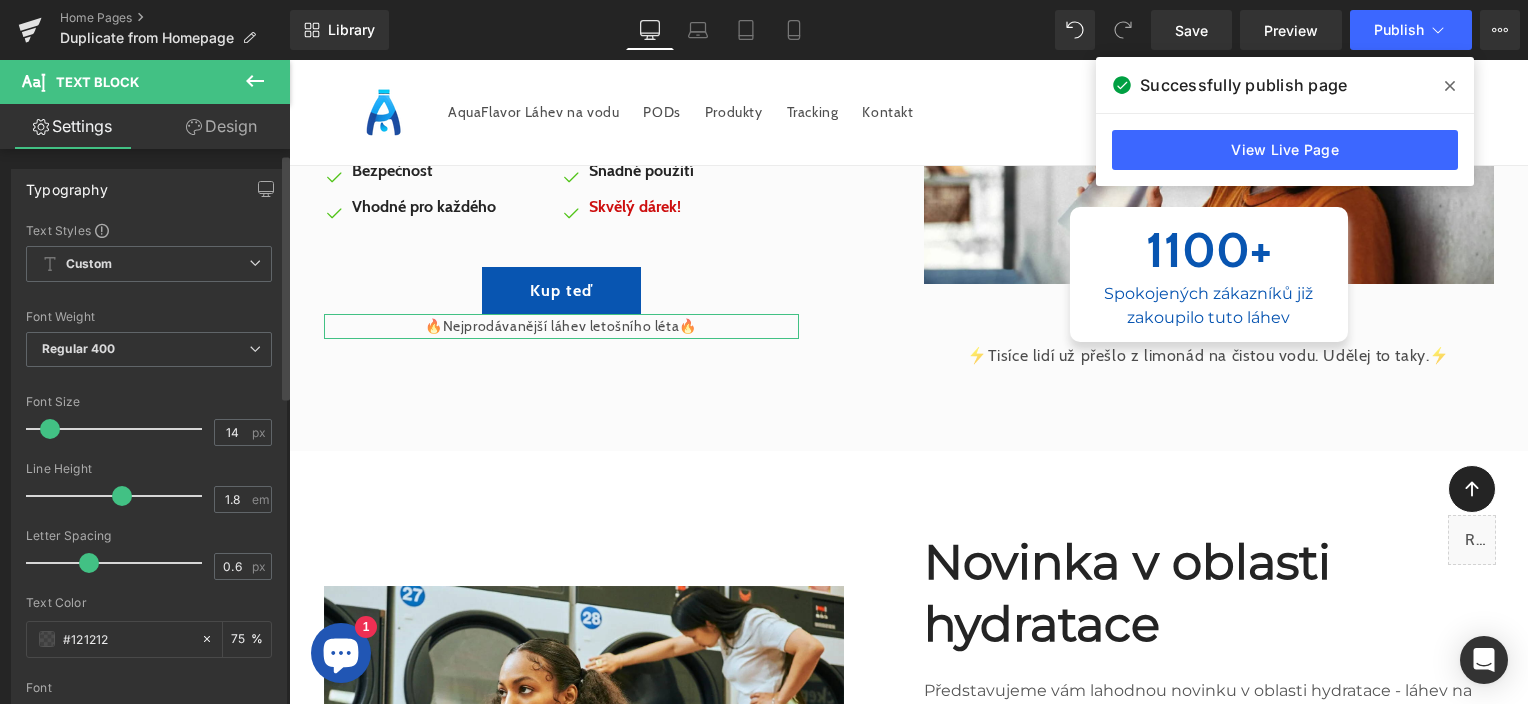 scroll, scrollTop: 0, scrollLeft: 0, axis: both 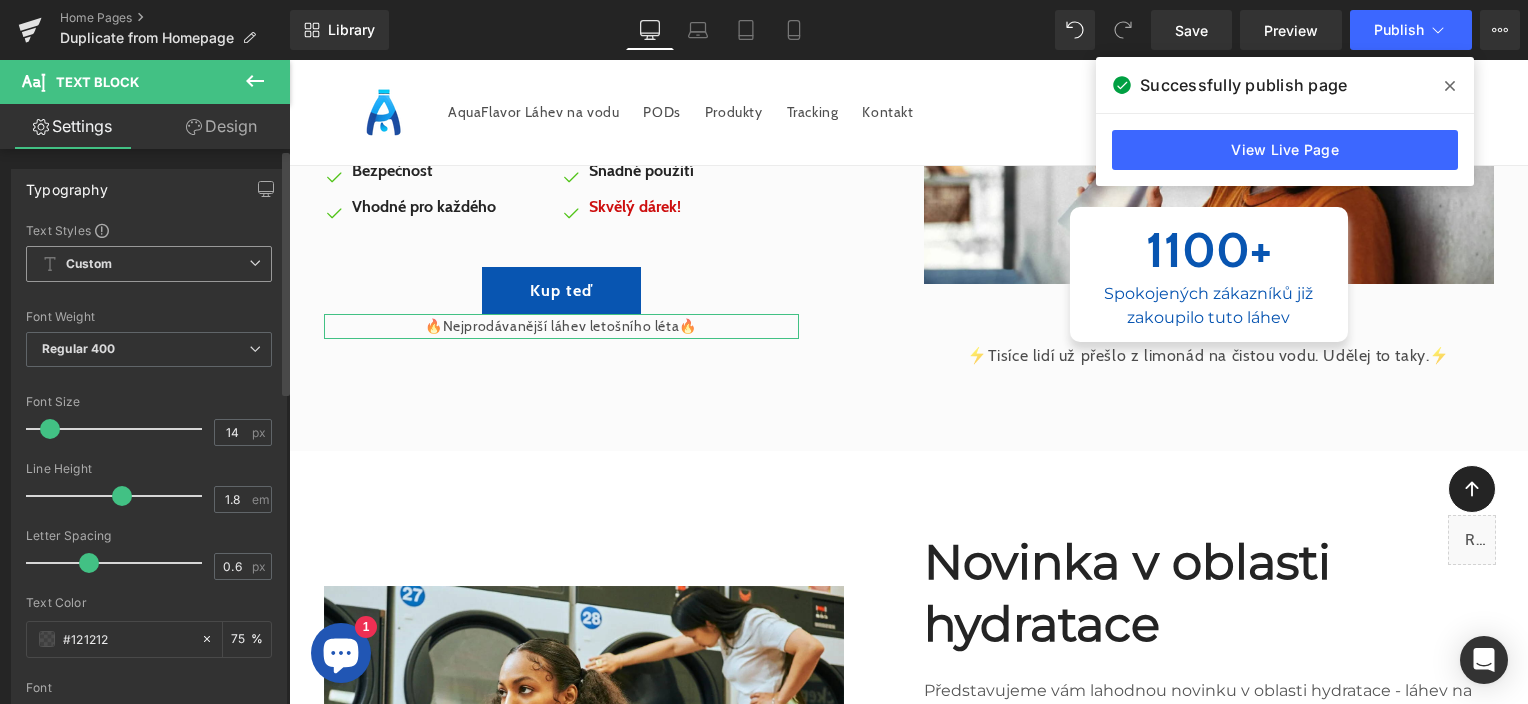 click on "Custom
Setup Global Style" at bounding box center [149, 264] 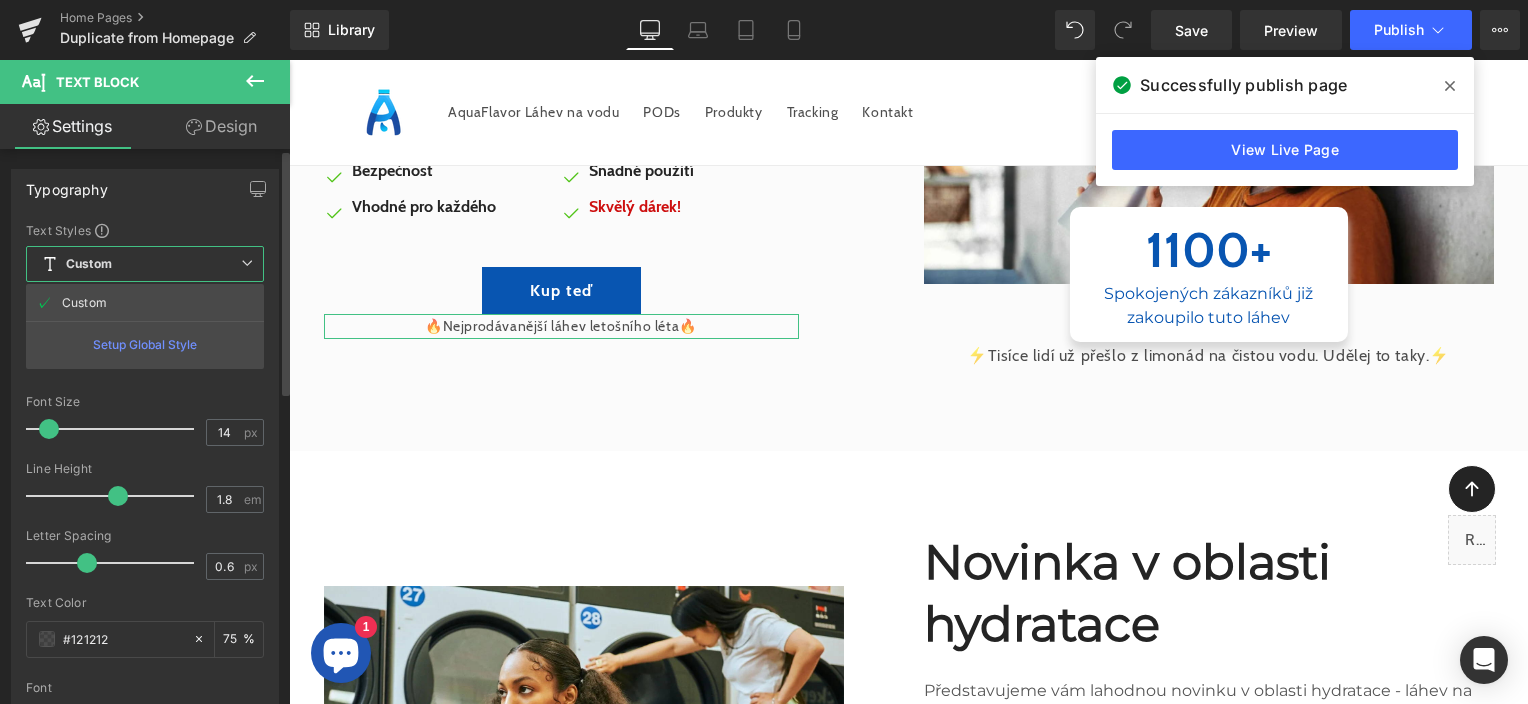 click on "Custom
Setup Global Style" at bounding box center [145, 264] 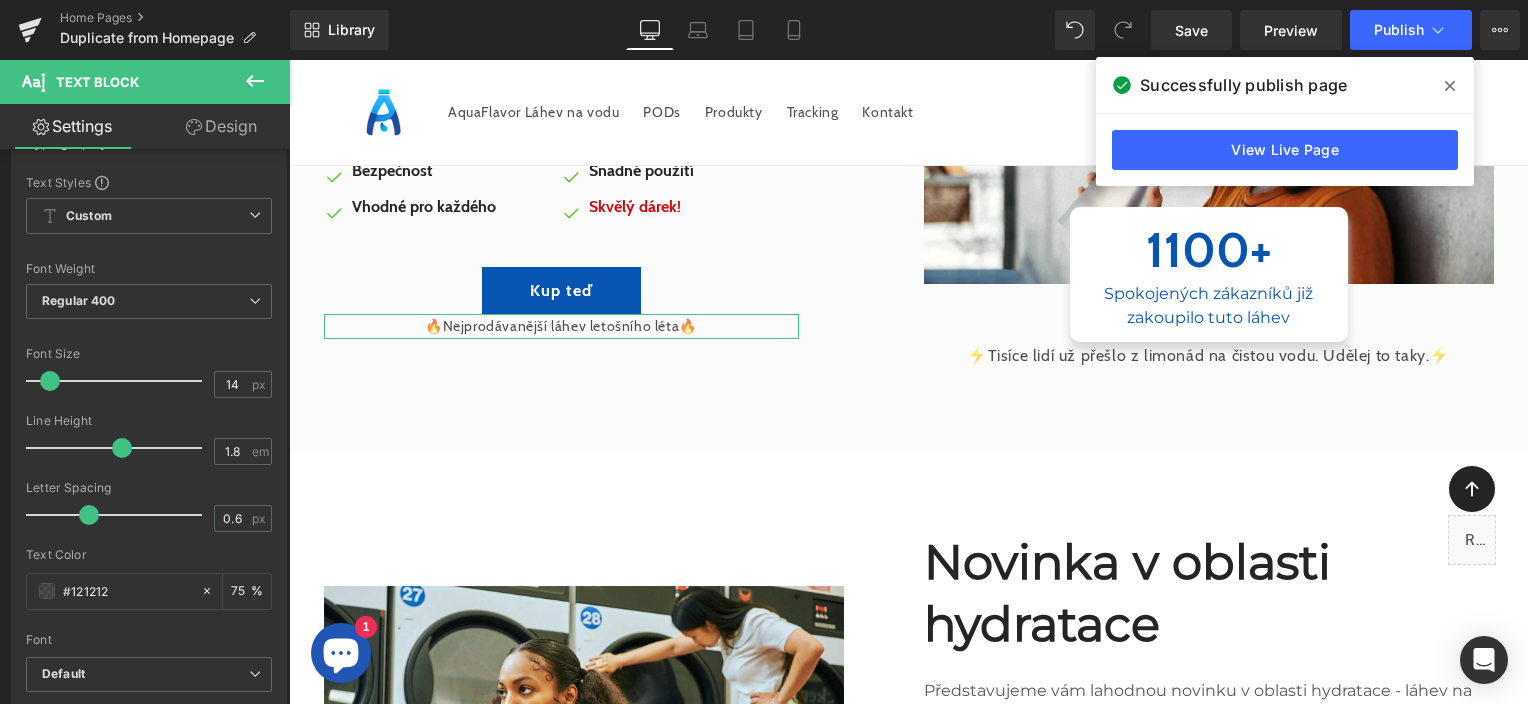 scroll, scrollTop: 0, scrollLeft: 0, axis: both 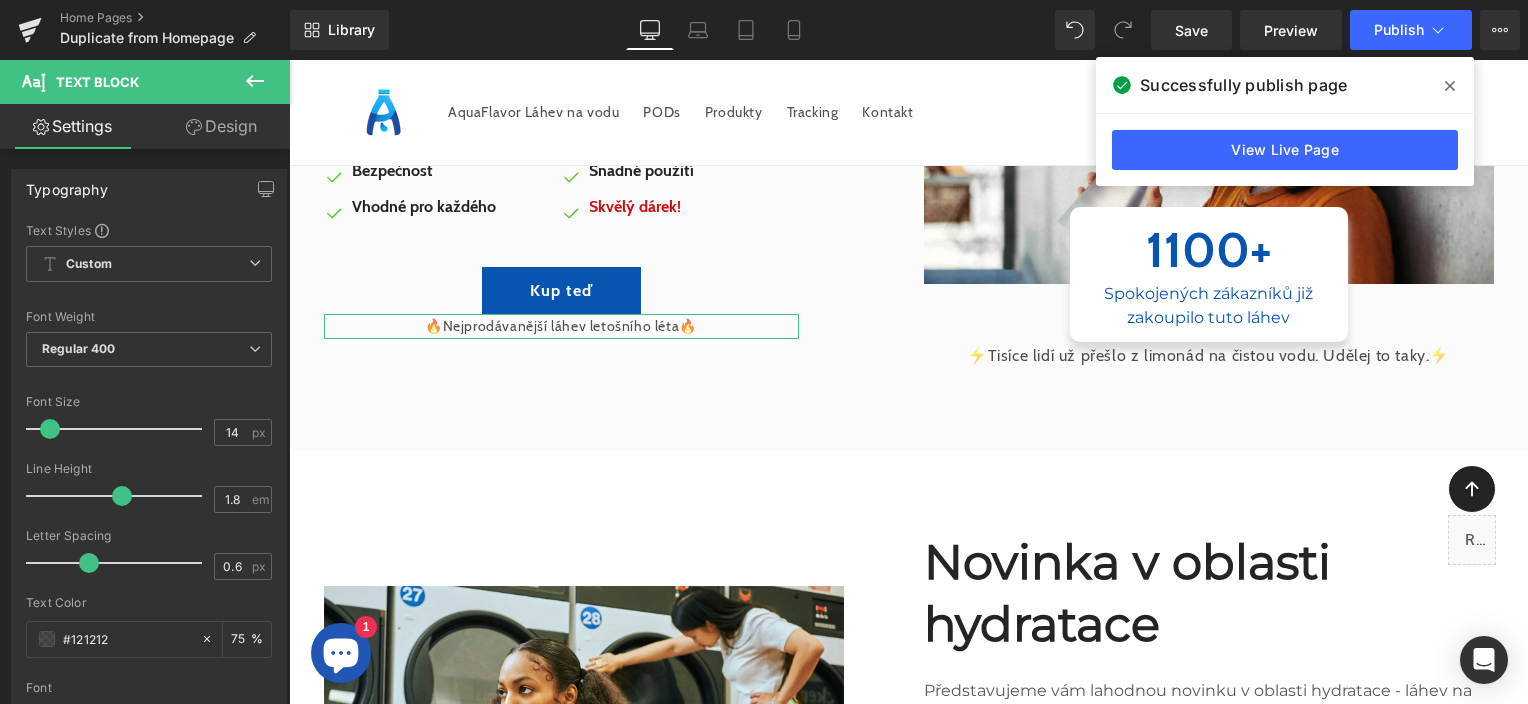 click on "Design" at bounding box center [221, 126] 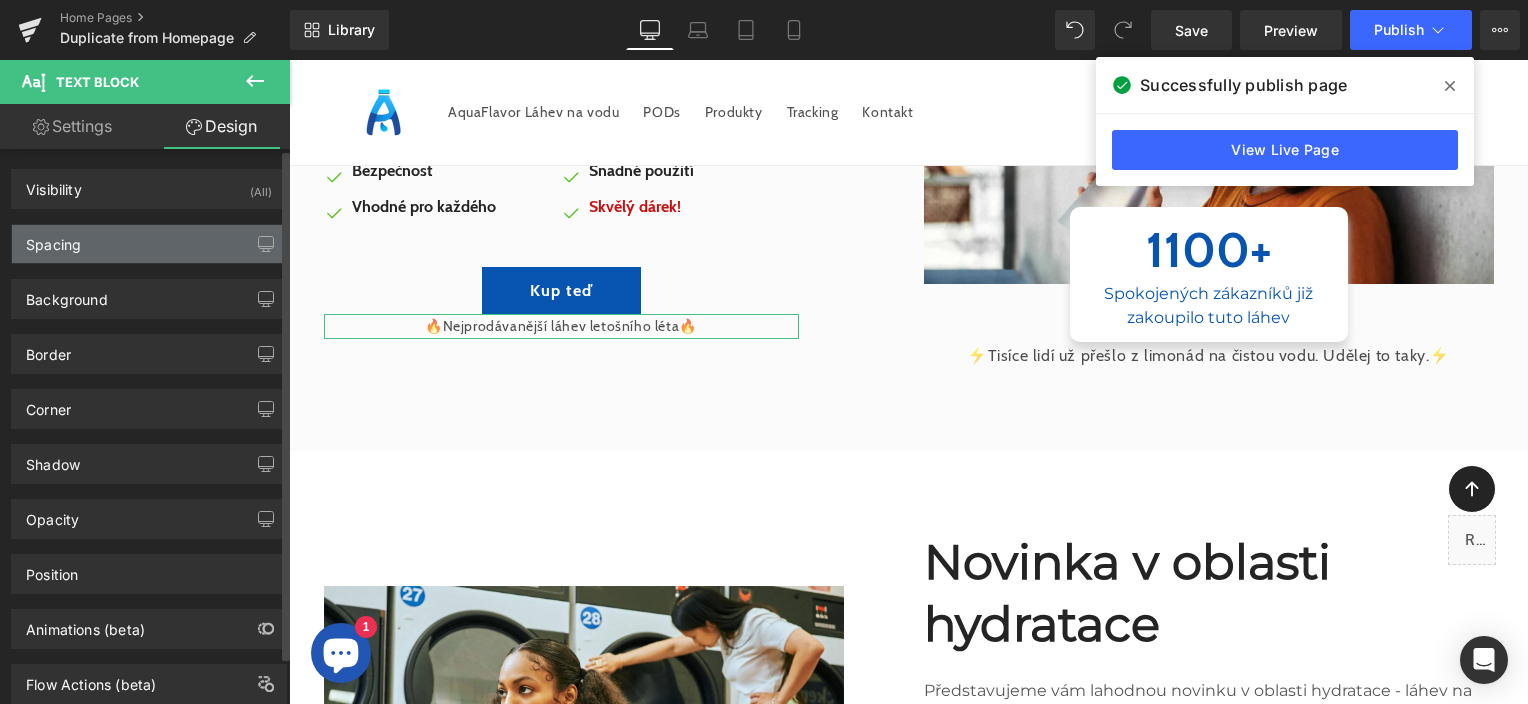 click on "Spacing" at bounding box center (149, 244) 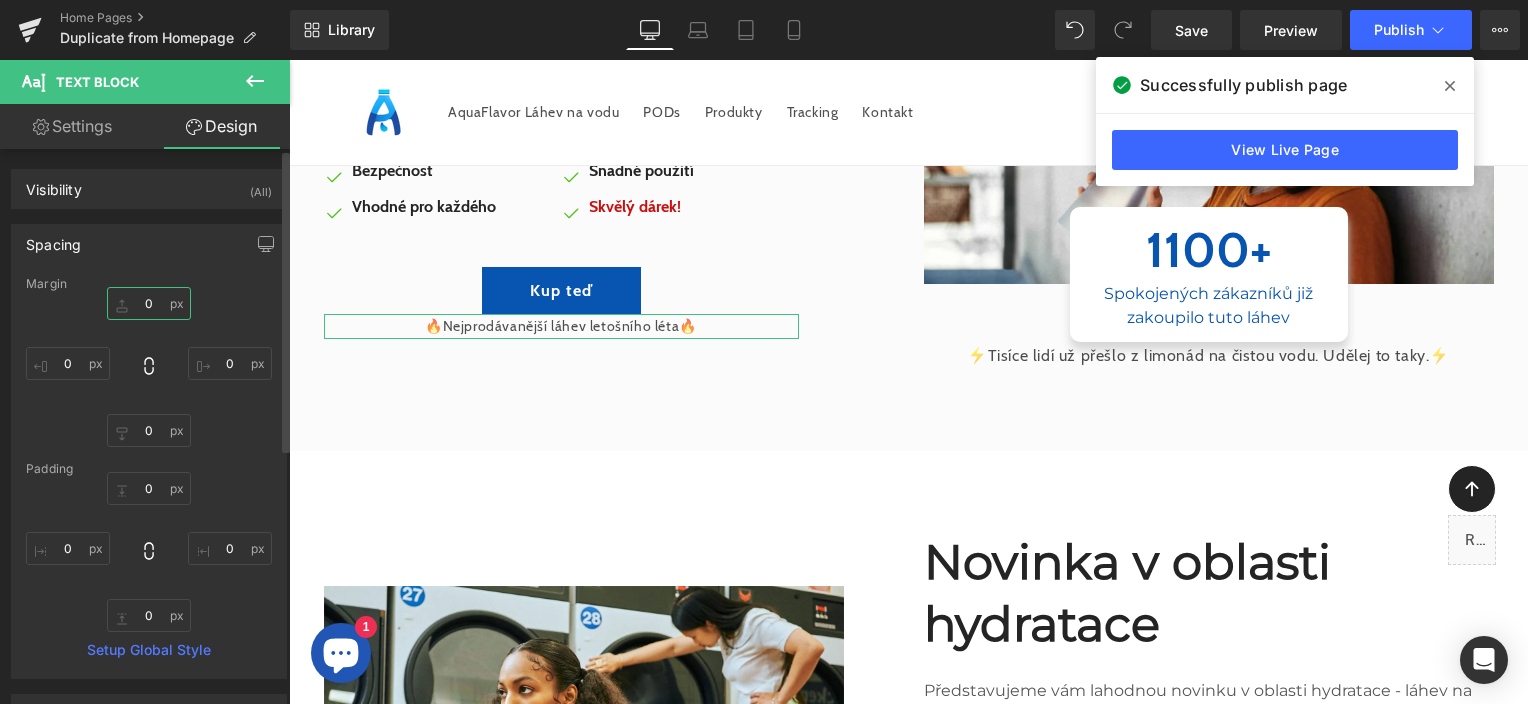 click on "0" at bounding box center (149, 303) 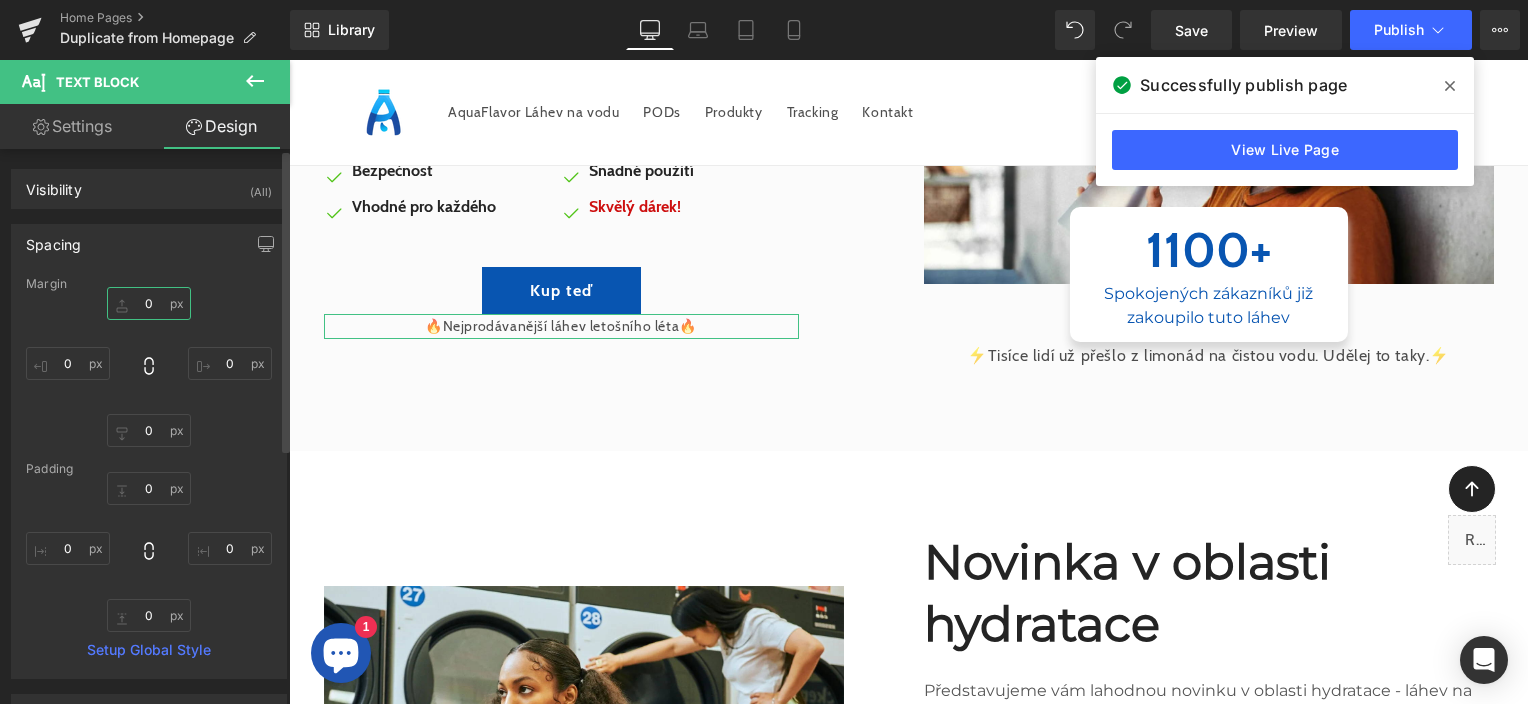type on "5" 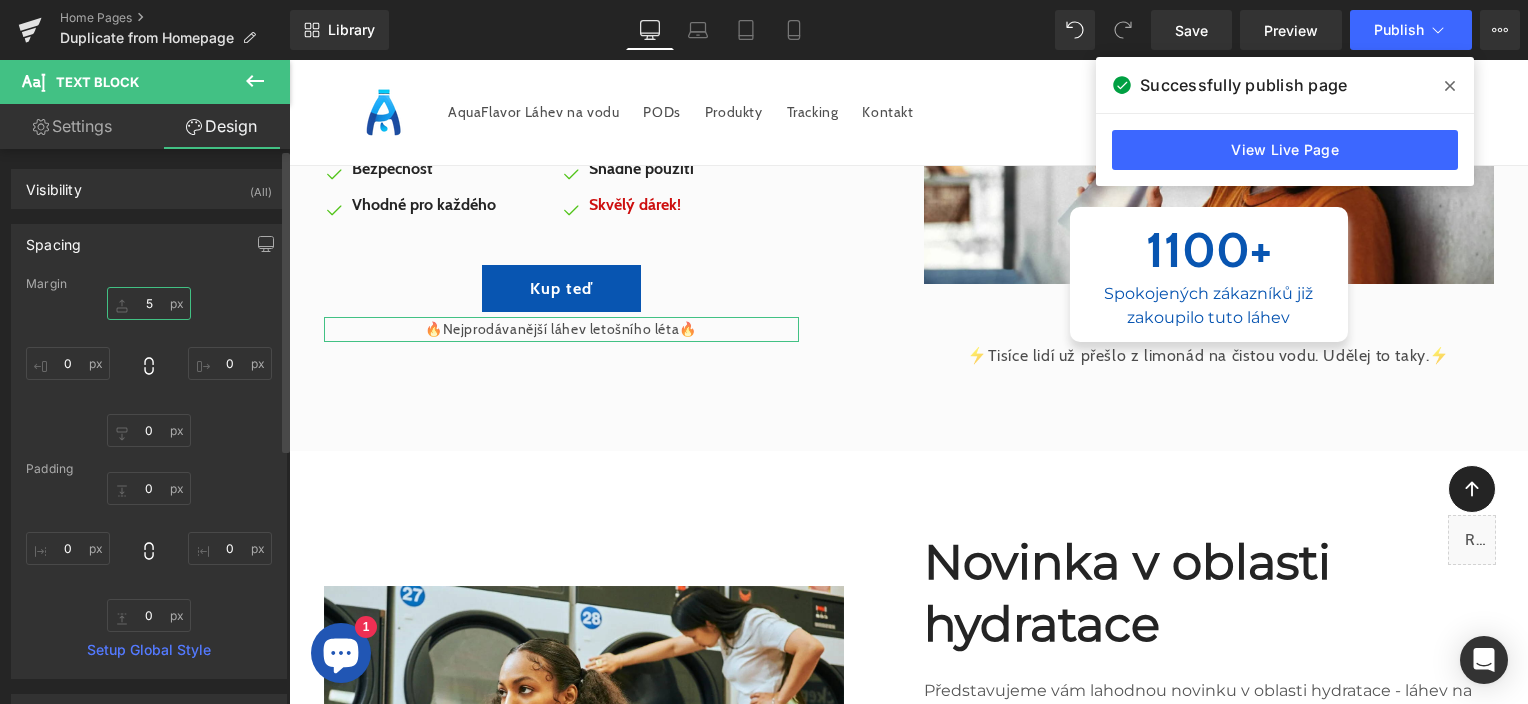 scroll, scrollTop: 374, scrollLeft: 0, axis: vertical 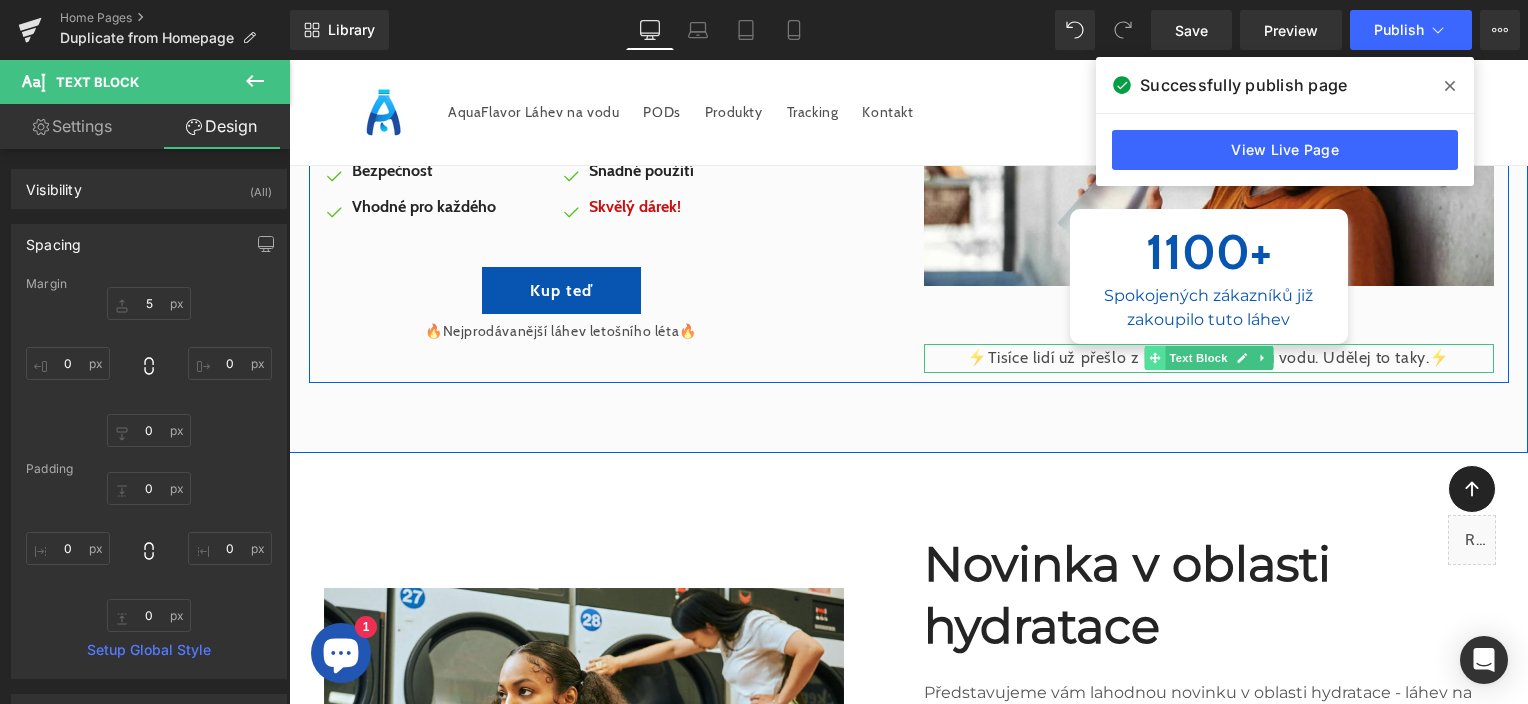 click 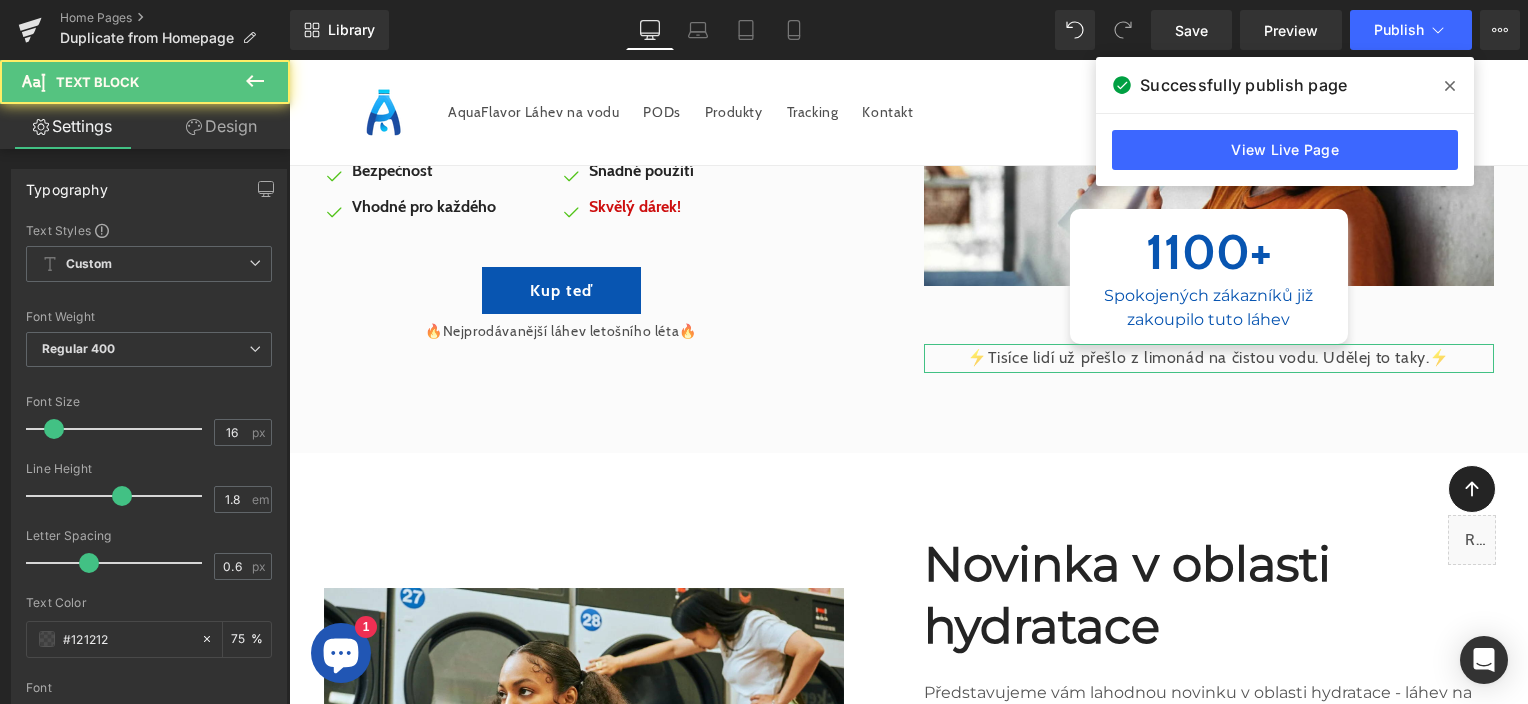 click on "Design" at bounding box center (221, 126) 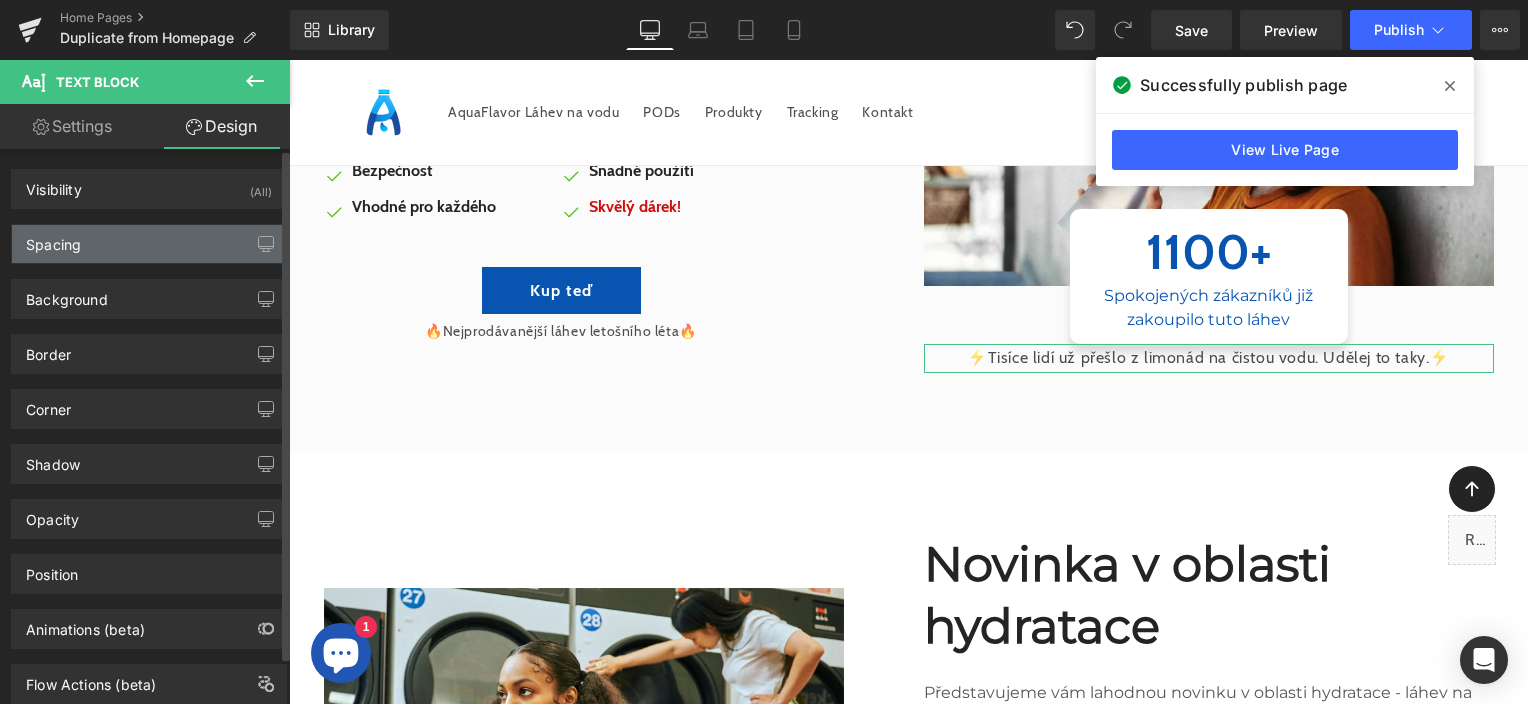 click on "Spacing" at bounding box center (149, 244) 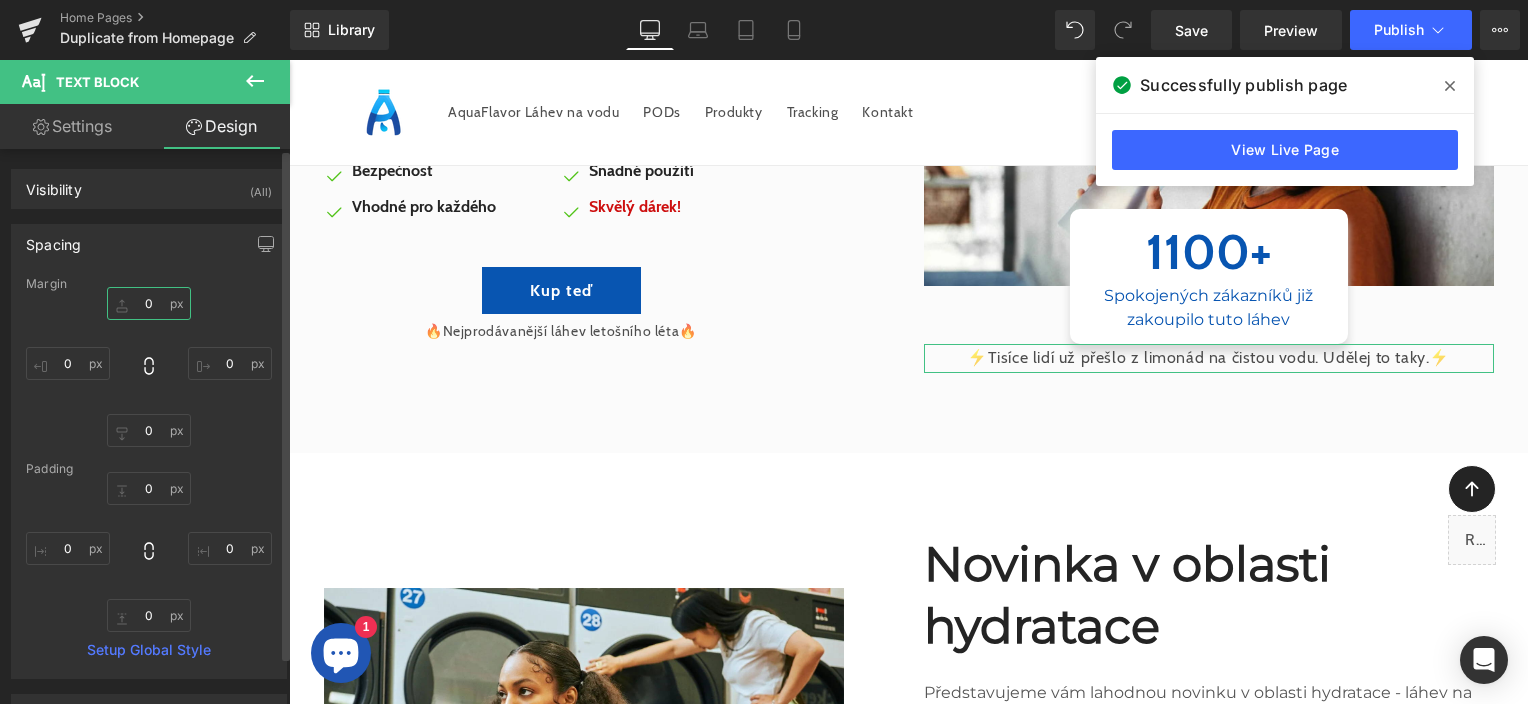 click on "0" at bounding box center [149, 303] 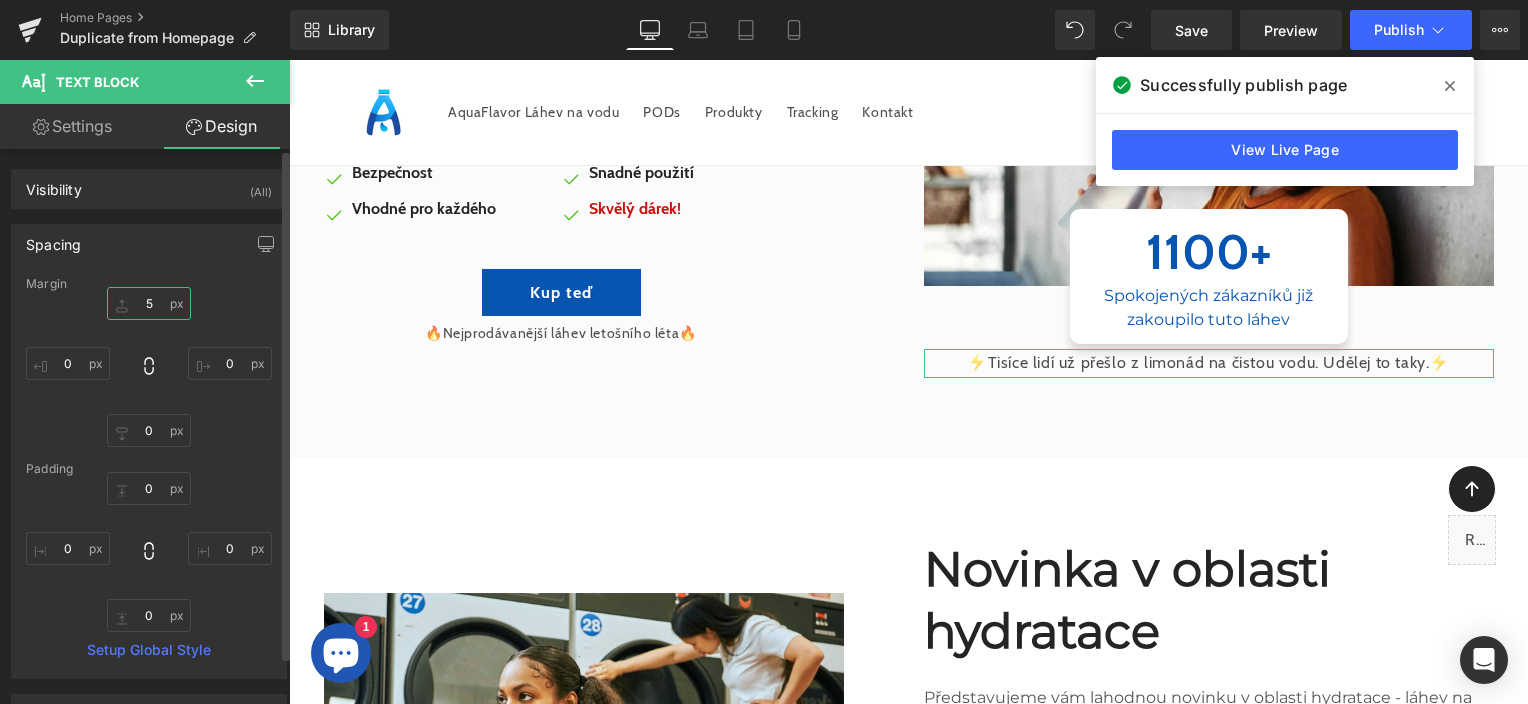 scroll, scrollTop: 376, scrollLeft: 0, axis: vertical 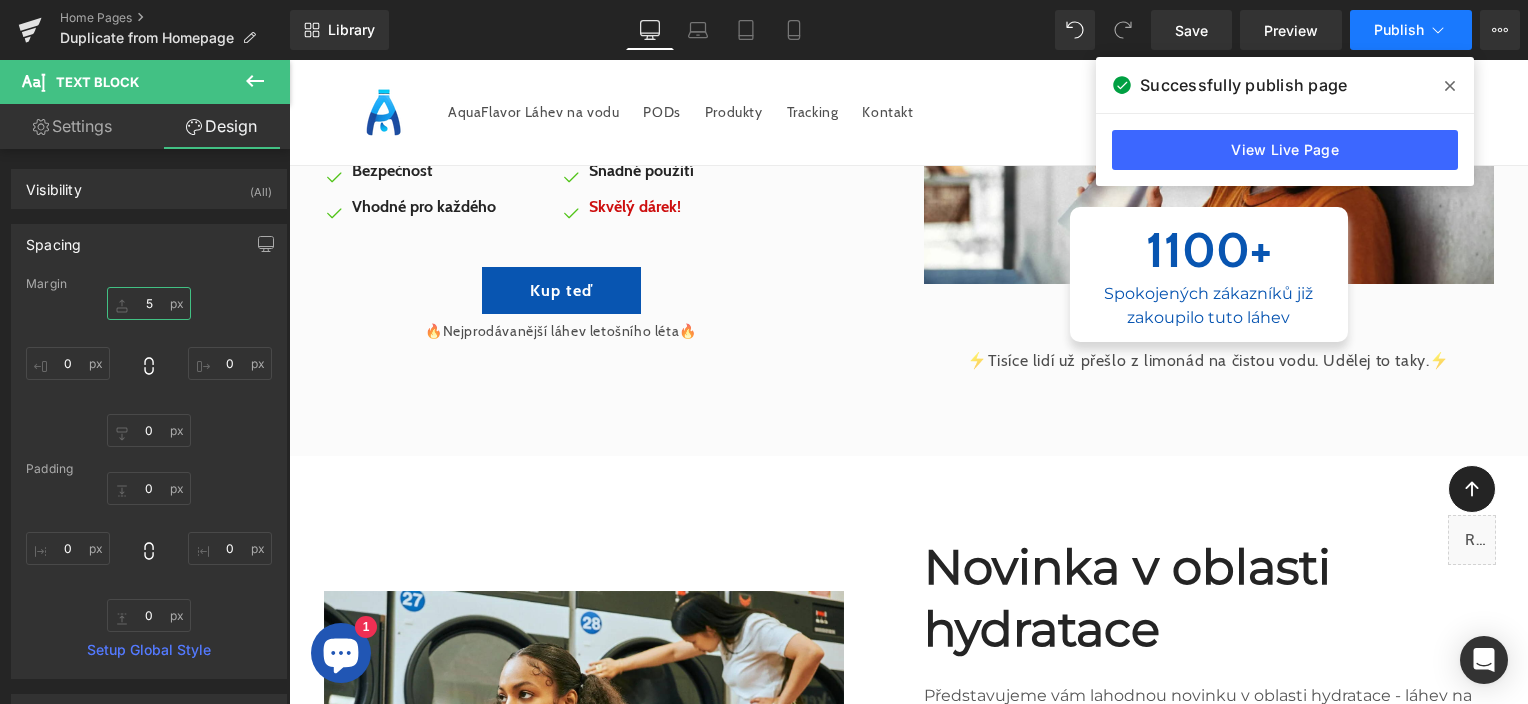 type on "5" 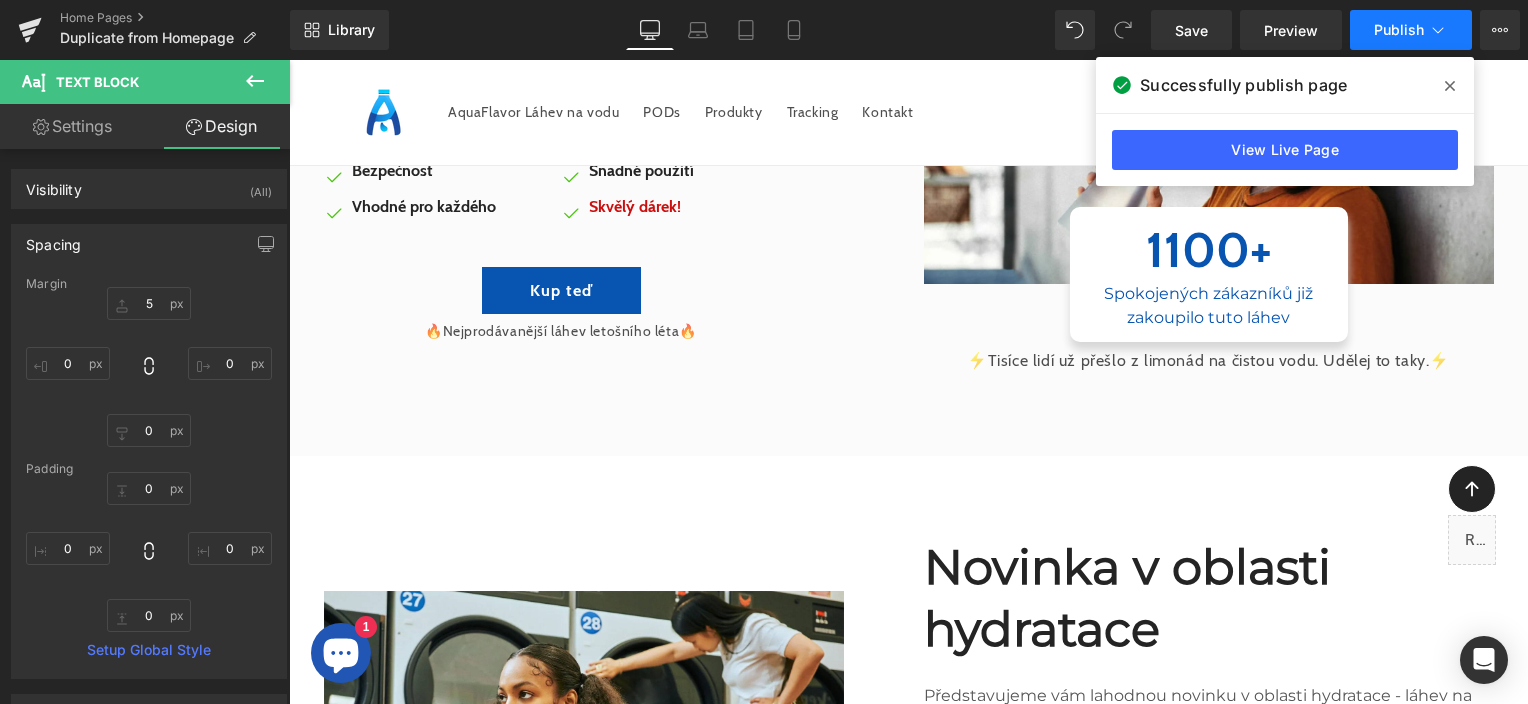 click on "Publish" at bounding box center [1399, 30] 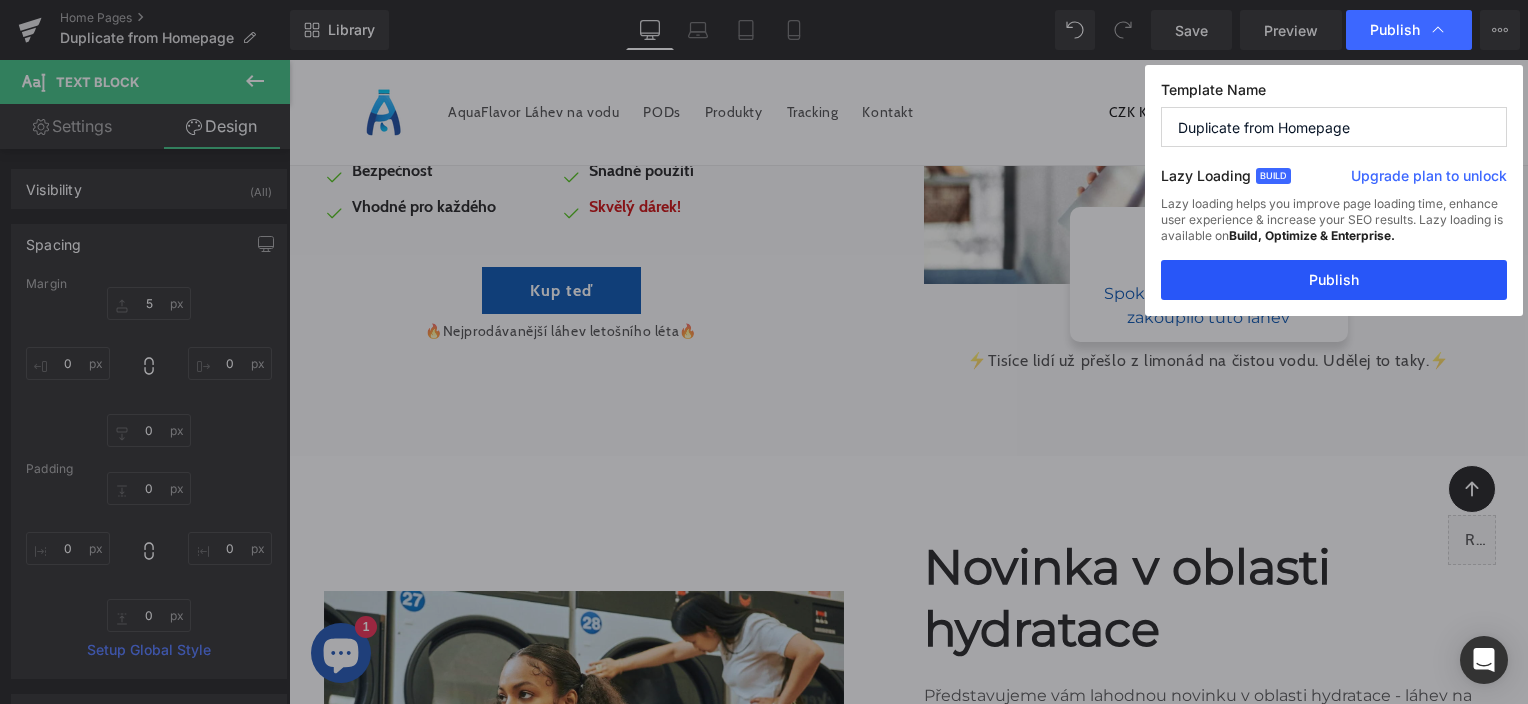 click on "Publish" at bounding box center (1334, 280) 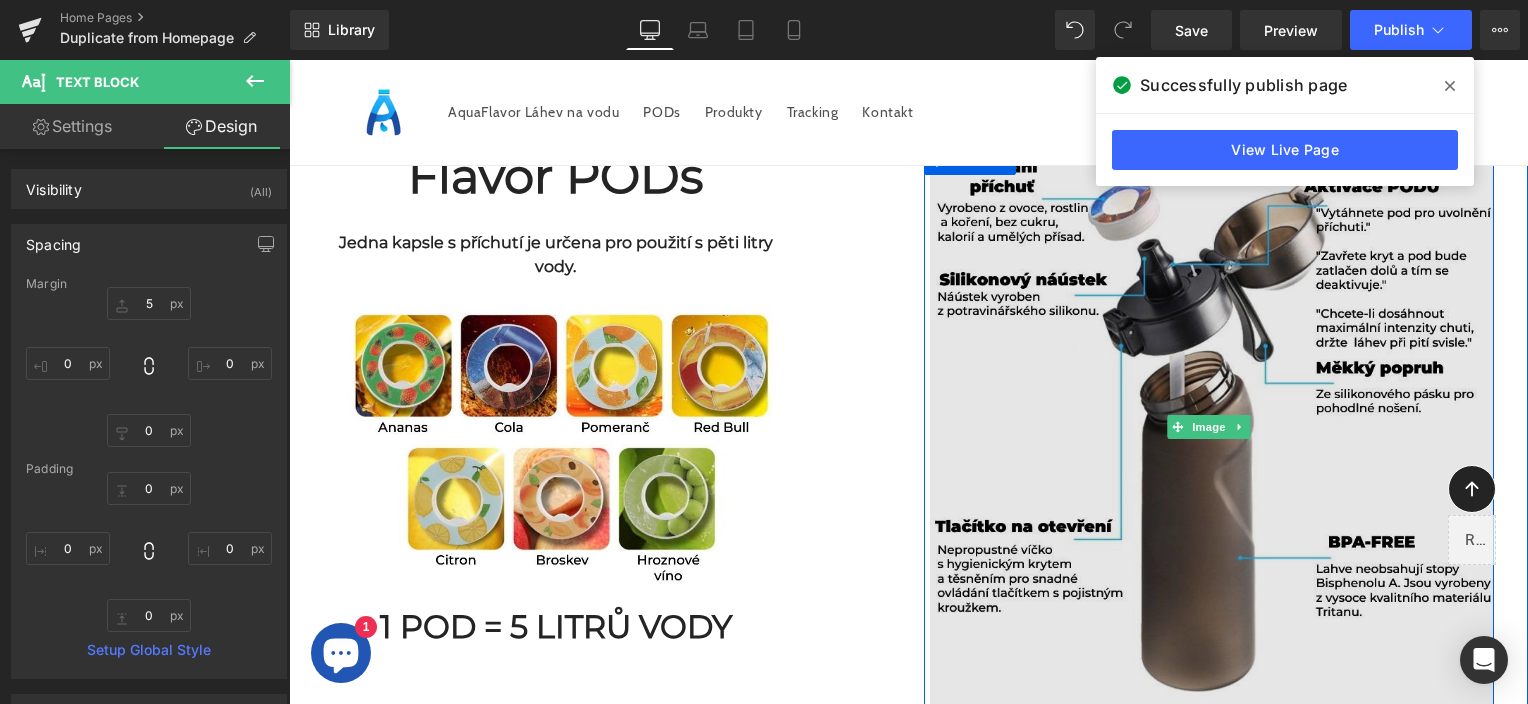 scroll, scrollTop: 2600, scrollLeft: 0, axis: vertical 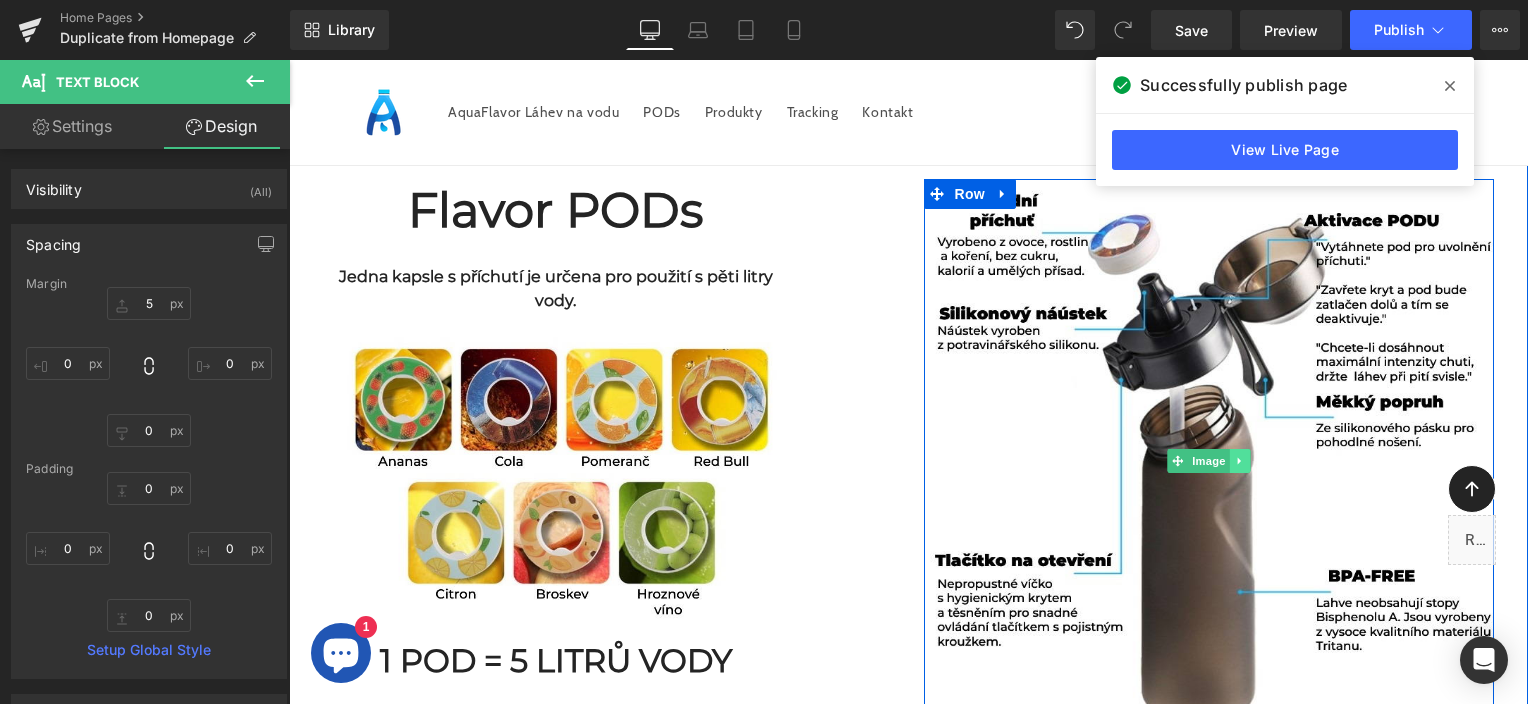 click 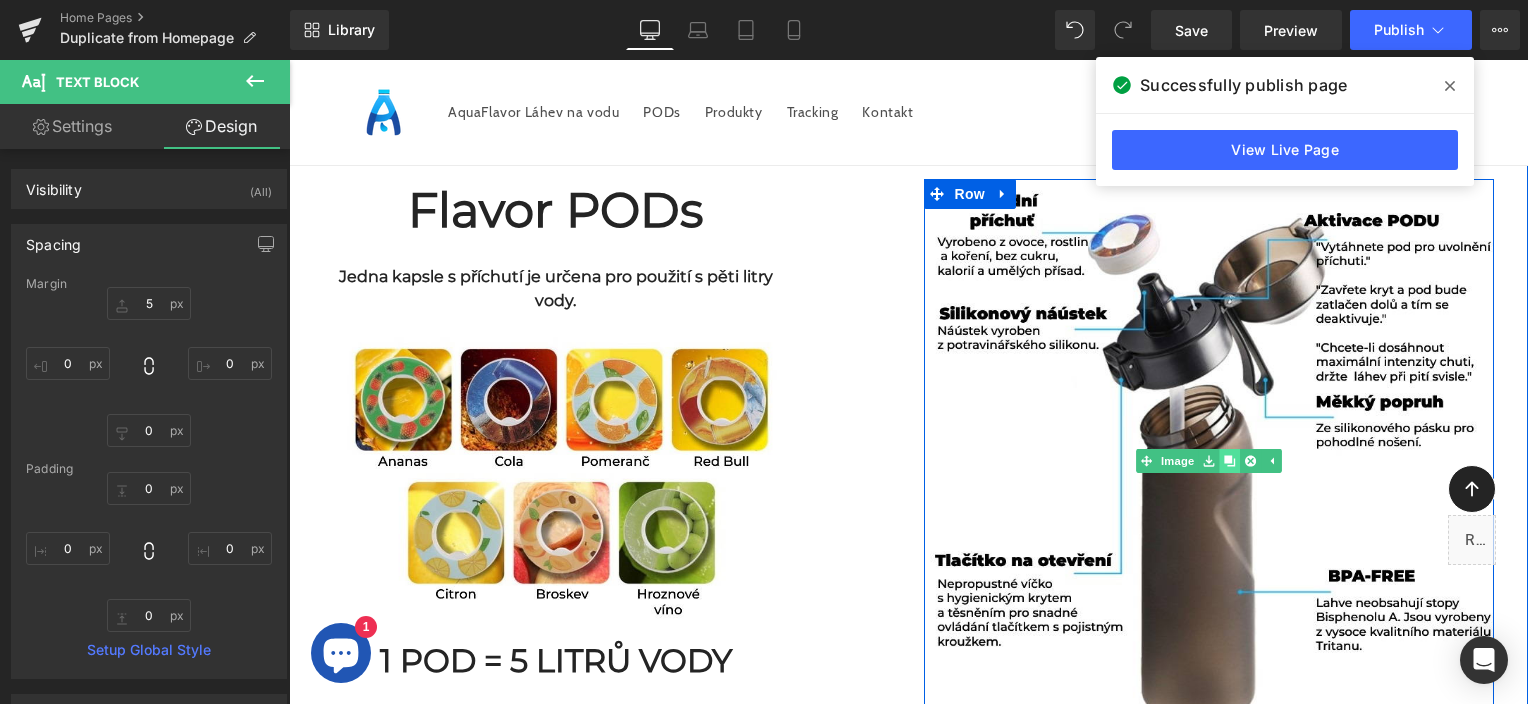 drag, startPoint x: 1205, startPoint y: 468, endPoint x: 1212, endPoint y: 459, distance: 11.401754 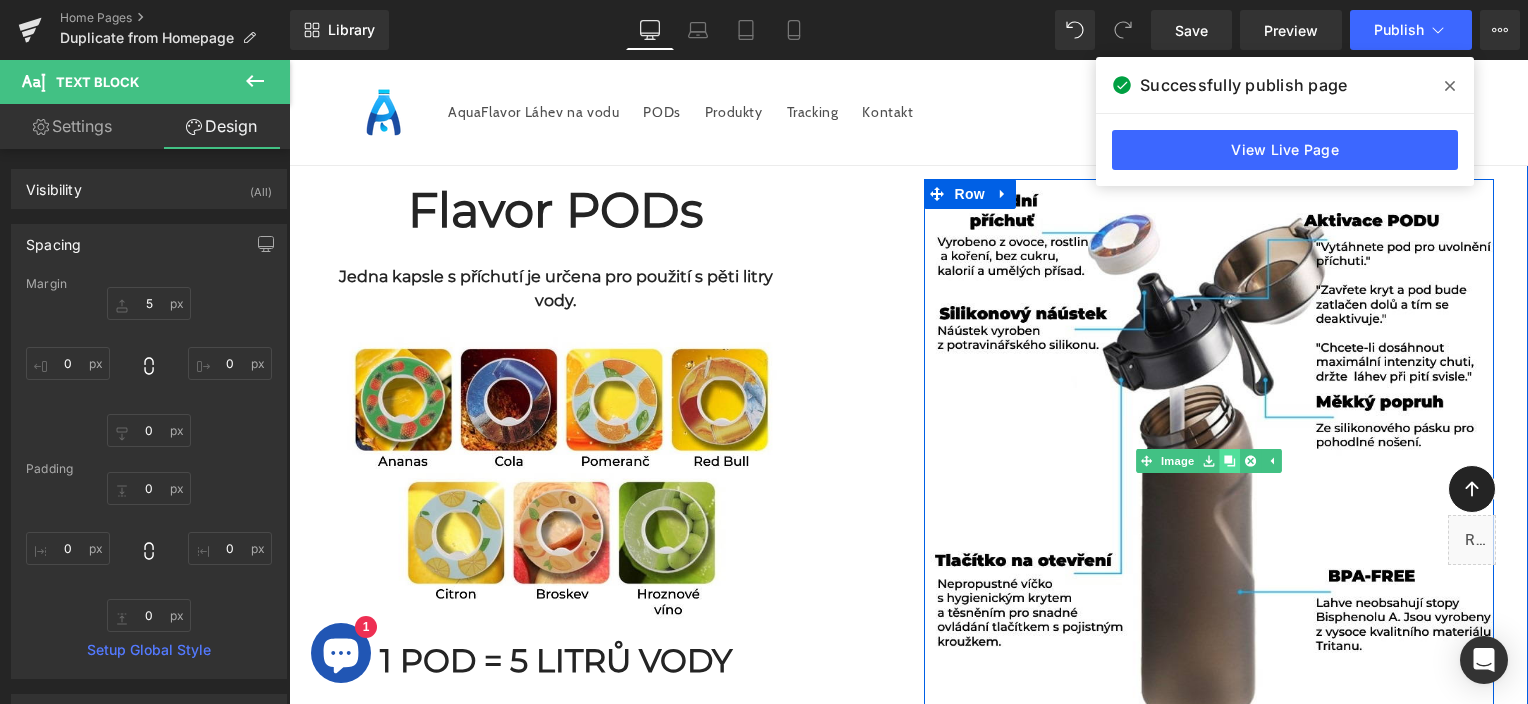 click at bounding box center [1208, 461] 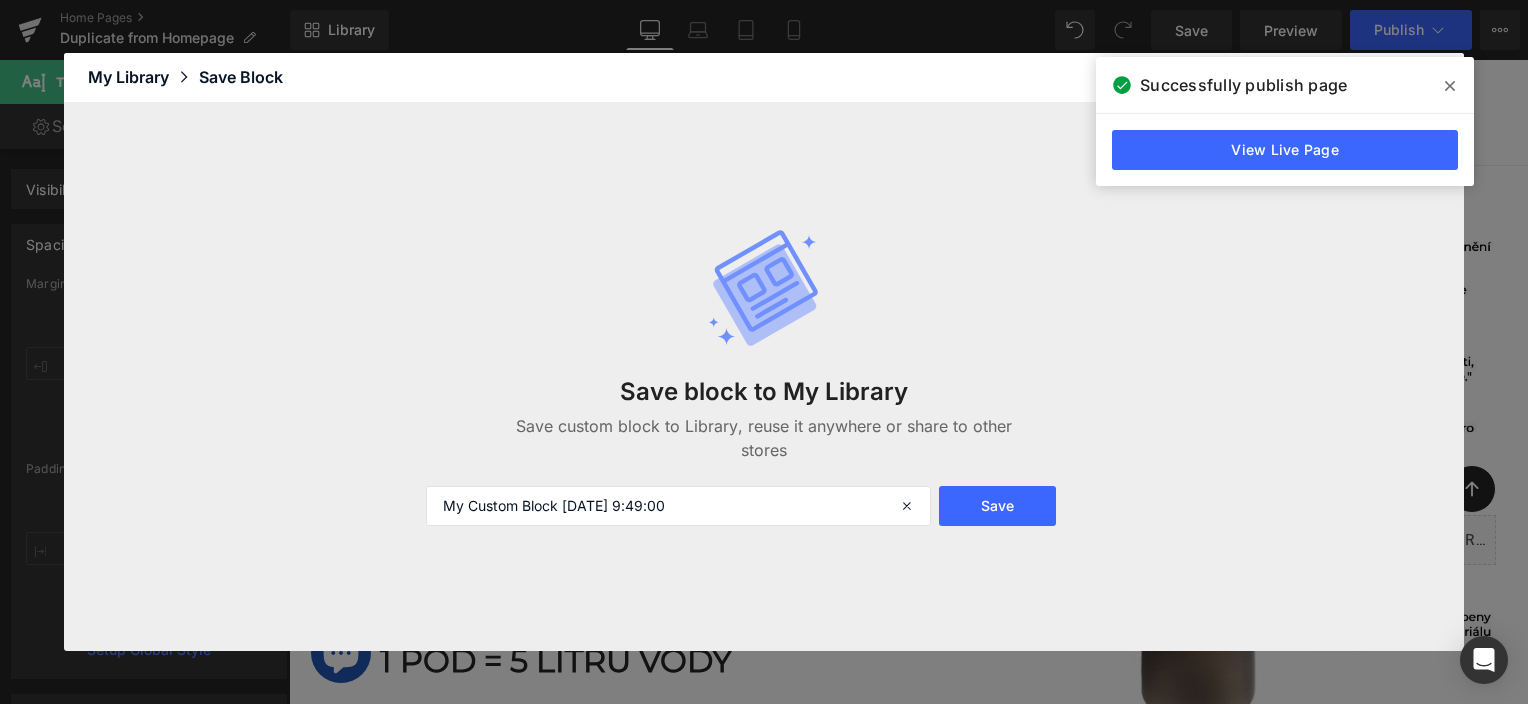 click 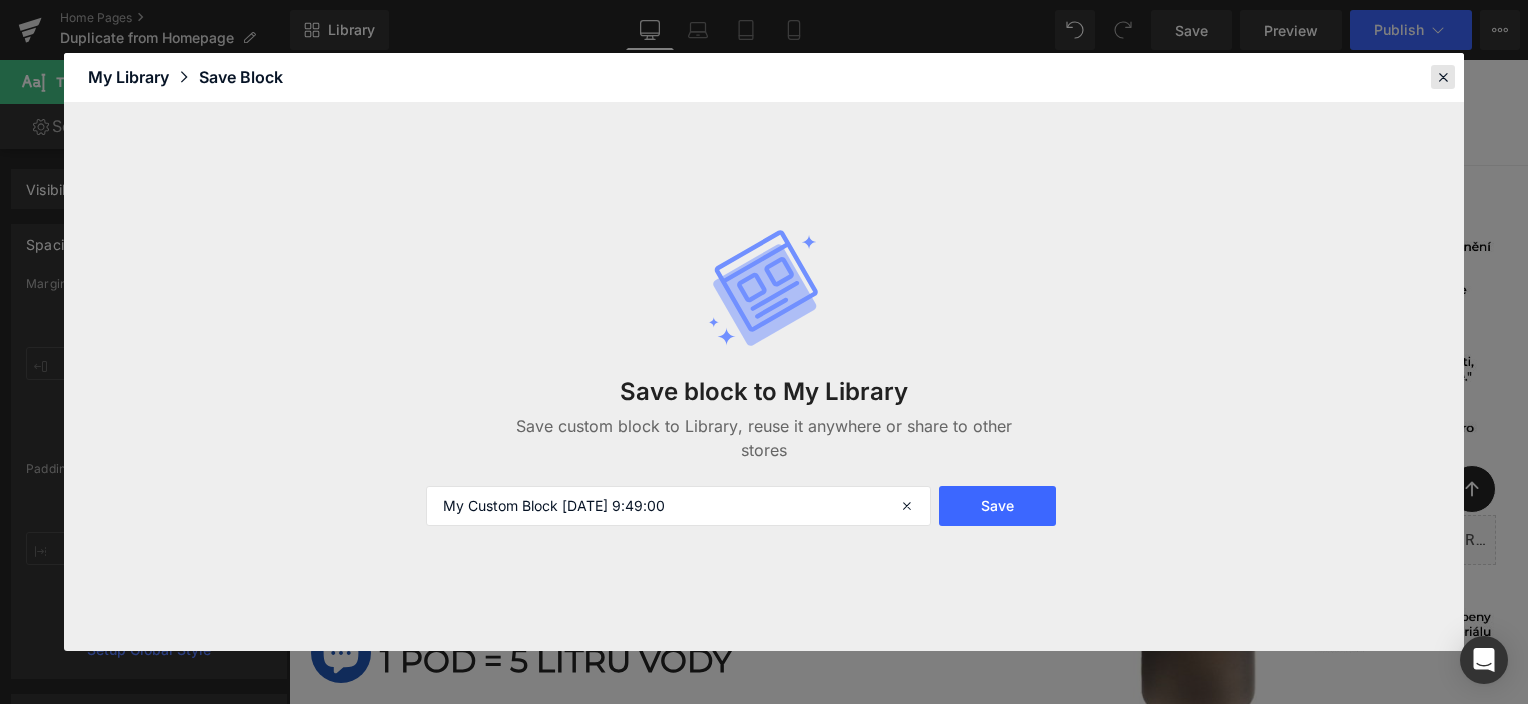 click at bounding box center [1443, 77] 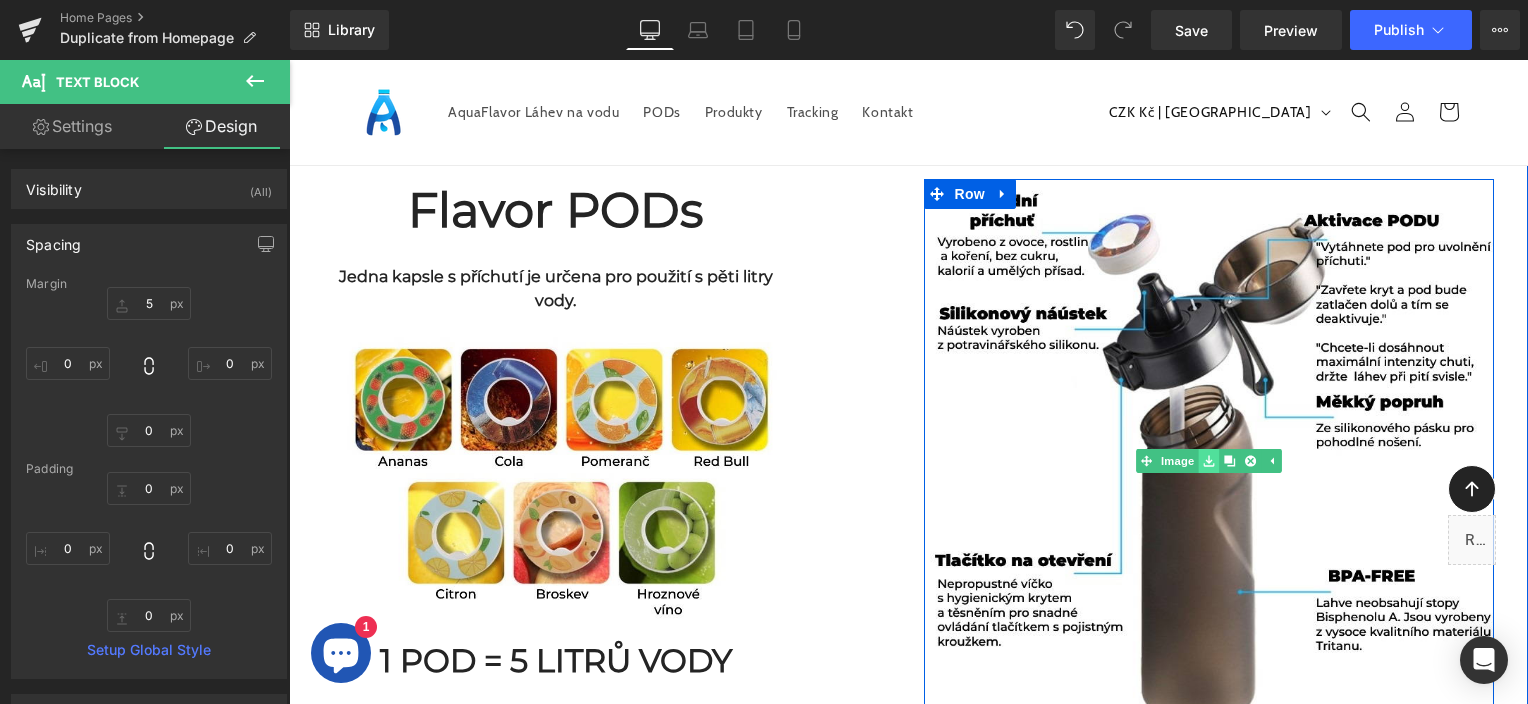 click at bounding box center (1208, 461) 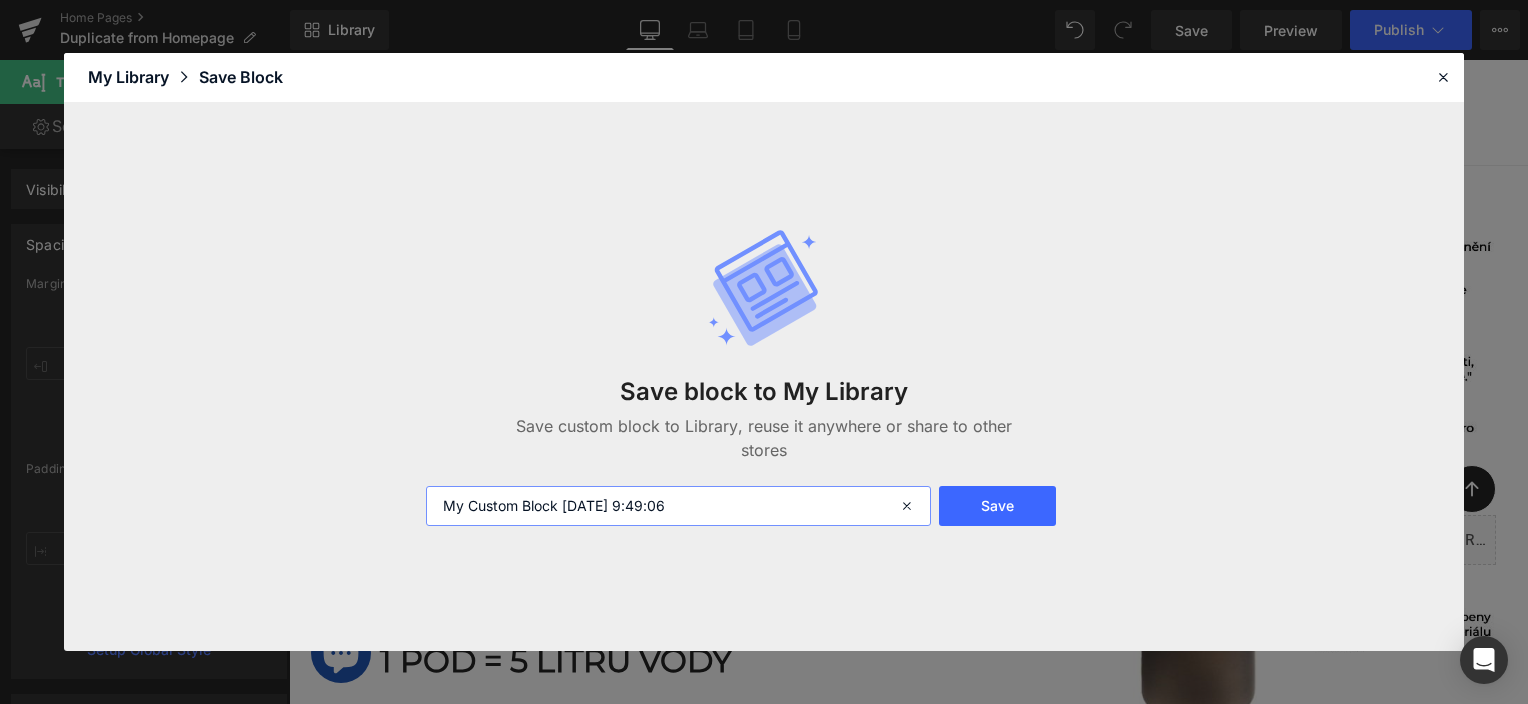 click on "My Custom Block [DATE] 9:49:06" at bounding box center (678, 506) 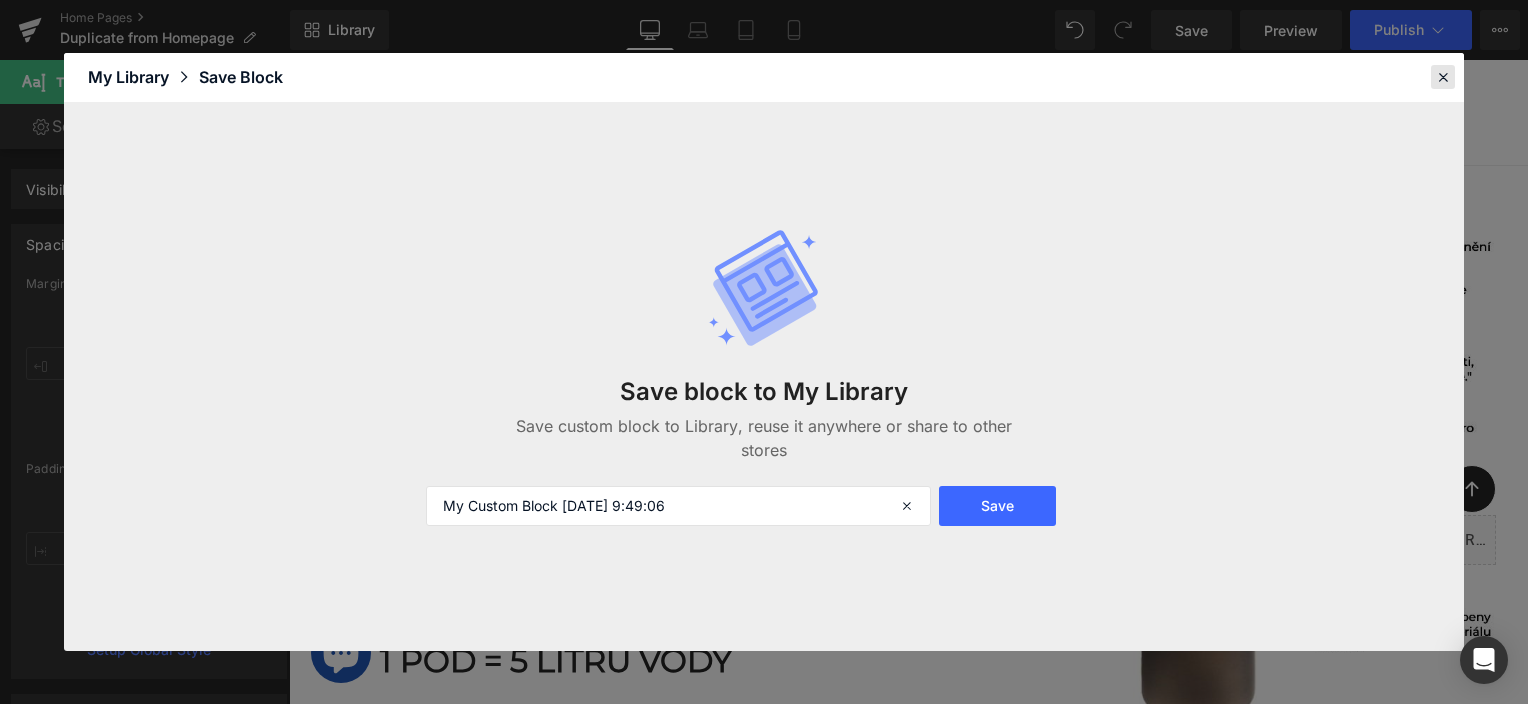 click at bounding box center [1443, 77] 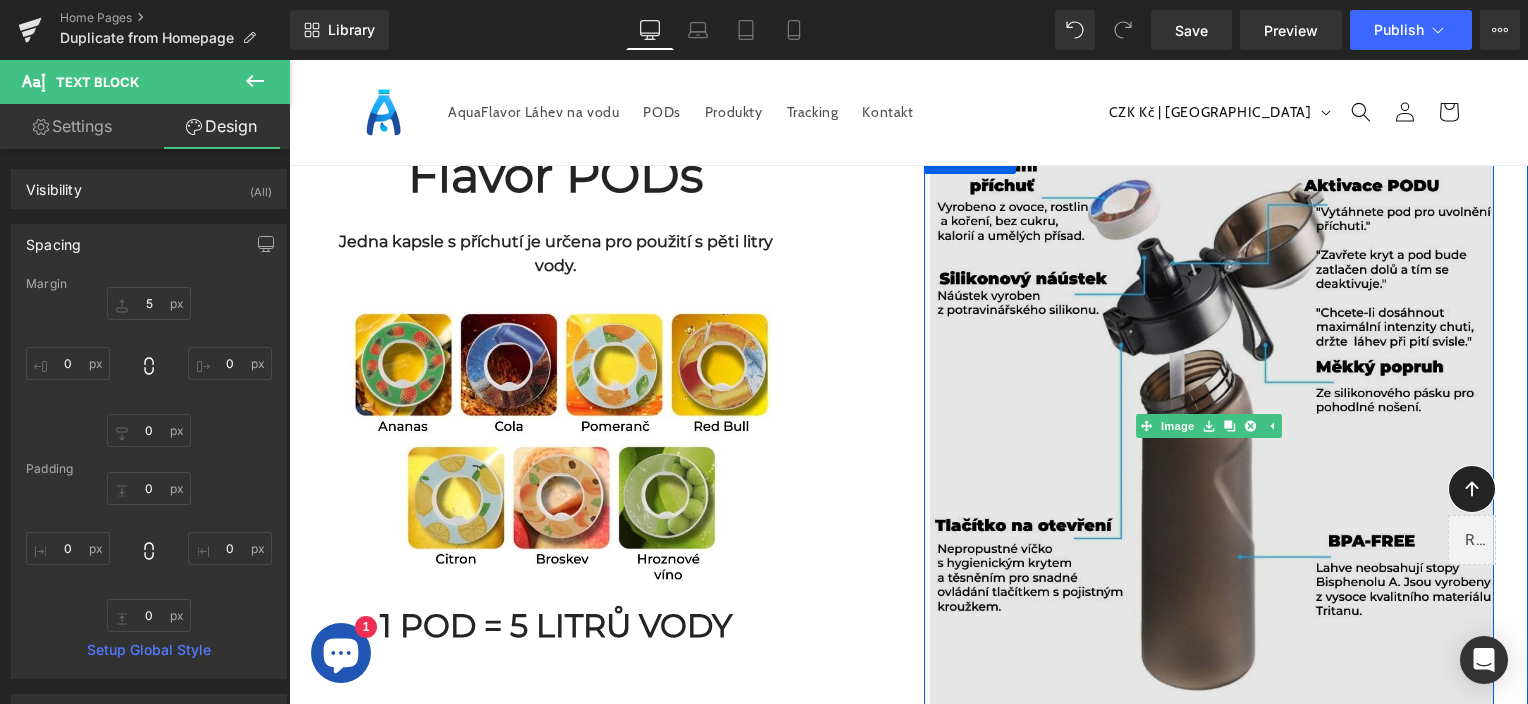 scroll, scrollTop: 2600, scrollLeft: 0, axis: vertical 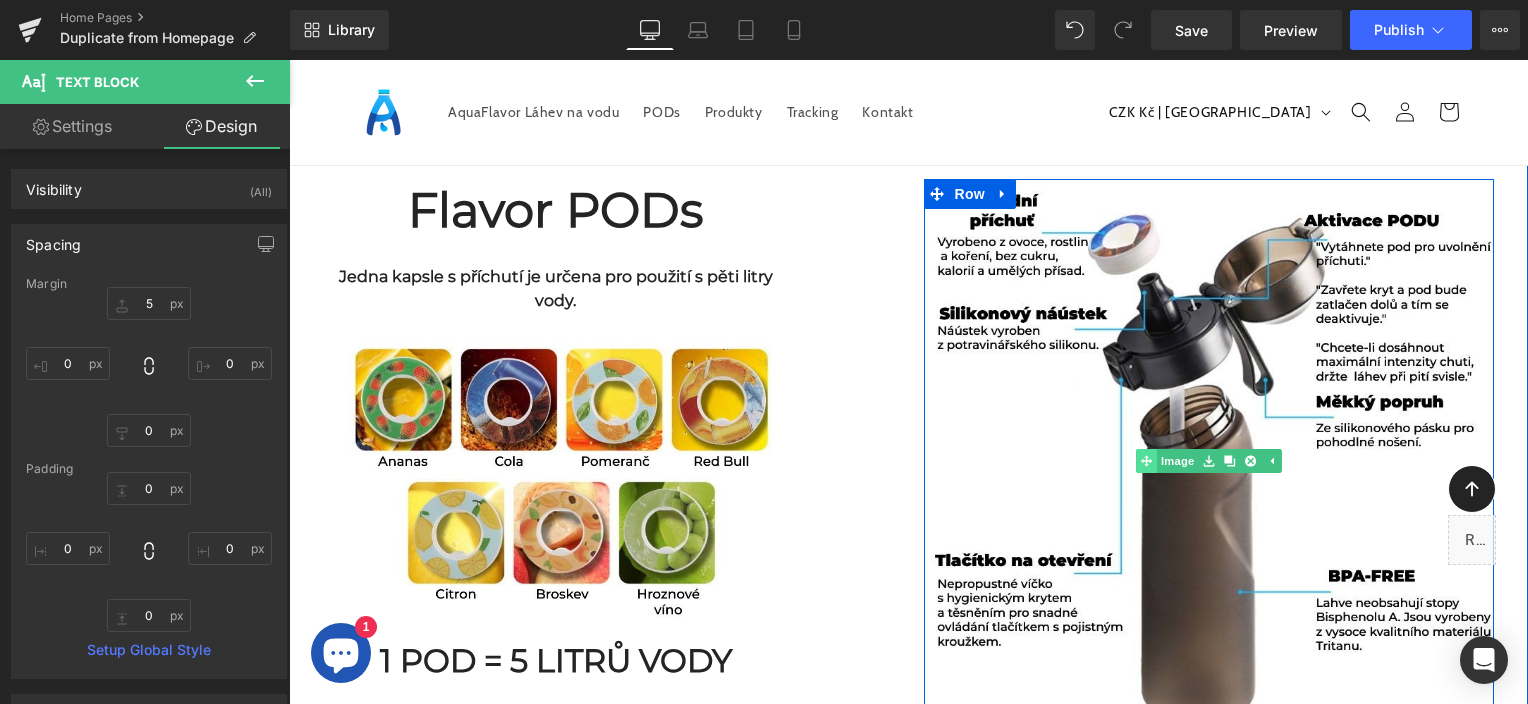 click on "Image" at bounding box center (1167, 461) 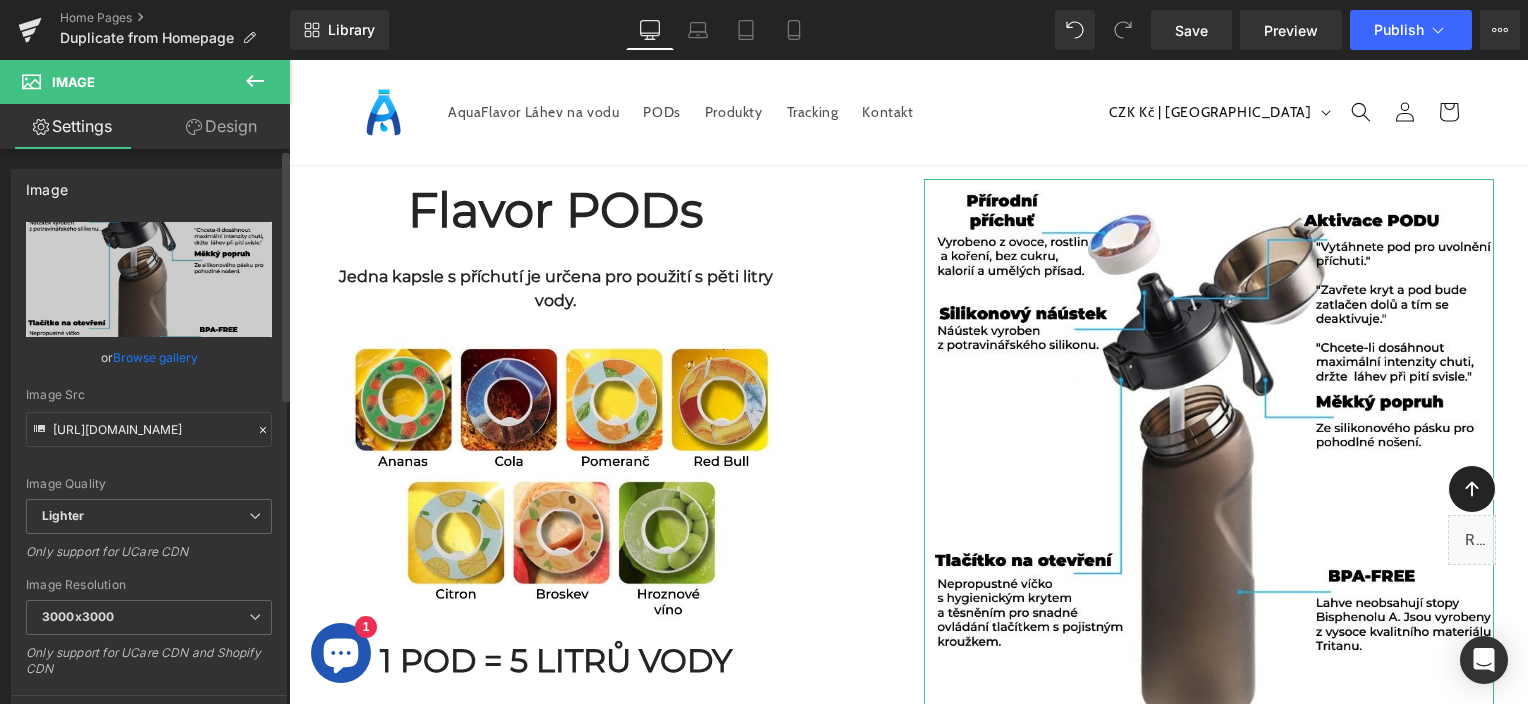 click on "Browse gallery" at bounding box center [155, 357] 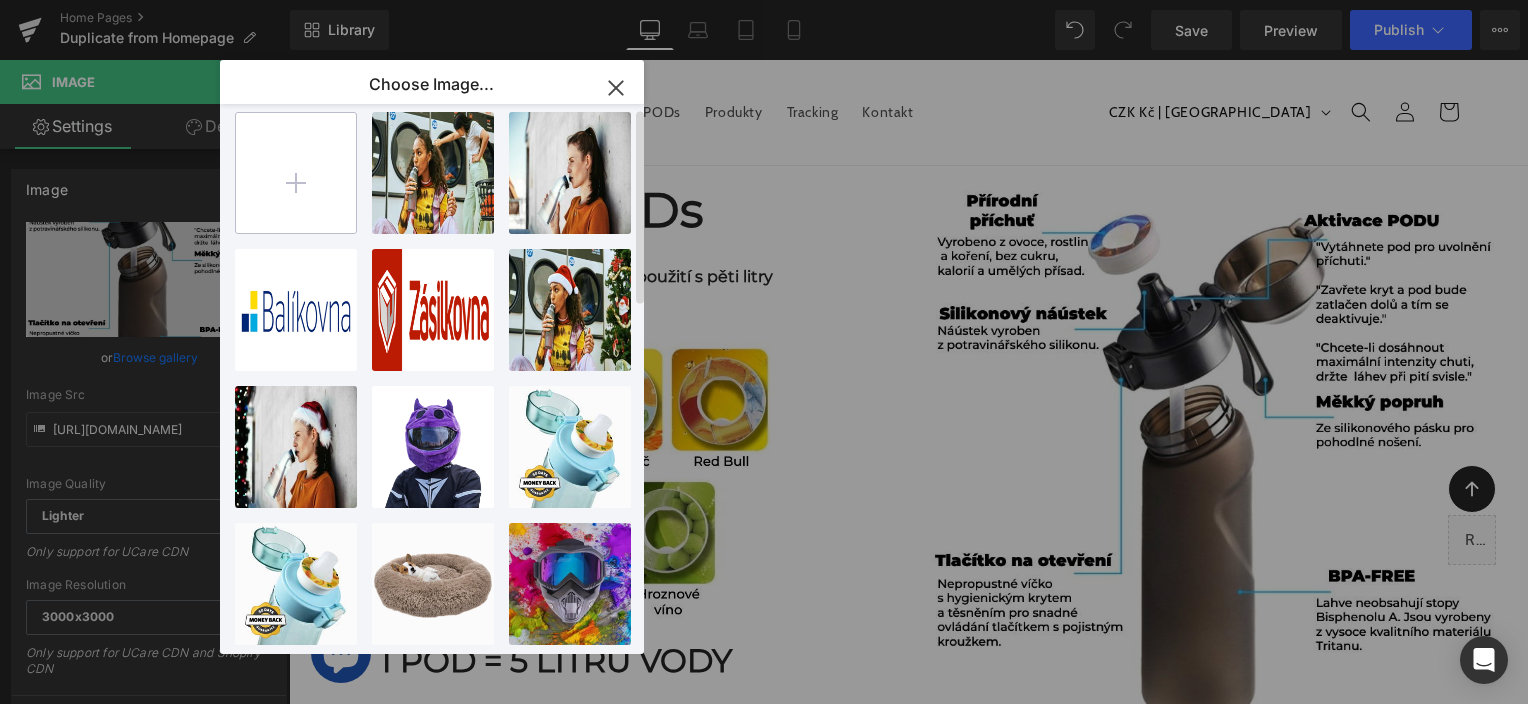 scroll, scrollTop: 0, scrollLeft: 0, axis: both 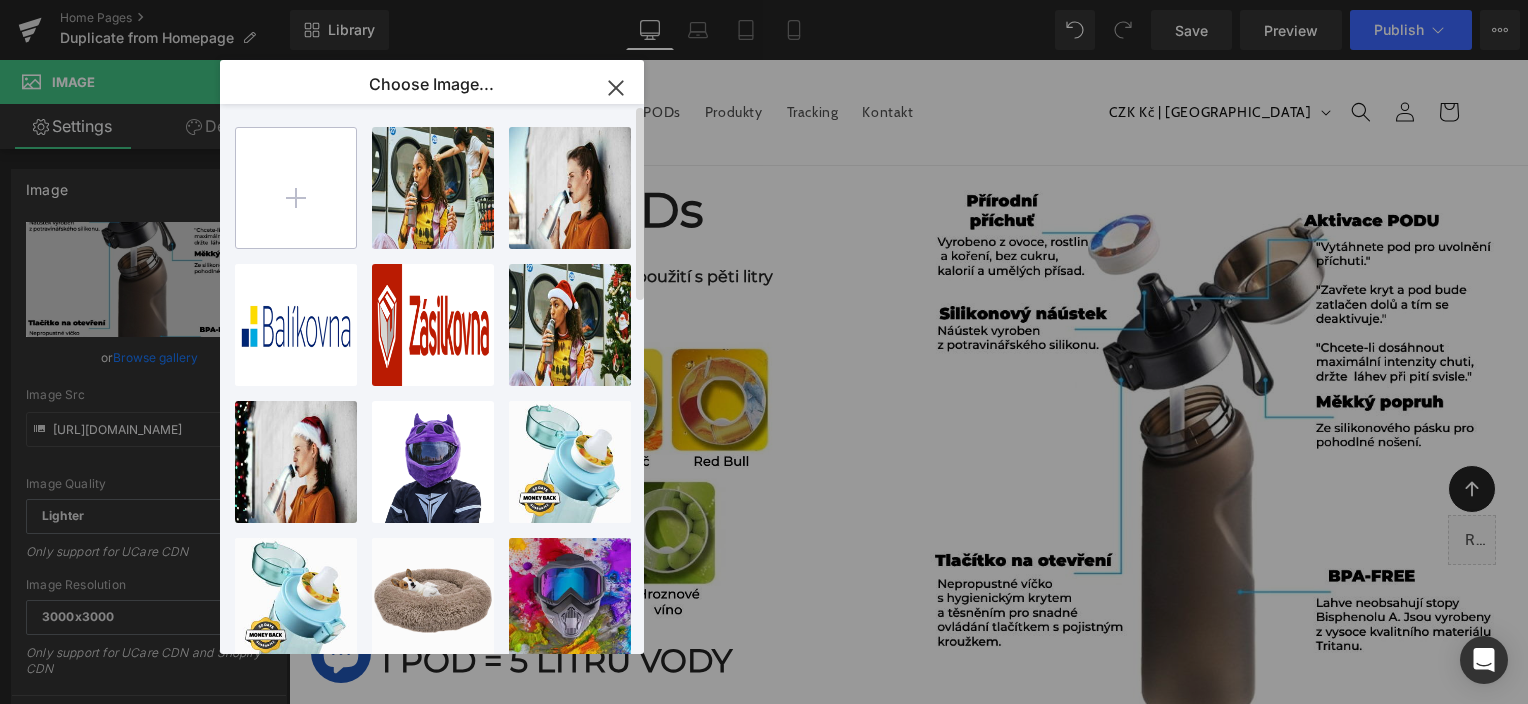click at bounding box center [296, 188] 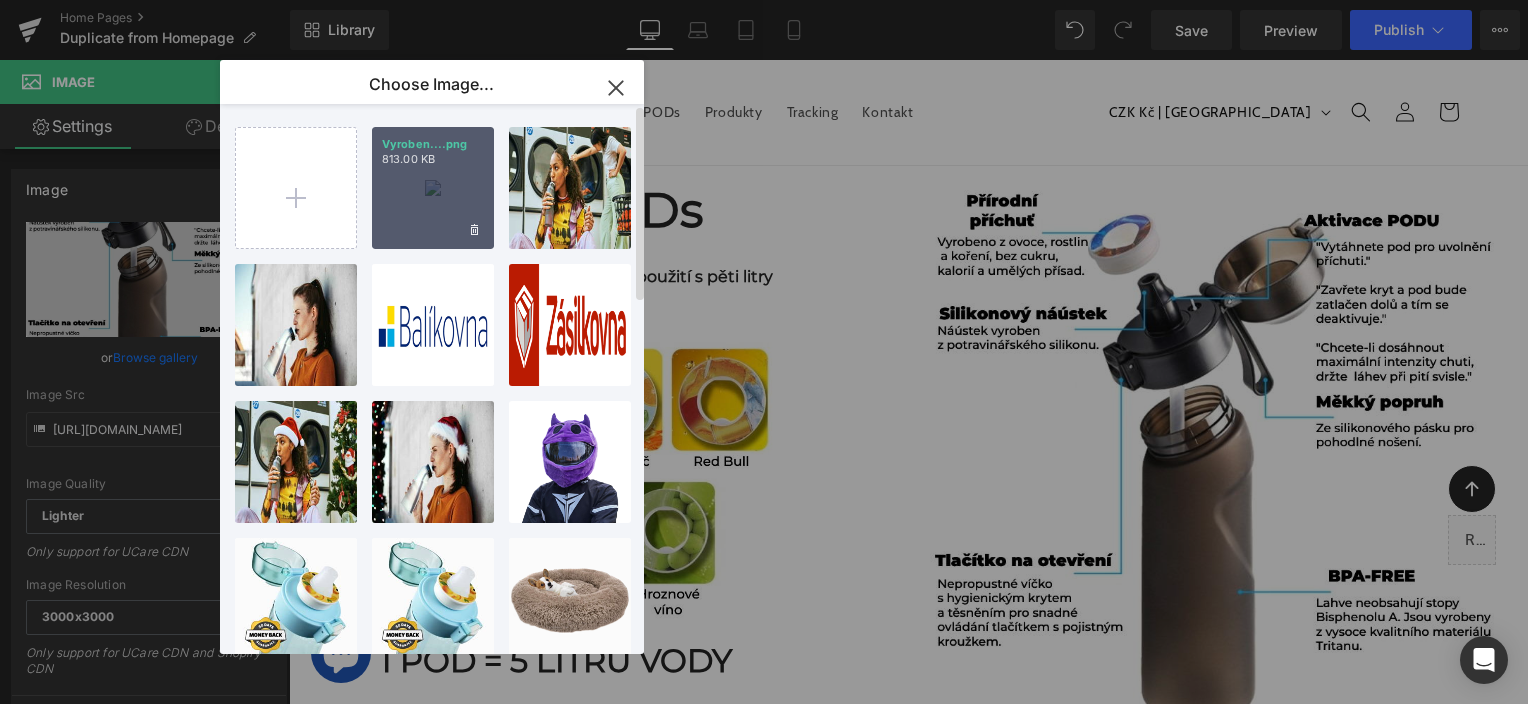 click on "Vyroben....png 813.00 KB" at bounding box center [433, 188] 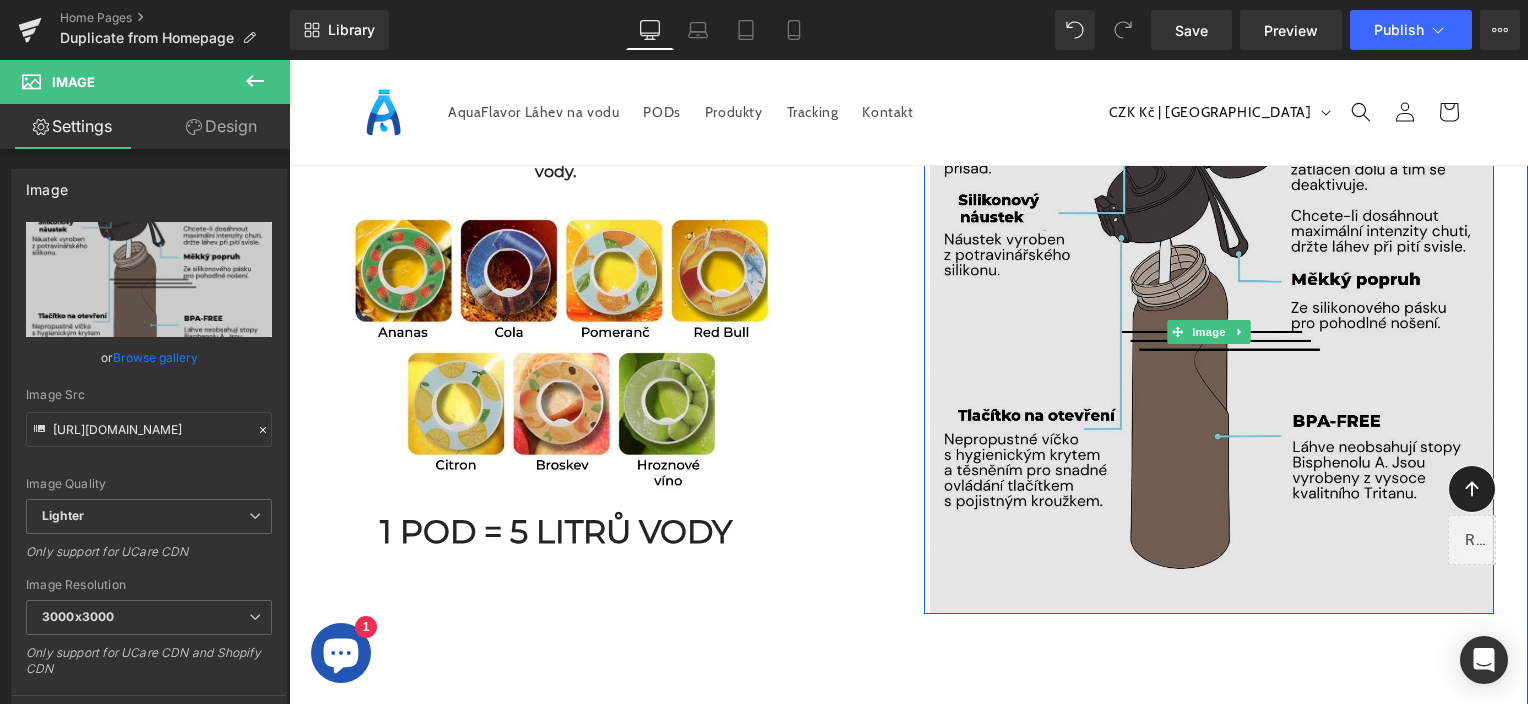 scroll, scrollTop: 2800, scrollLeft: 0, axis: vertical 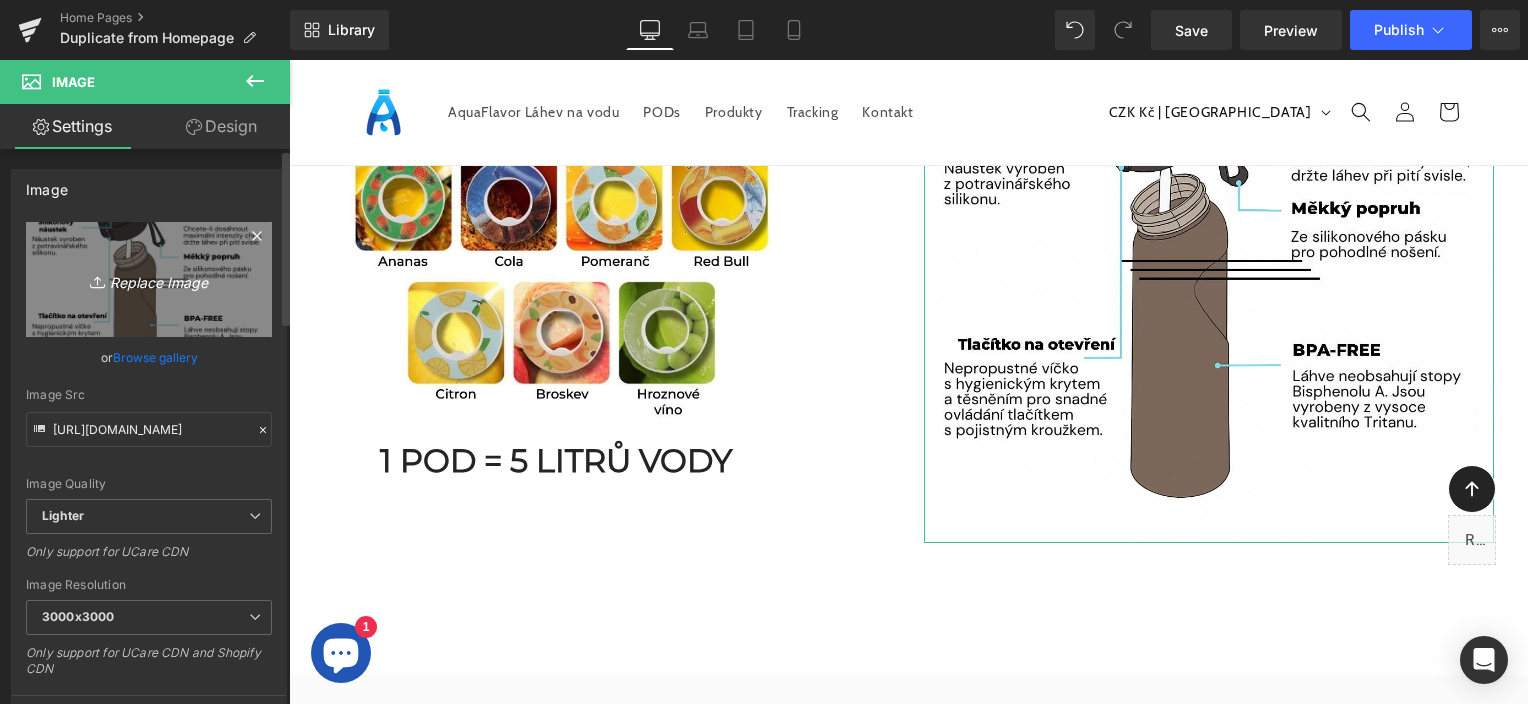click on "Replace Image" at bounding box center (149, 279) 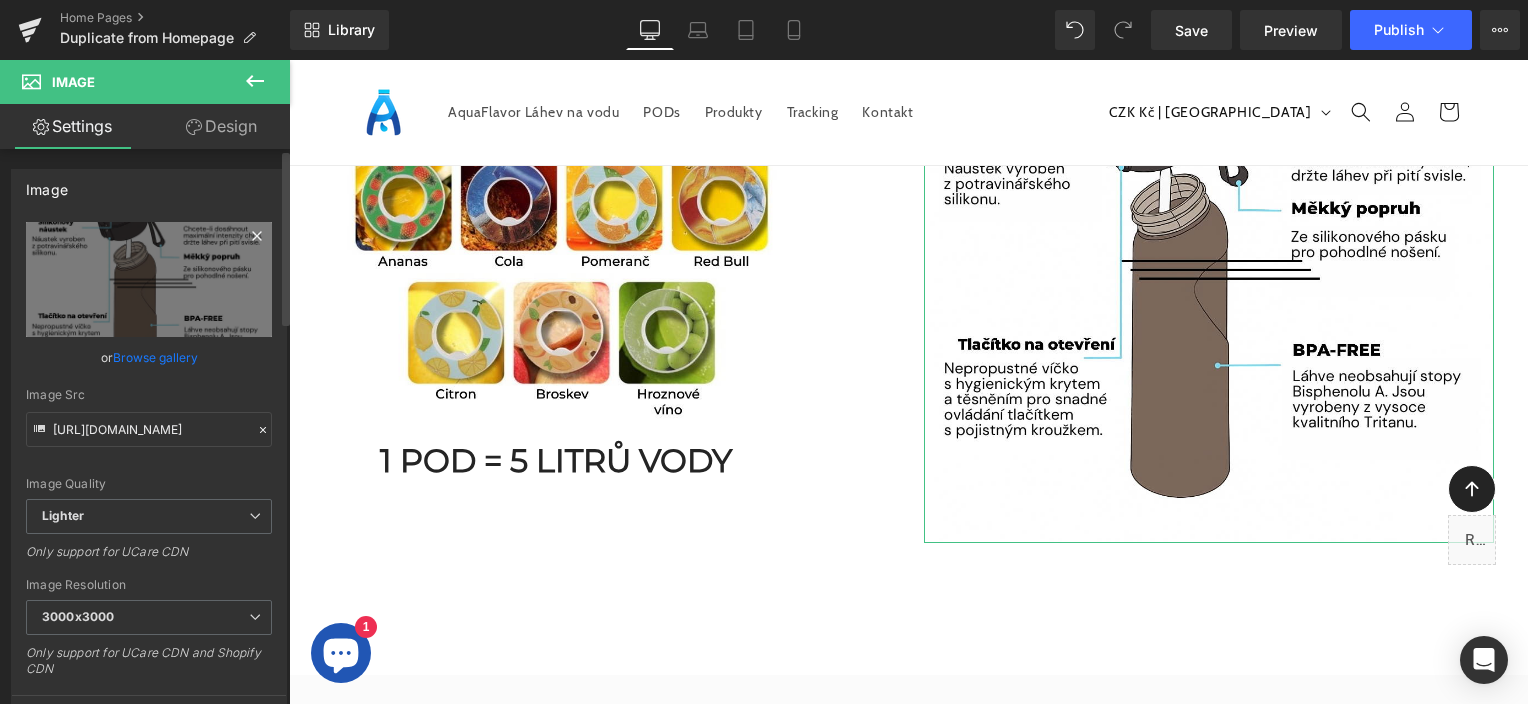 click 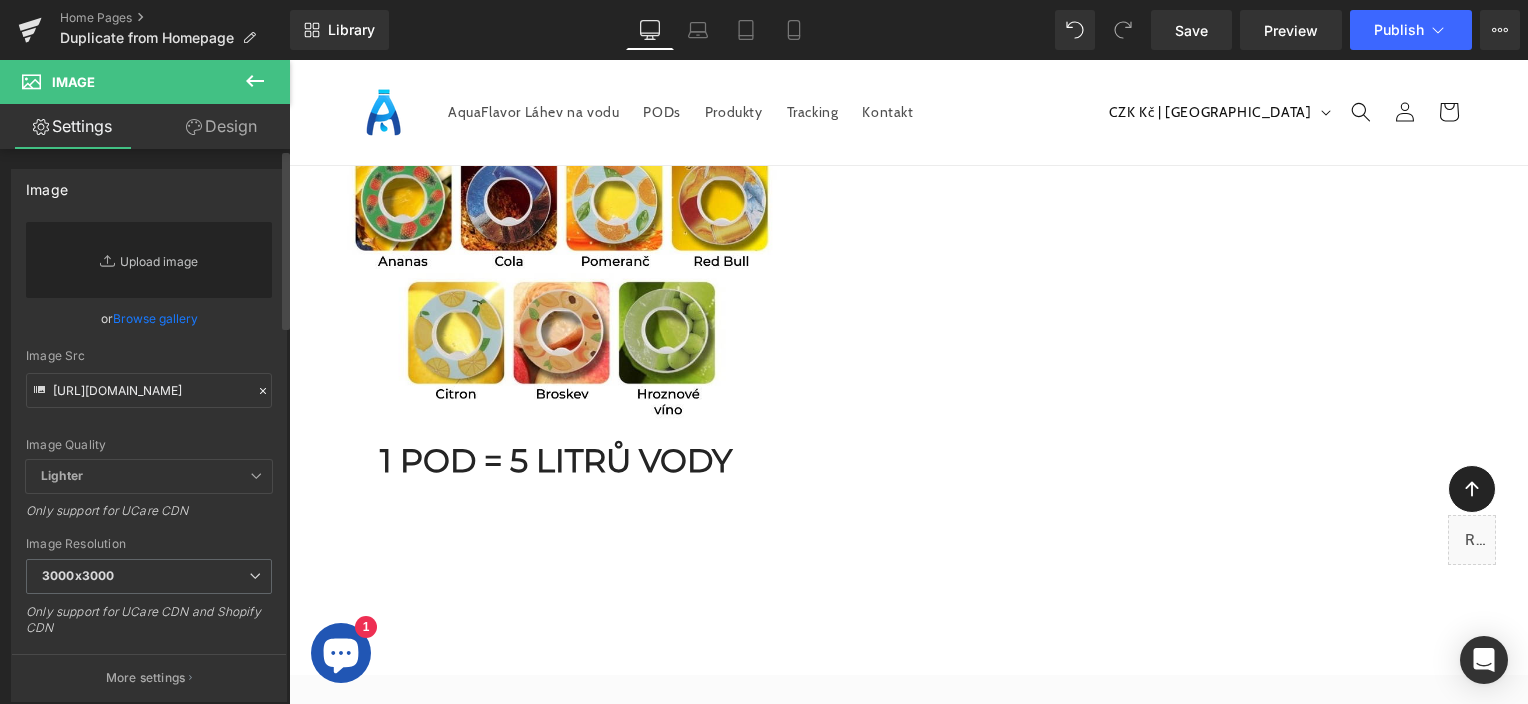 click on "Replace Image" at bounding box center (149, 260) 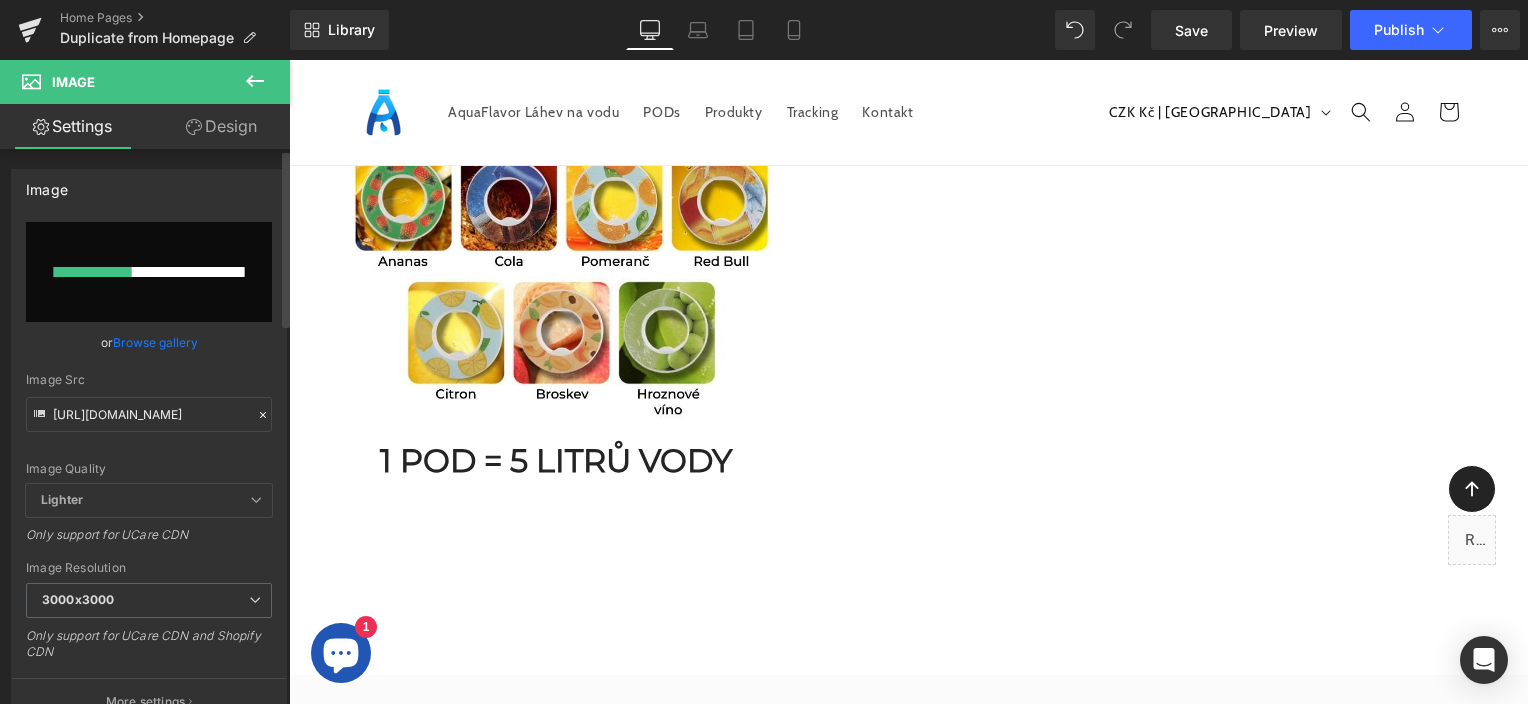 click on "Browse gallery" at bounding box center [155, 342] 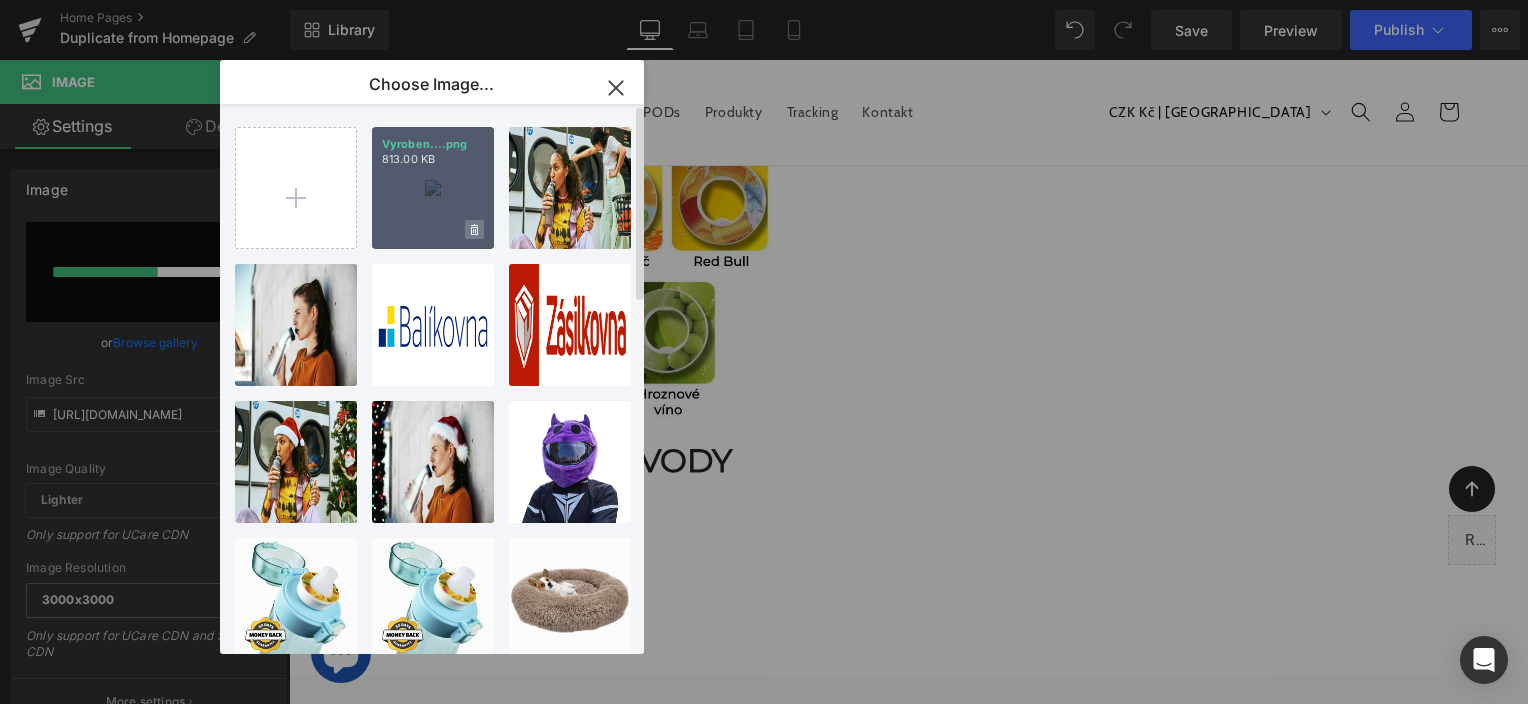 click 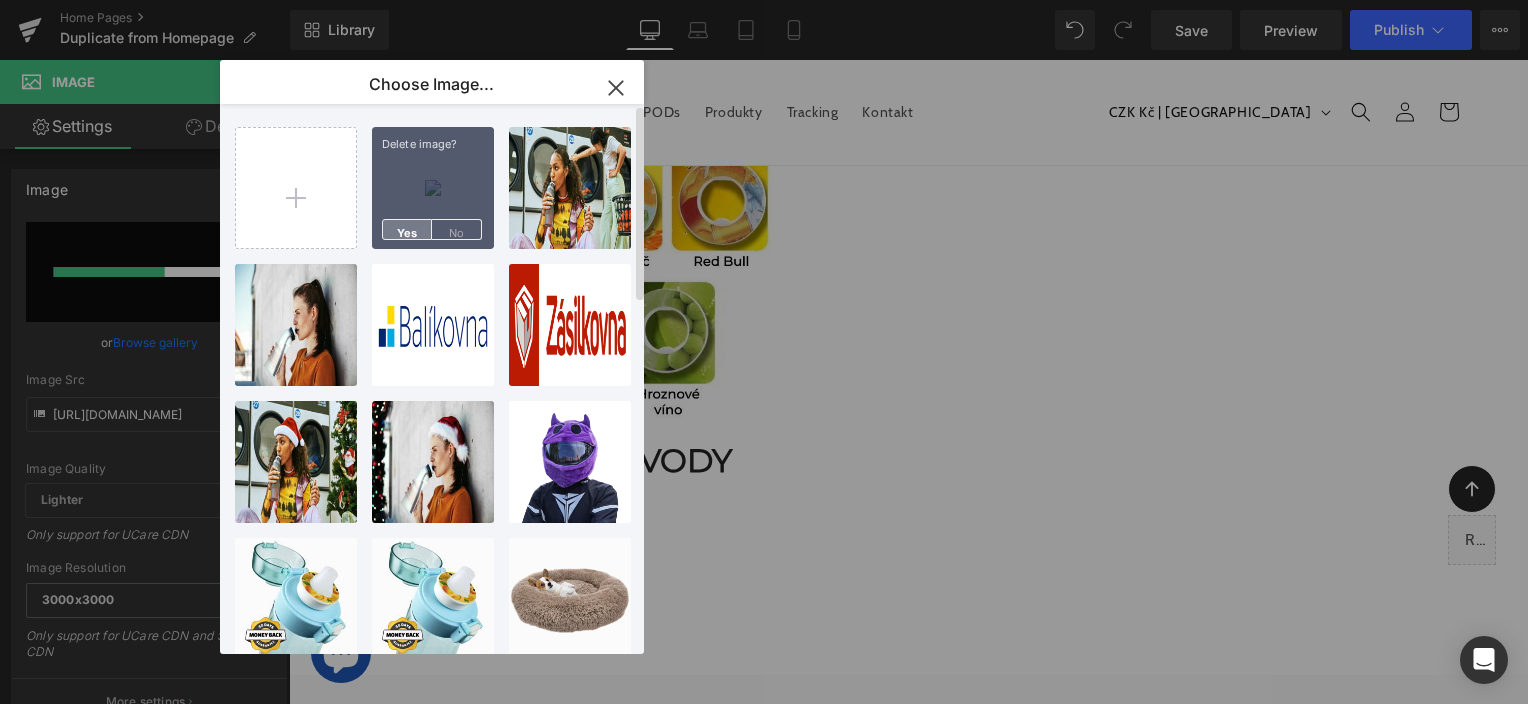 click on "Yes" at bounding box center [407, 229] 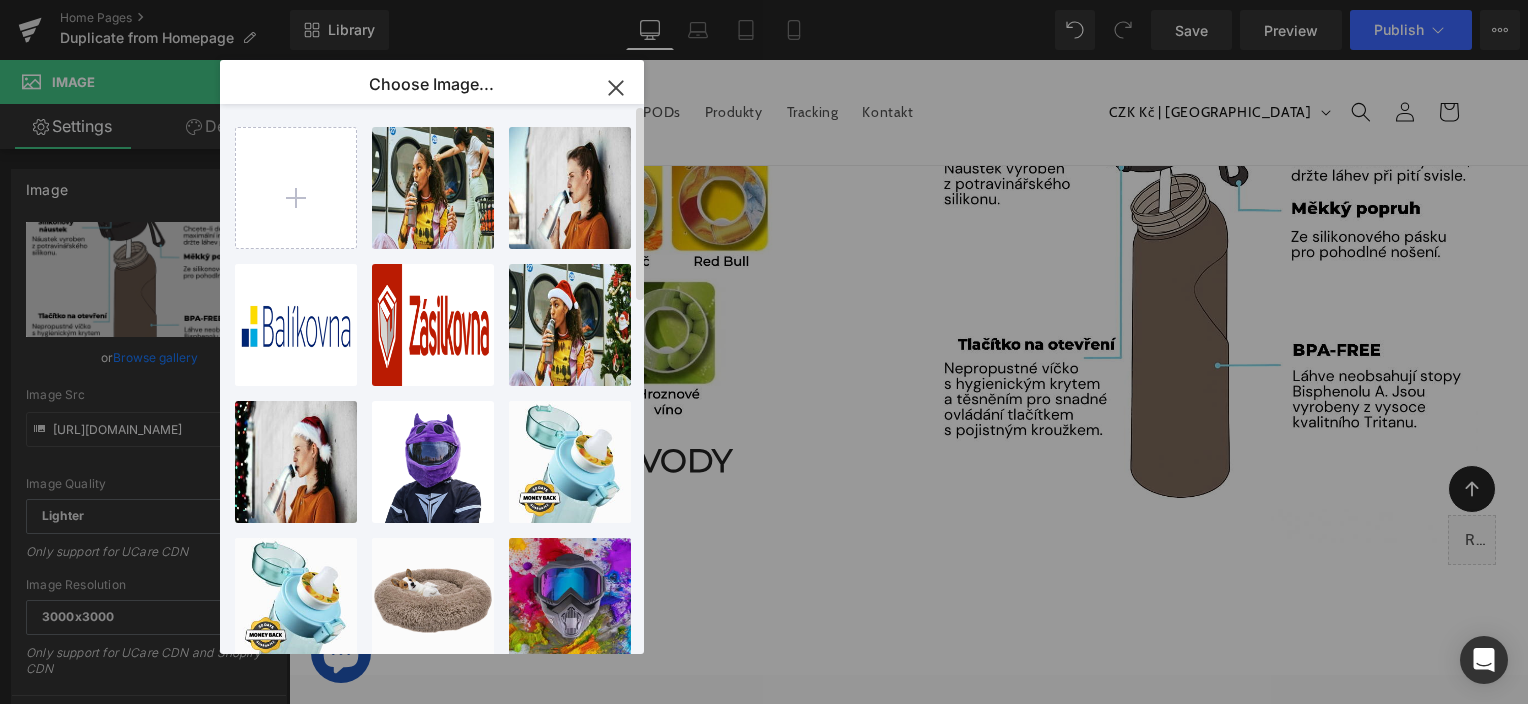 click 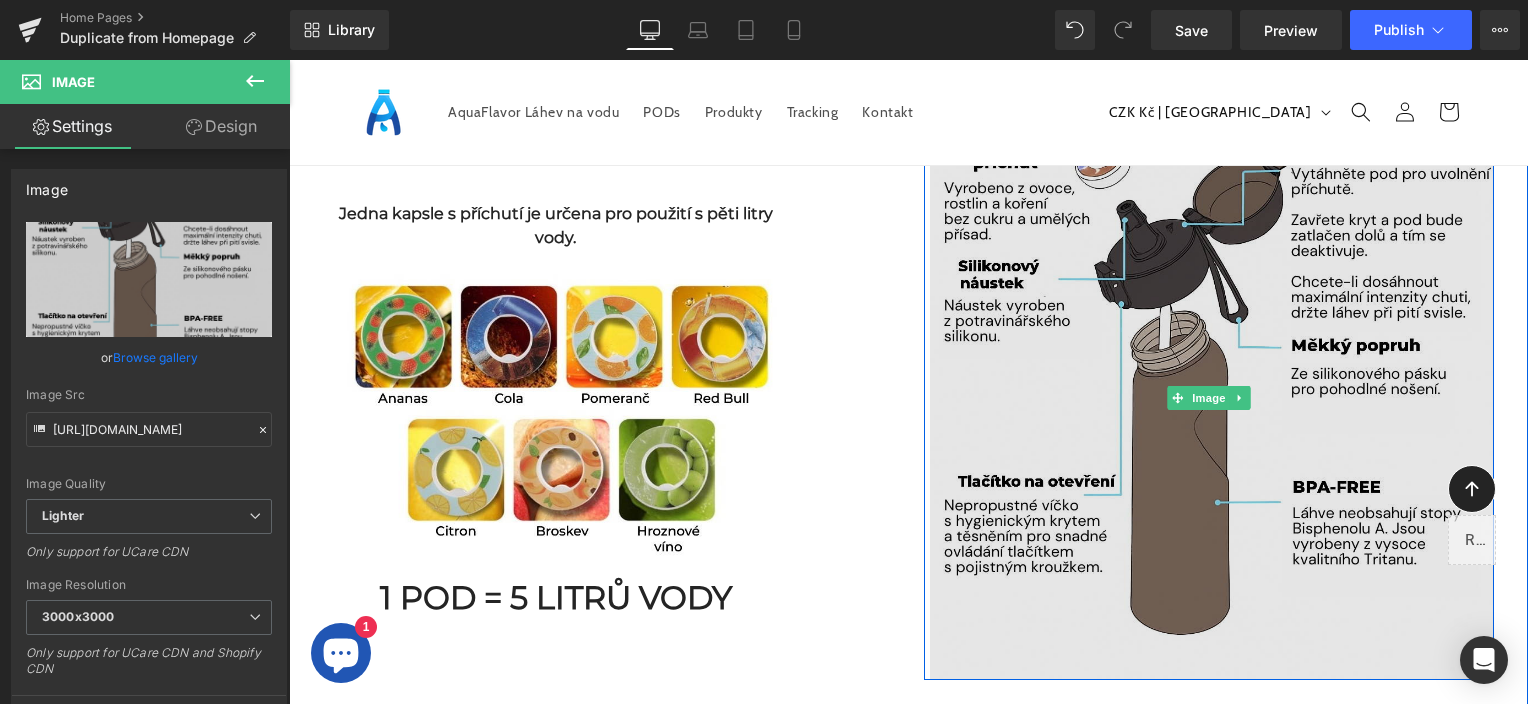 scroll, scrollTop: 2600, scrollLeft: 0, axis: vertical 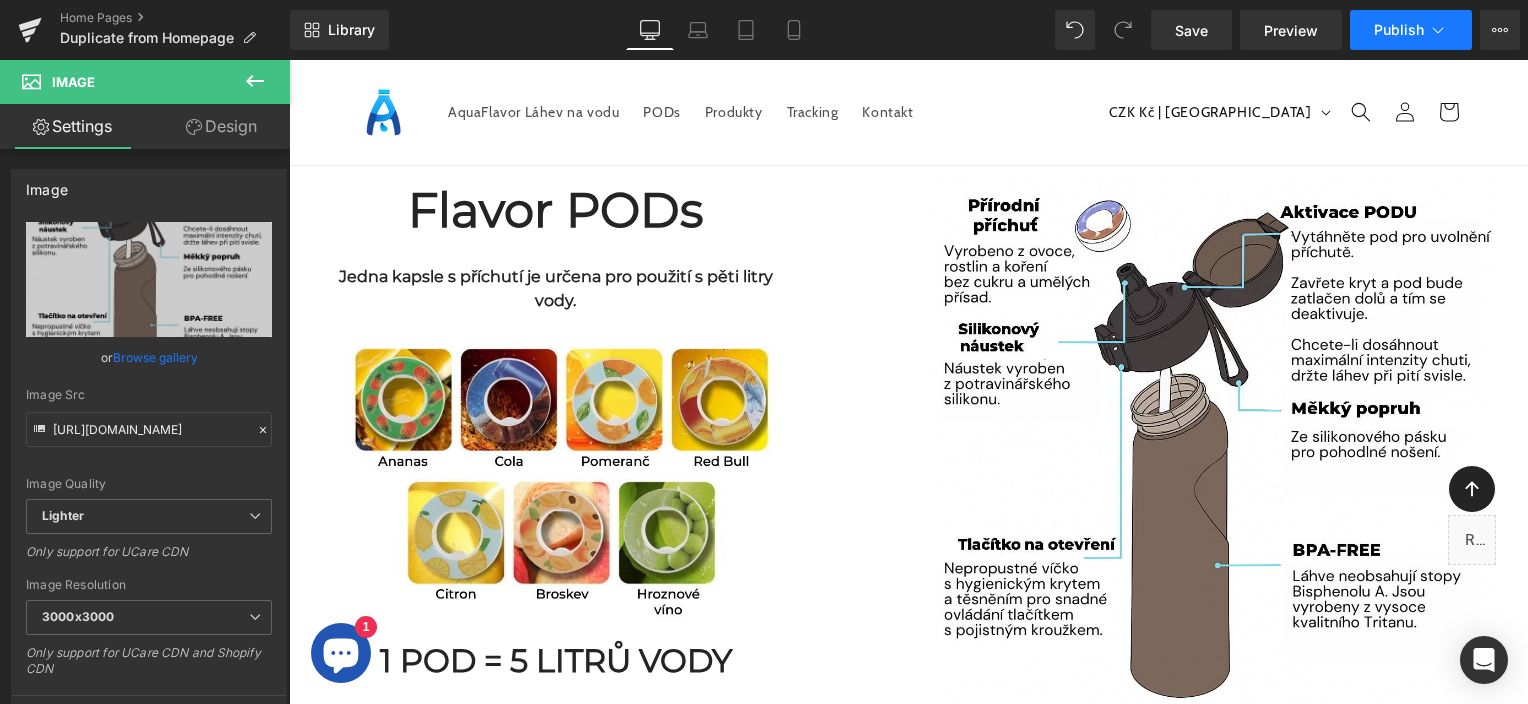 click 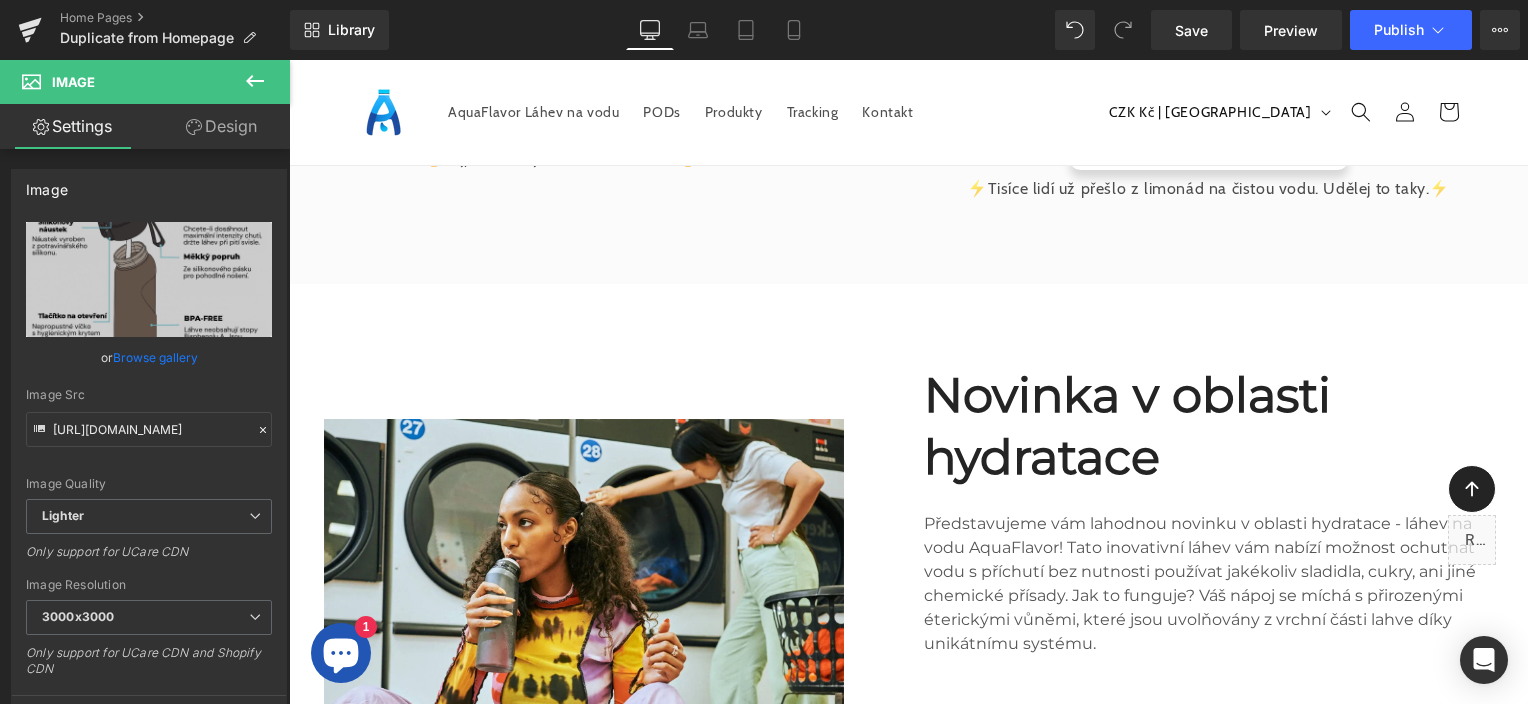 scroll, scrollTop: 474, scrollLeft: 0, axis: vertical 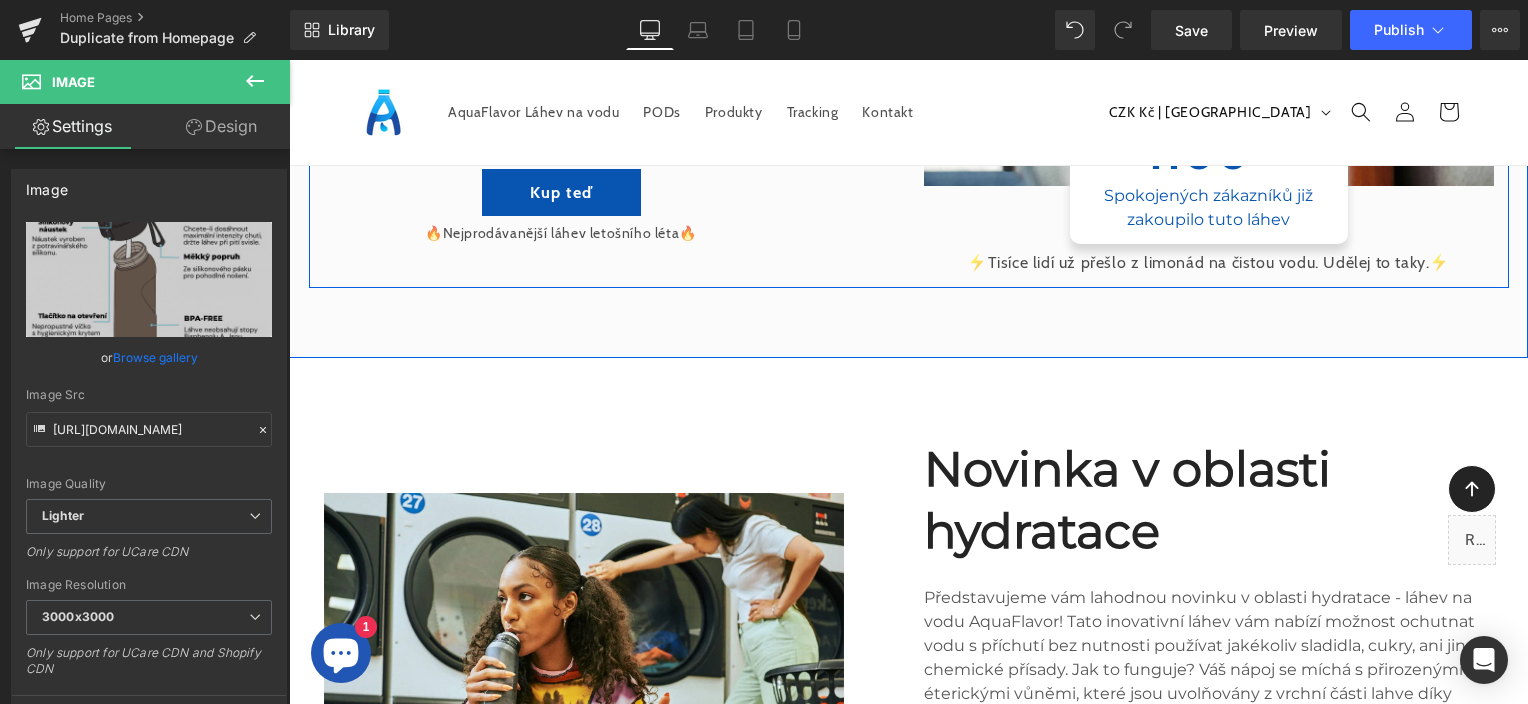click on "⚡Tisíce lidí už přešlo z limonád na čistou vodu. Udělej to taky.⚡" at bounding box center (1209, 263) 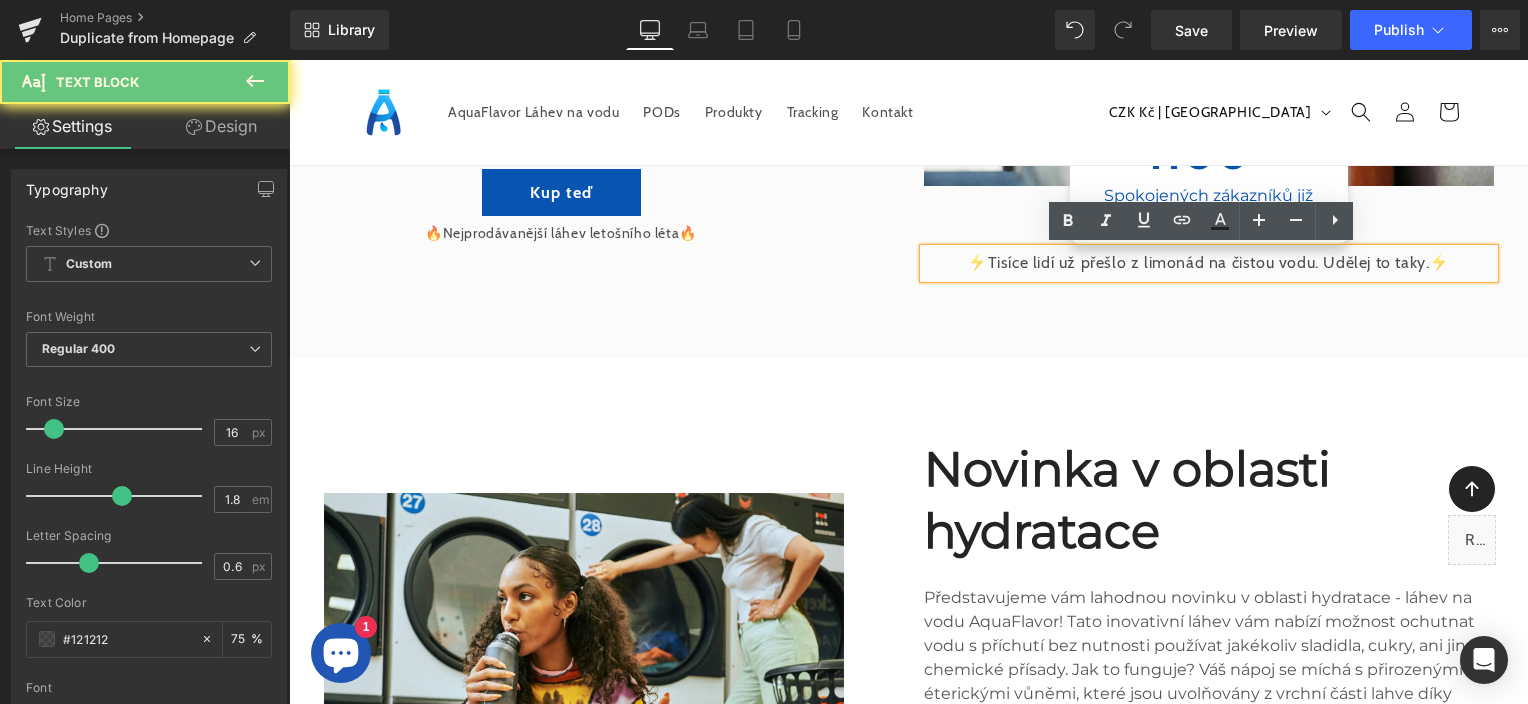 click on "⚡Tisíce lidí už přešlo z limonád na čistou vodu. Udělej to taky.⚡" at bounding box center [1209, 263] 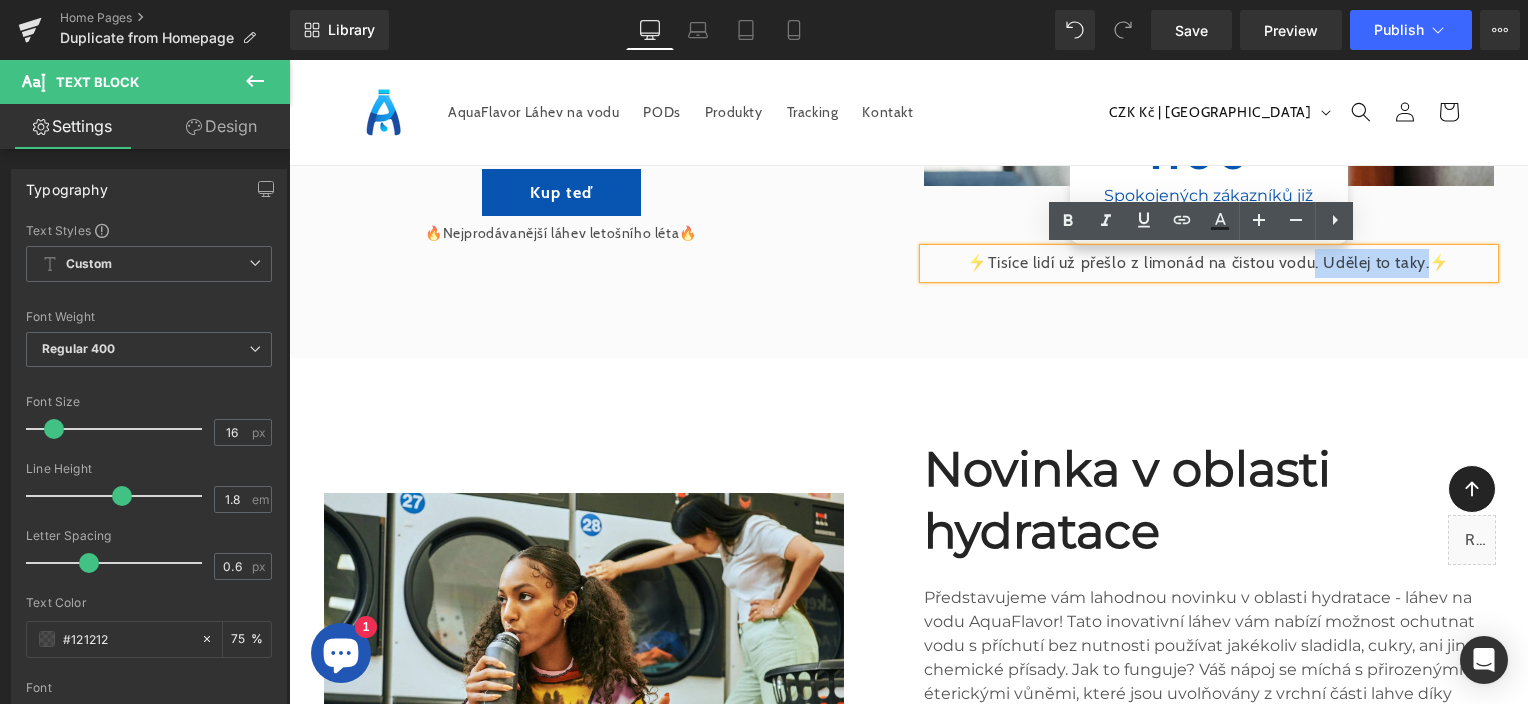 drag, startPoint x: 1433, startPoint y: 263, endPoint x: 1314, endPoint y: 259, distance: 119.06721 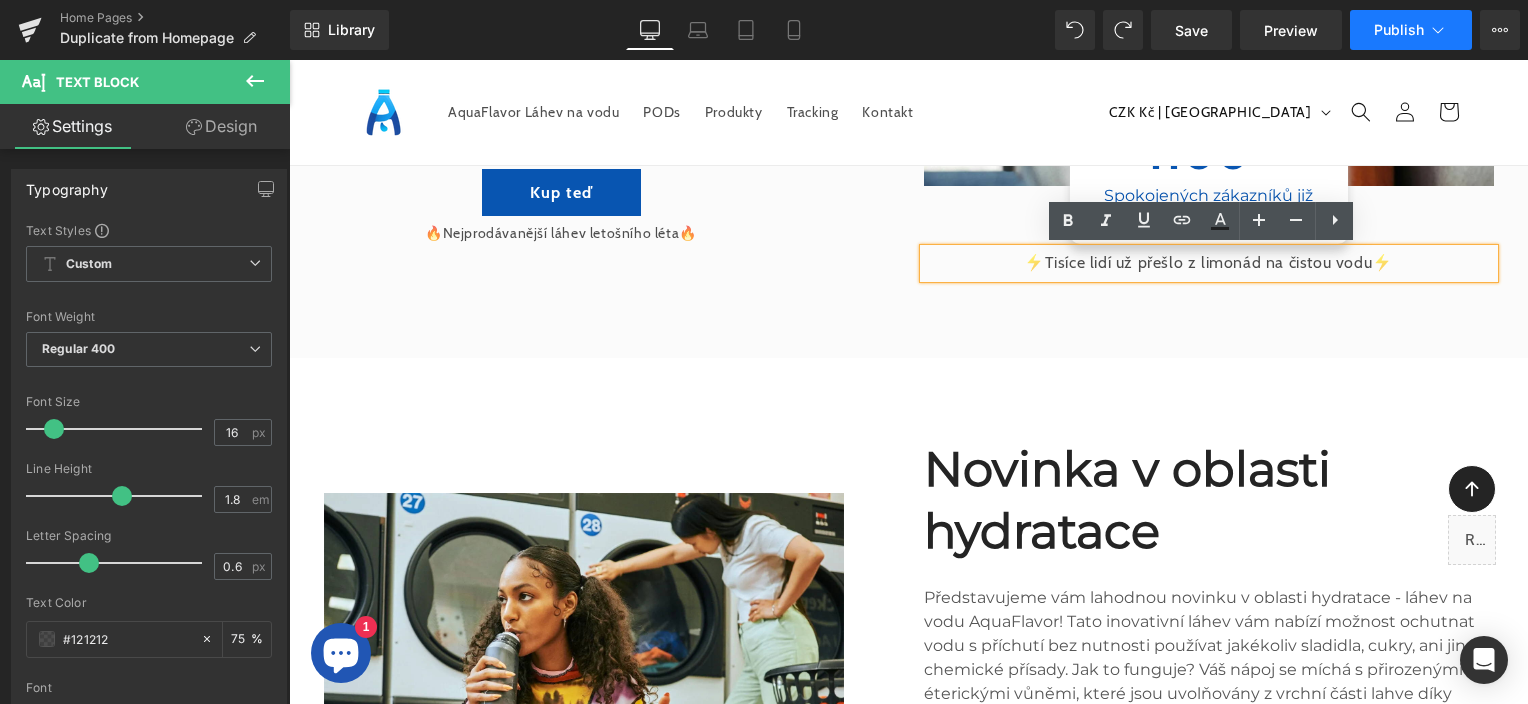 click on "Publish" at bounding box center [1411, 30] 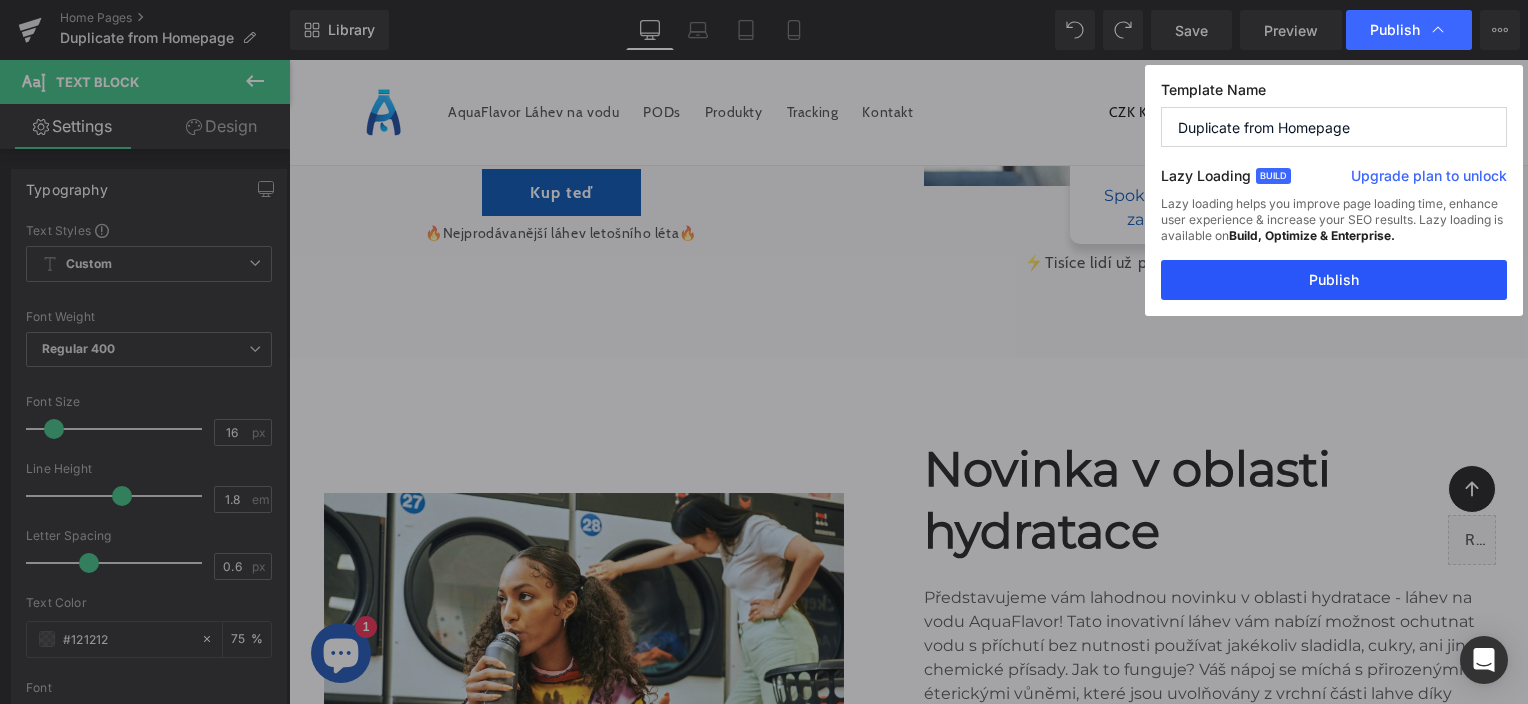 click on "Publish" at bounding box center [1334, 280] 